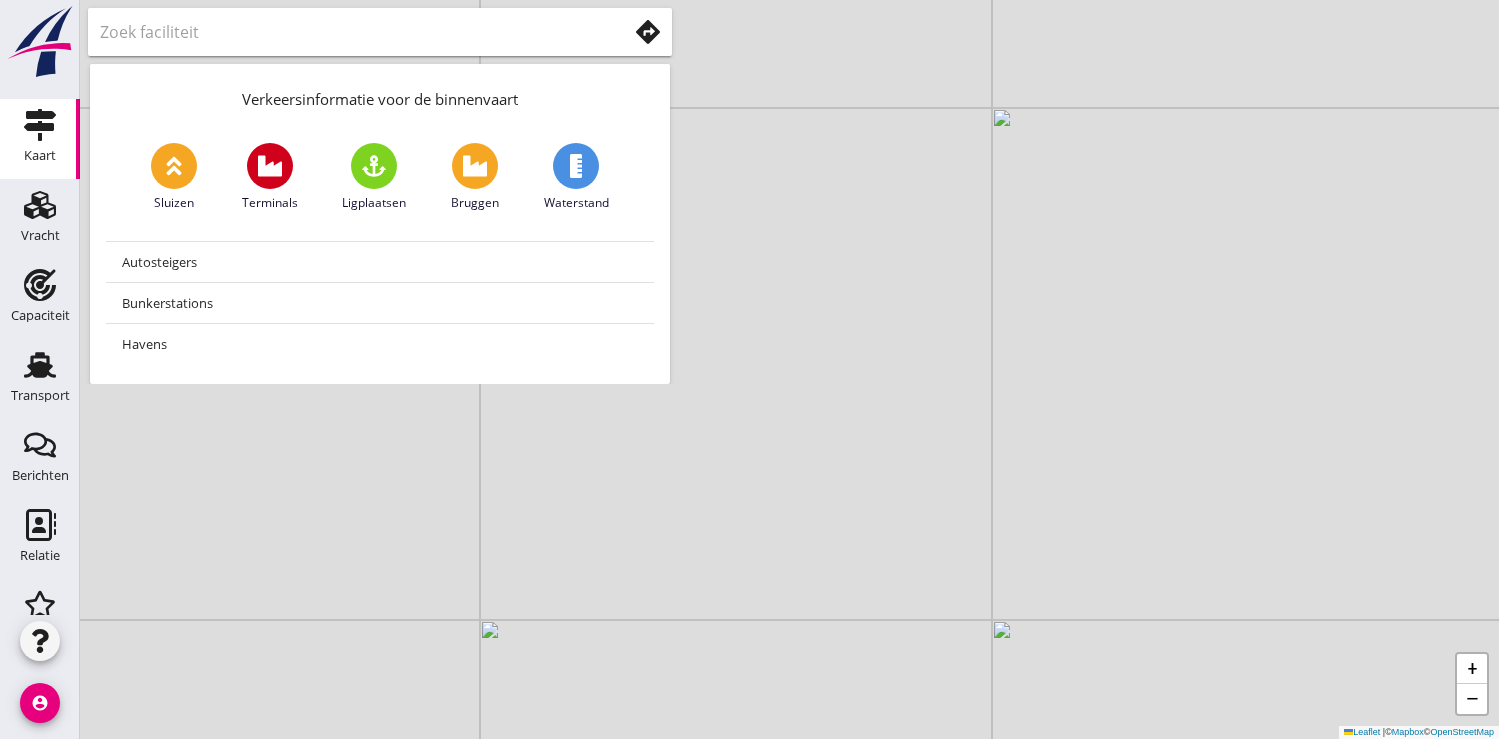 click on "Transport" 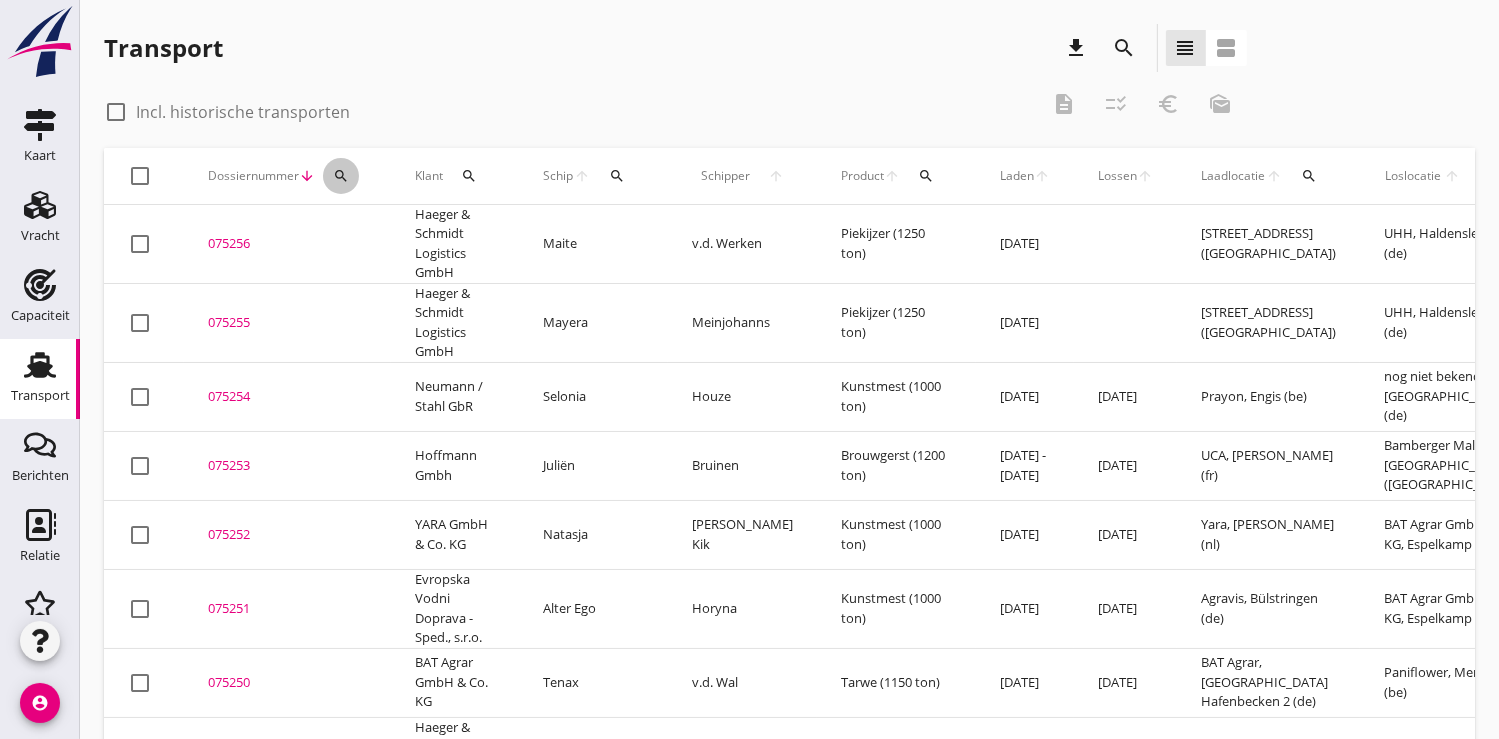 click on "search" at bounding box center [341, 176] 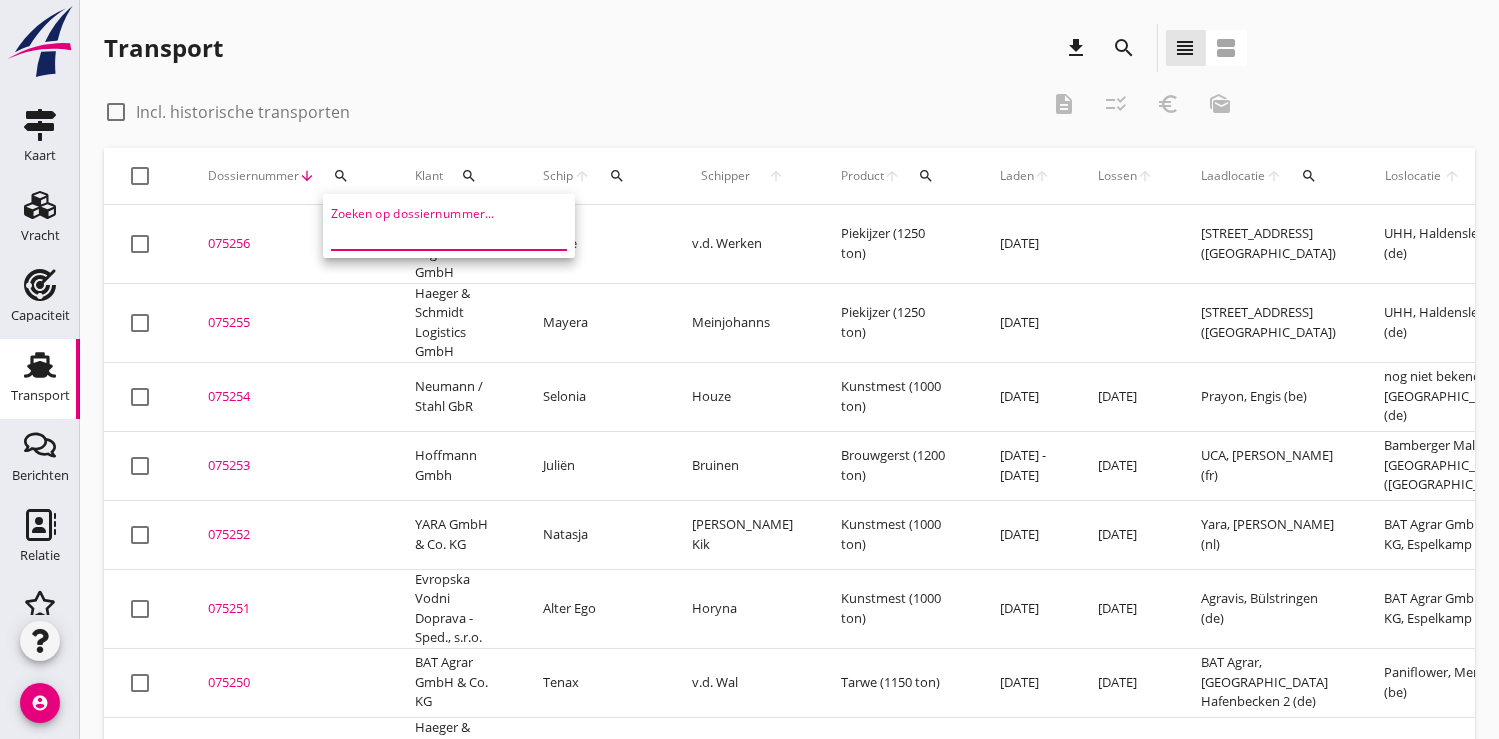 click at bounding box center (435, 234) 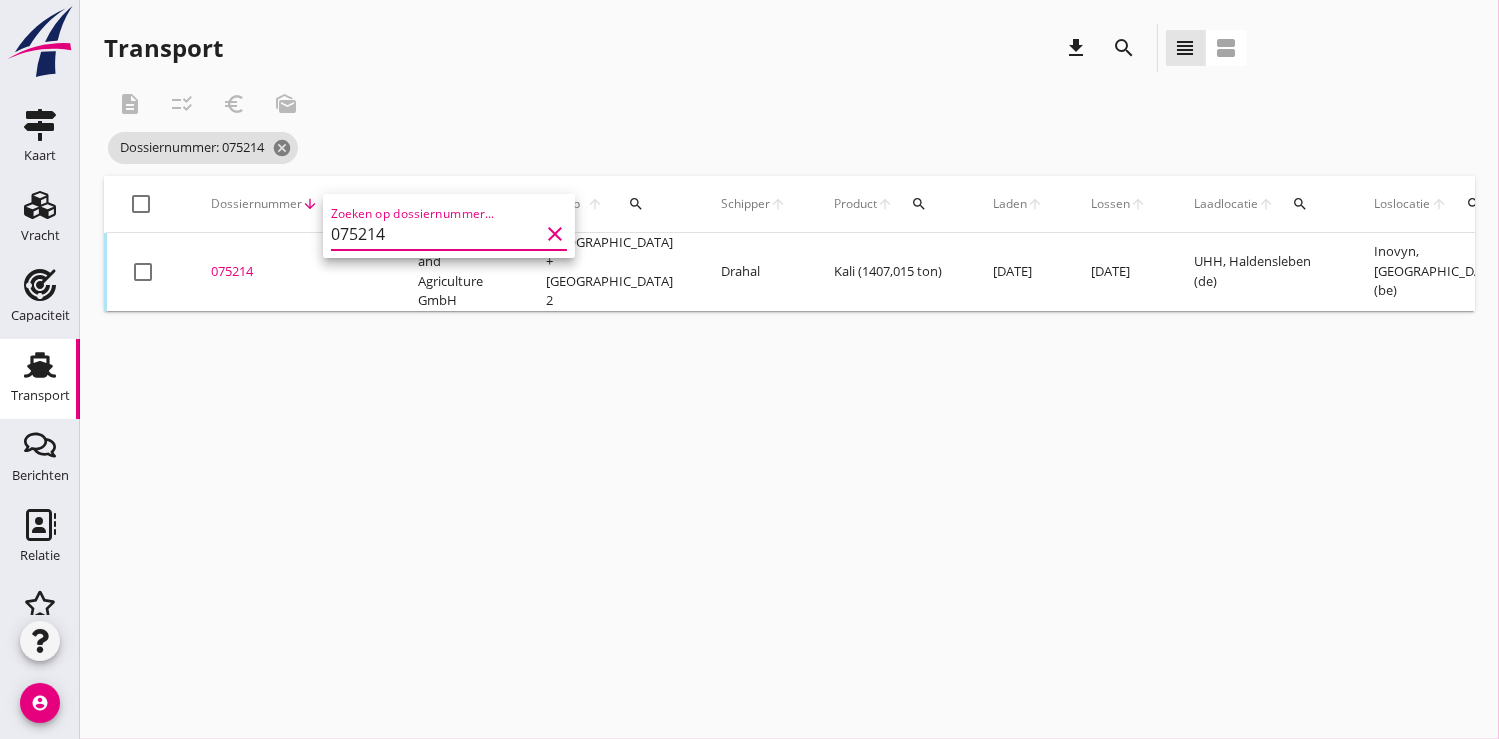 scroll, scrollTop: 0, scrollLeft: 534, axis: horizontal 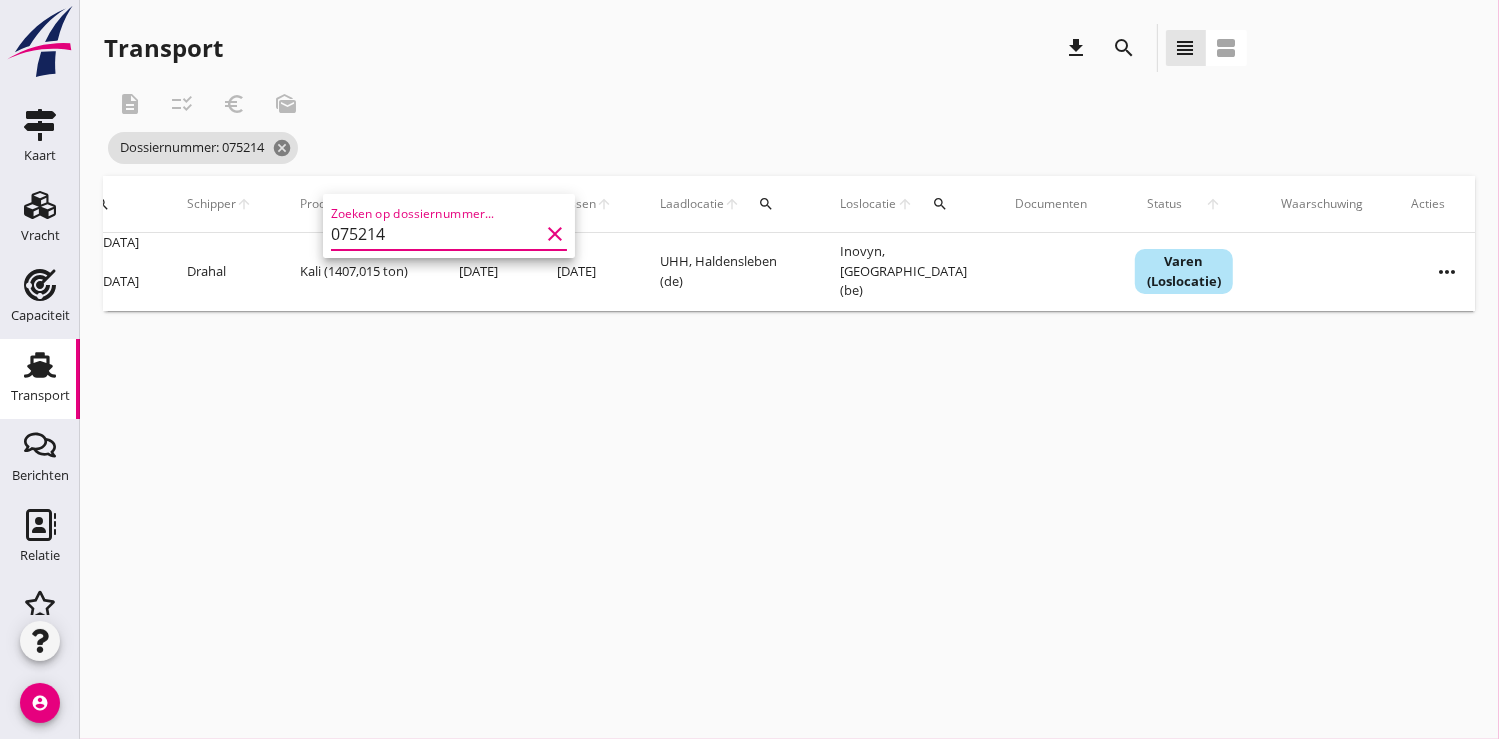 type on "075214" 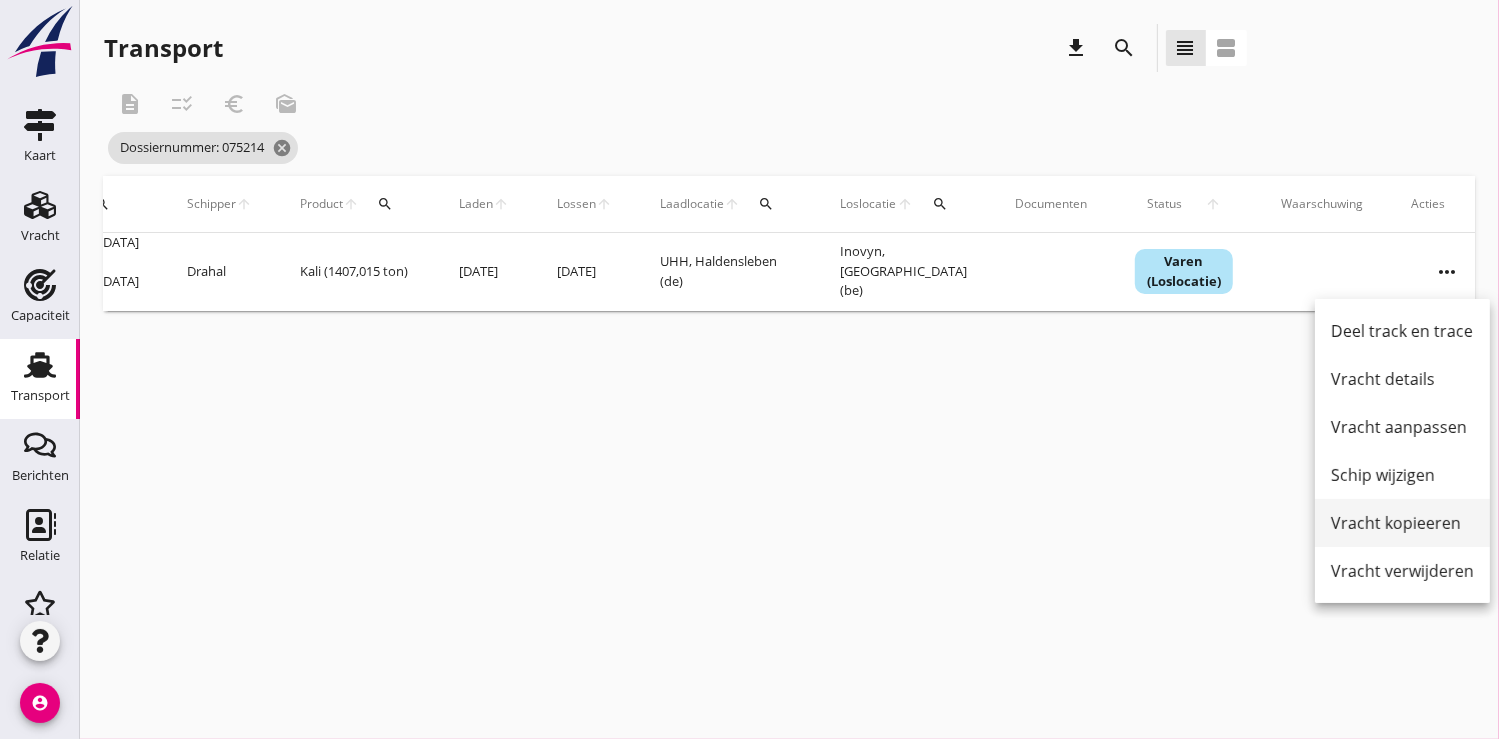 click on "Vracht kopieeren" at bounding box center (1402, 523) 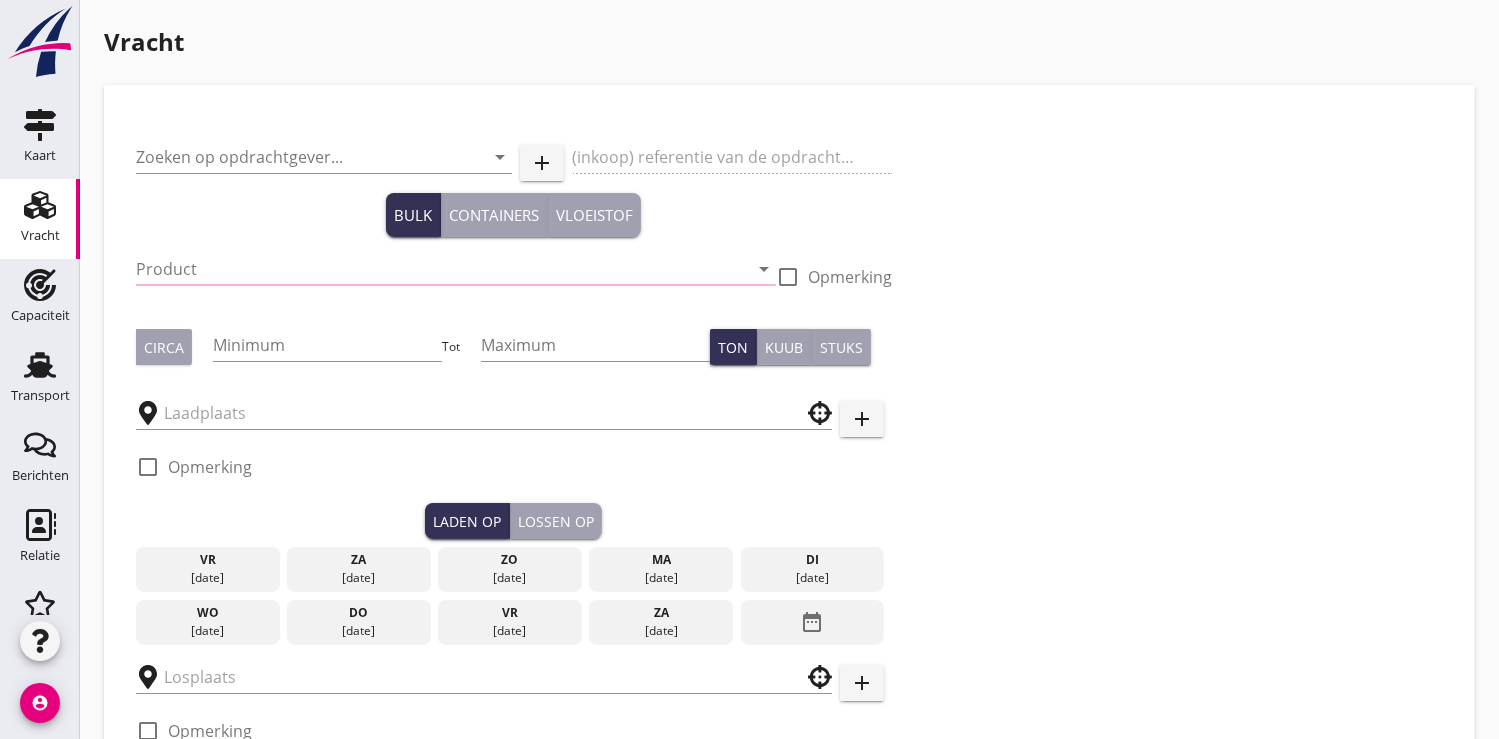 type on "K+S Minerals and Agriculture GmbH" 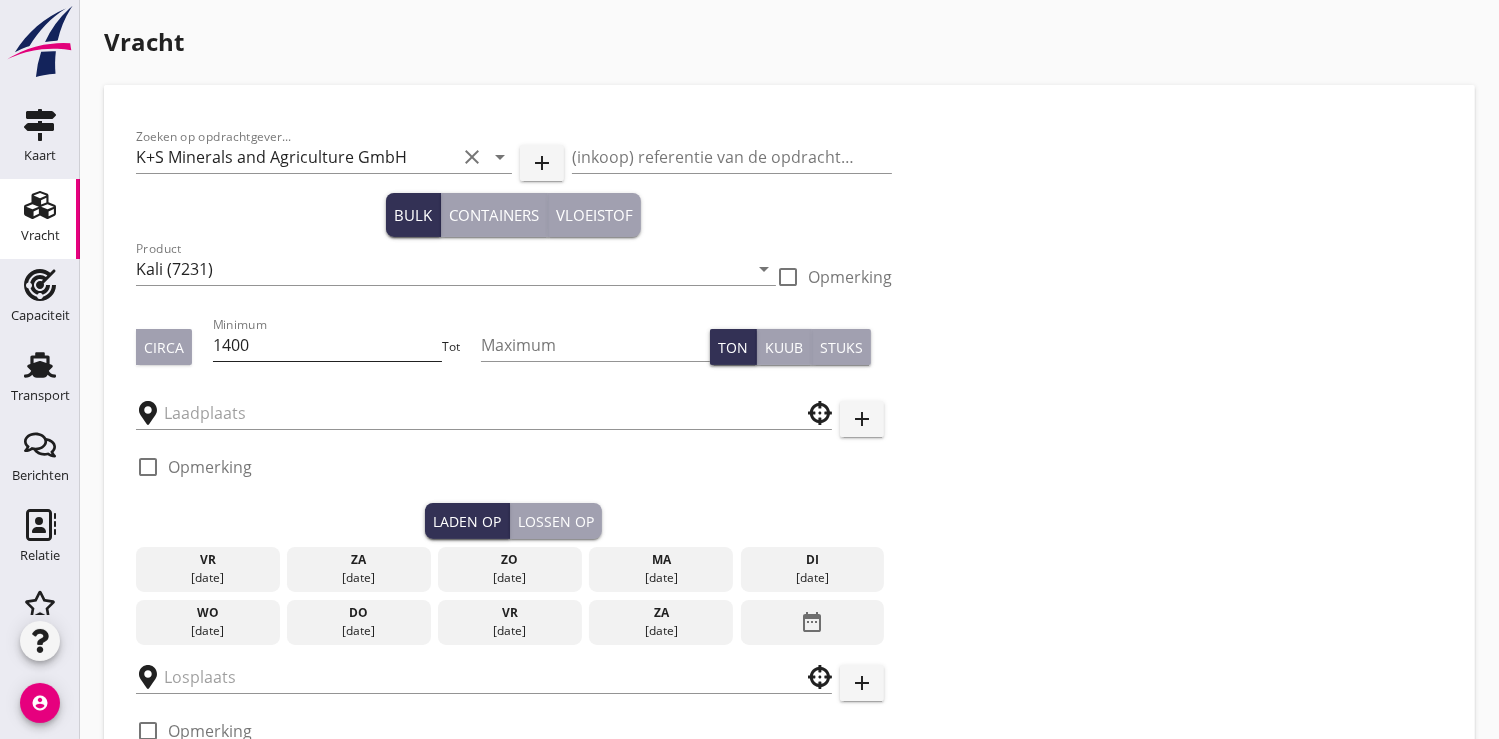 type on "UHH" 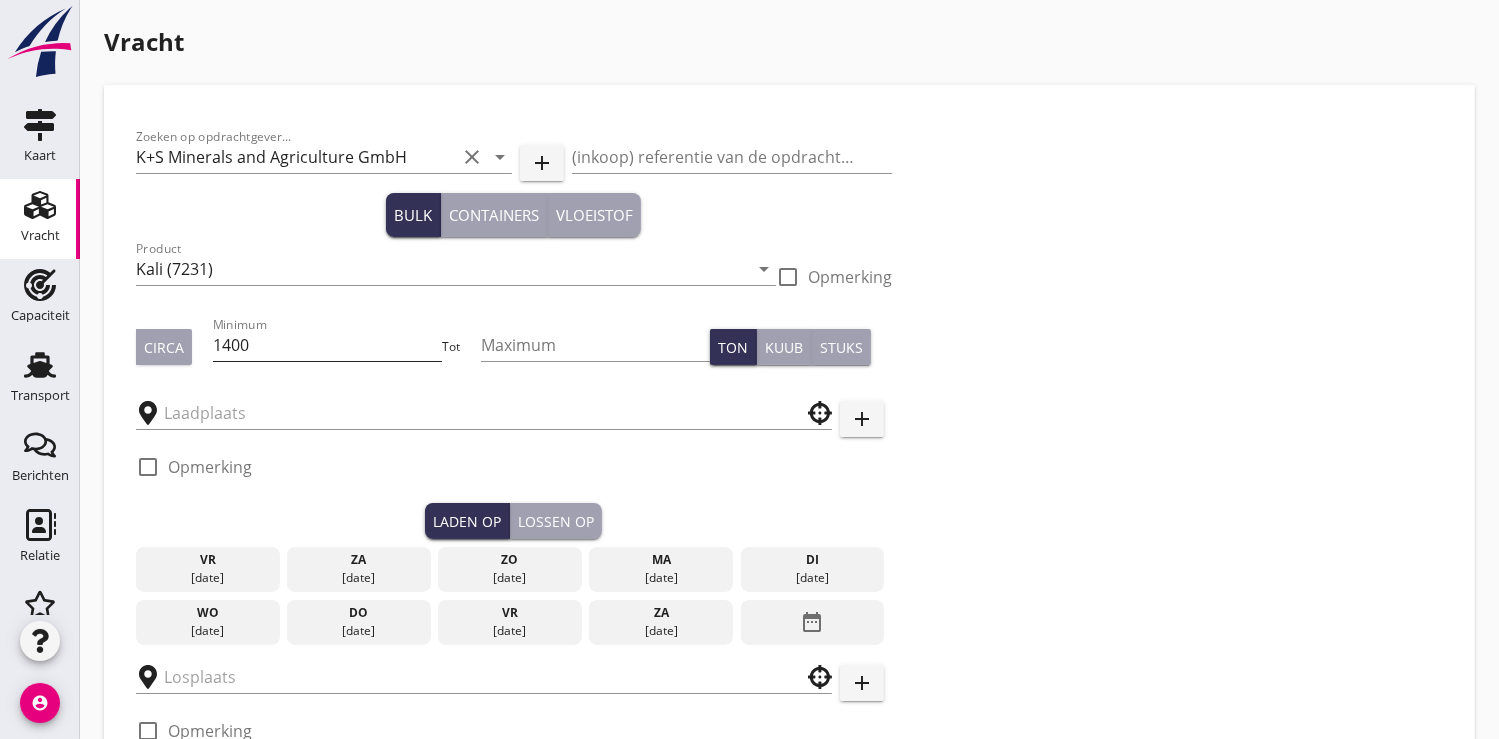 type on "Inovyn" 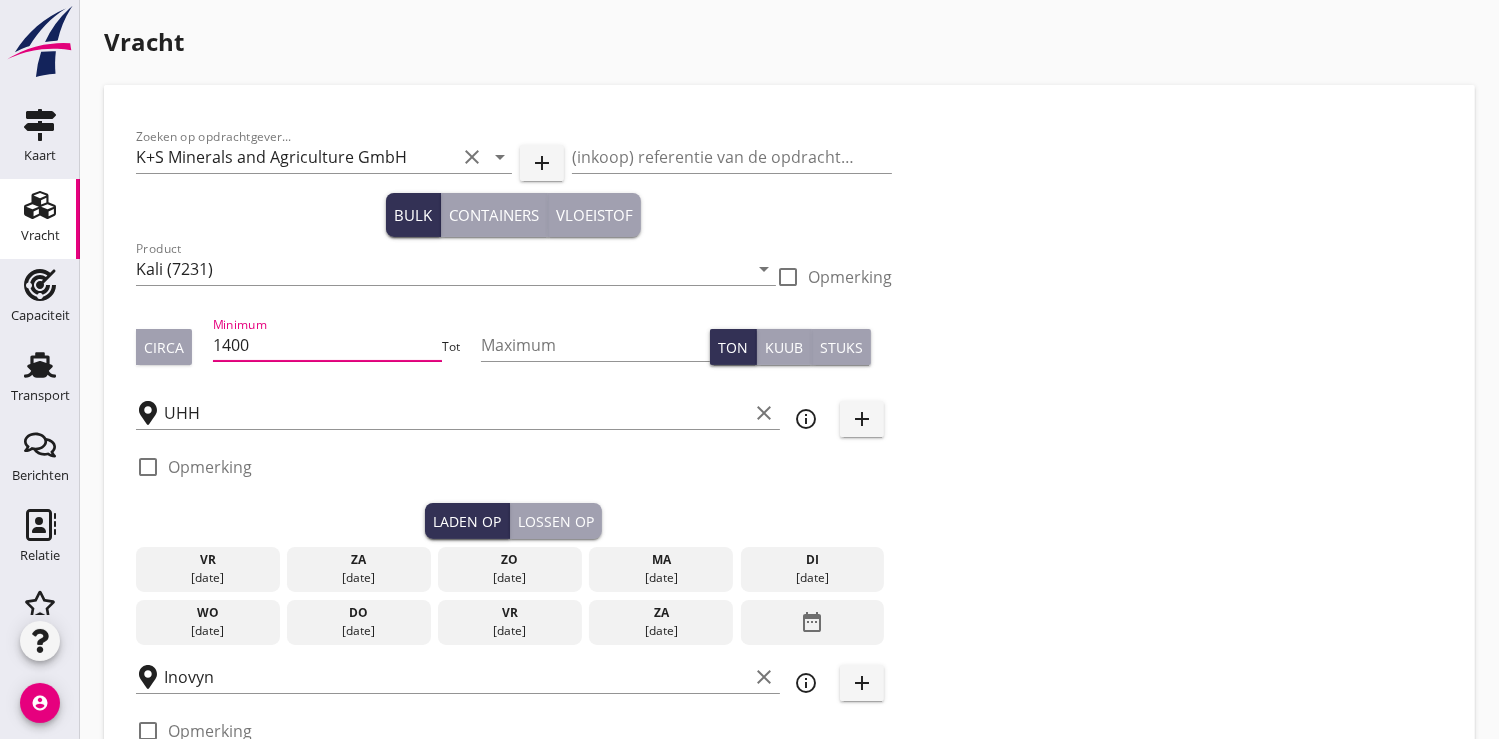 type on "18.35" 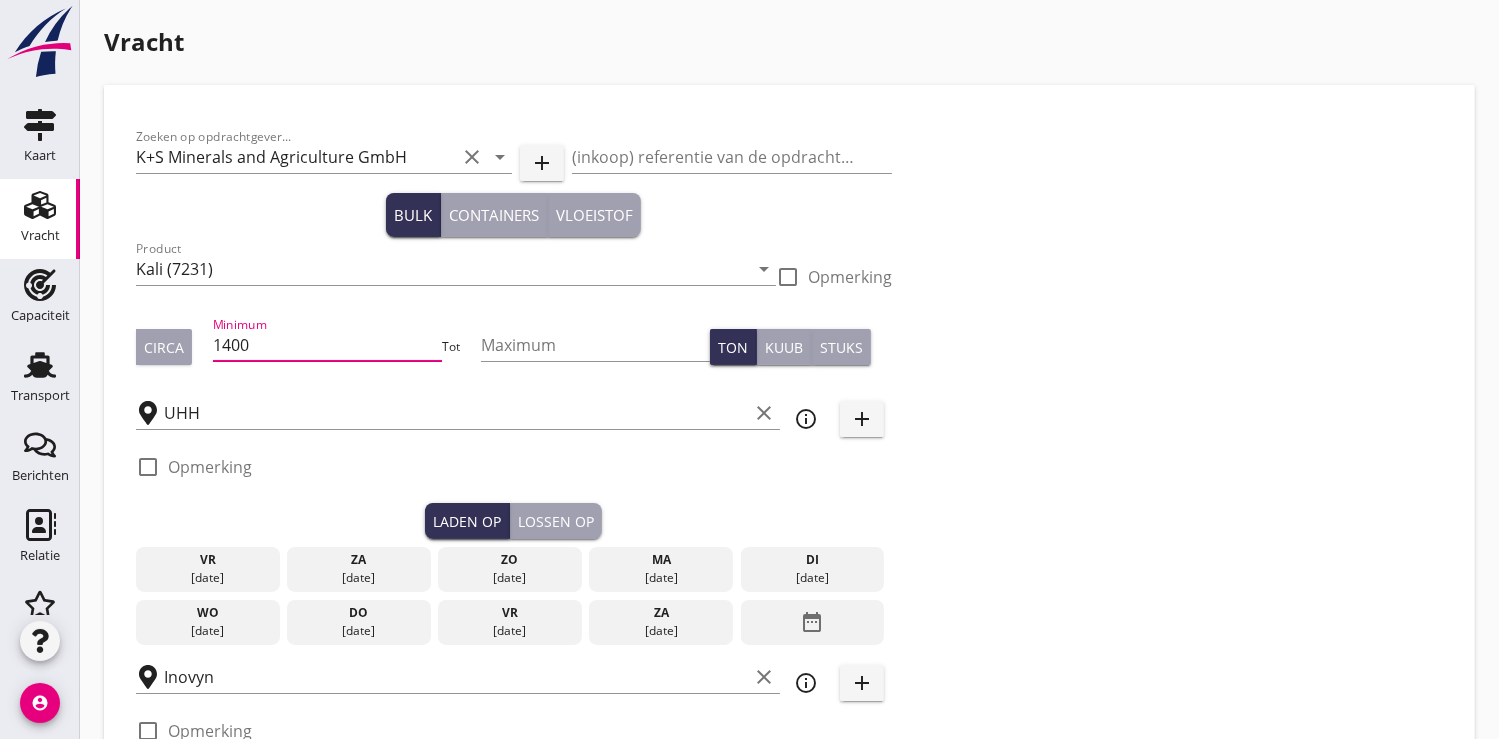 checkbox on "false" 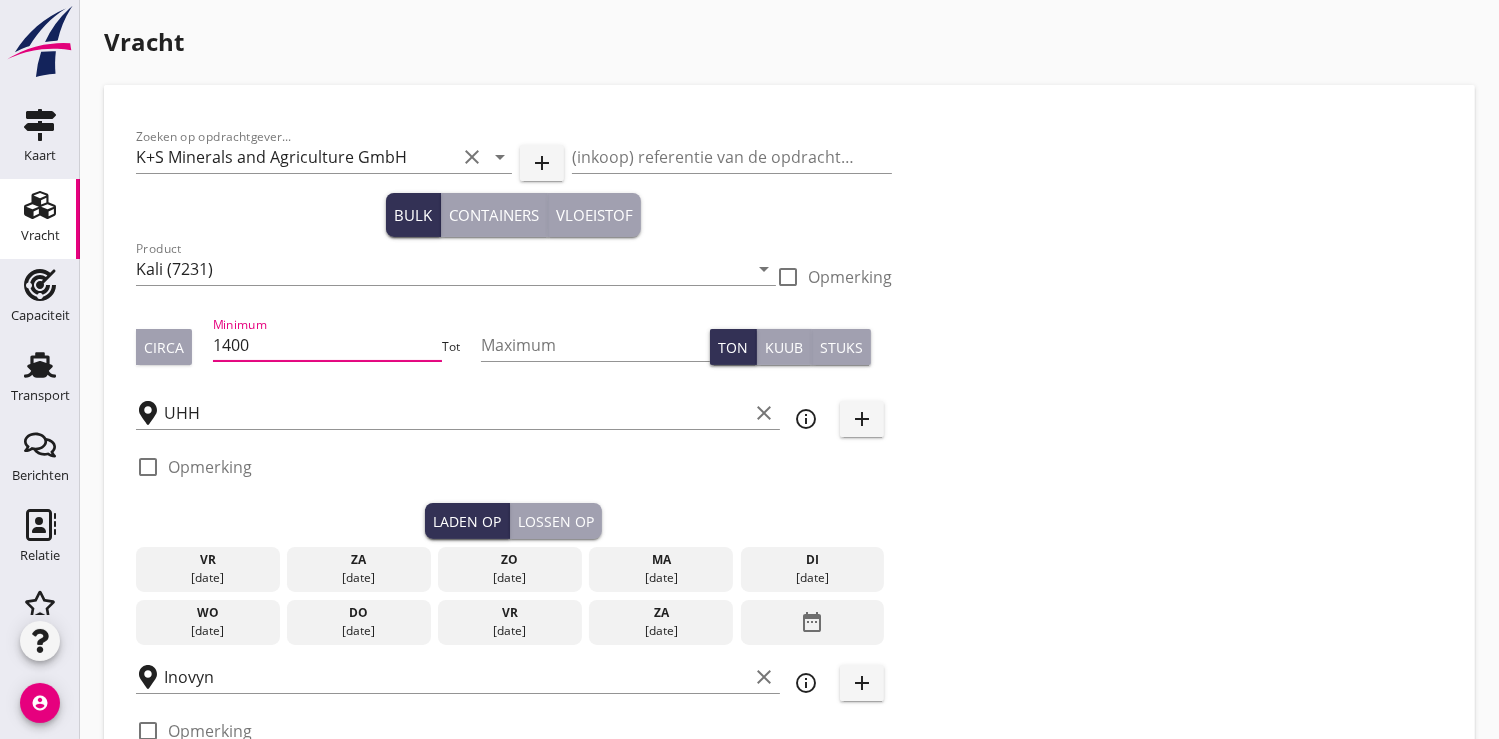 scroll, scrollTop: 0, scrollLeft: 0, axis: both 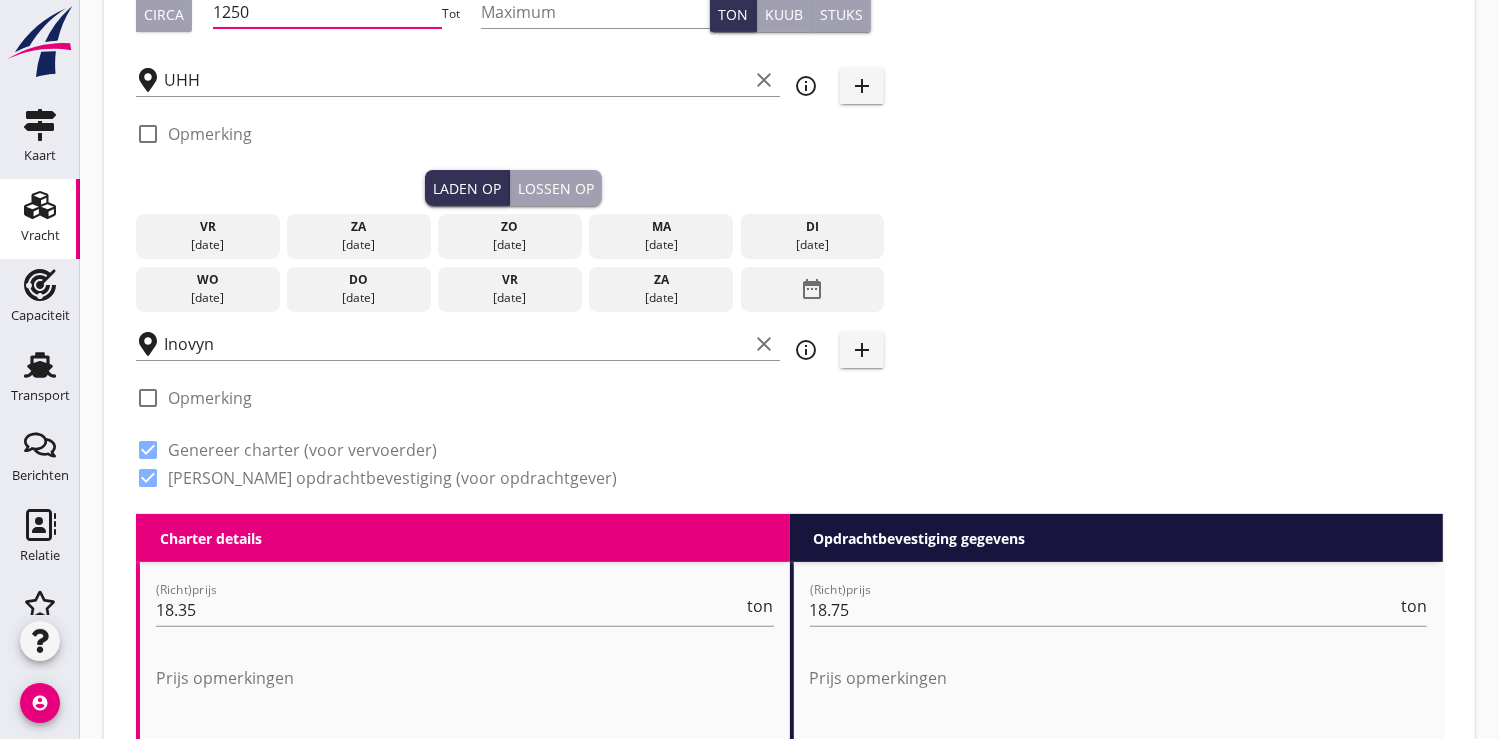 type on "1250" 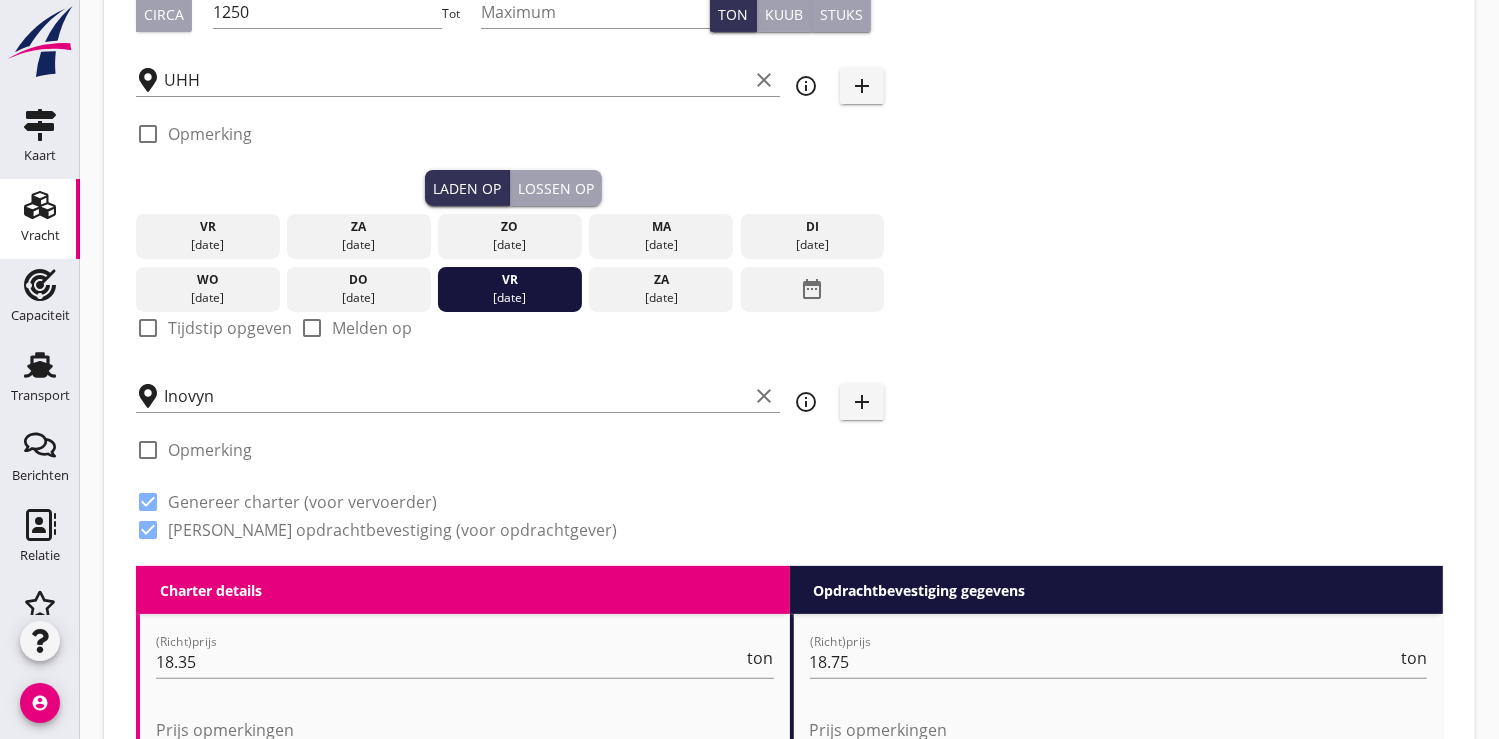click at bounding box center (148, 328) 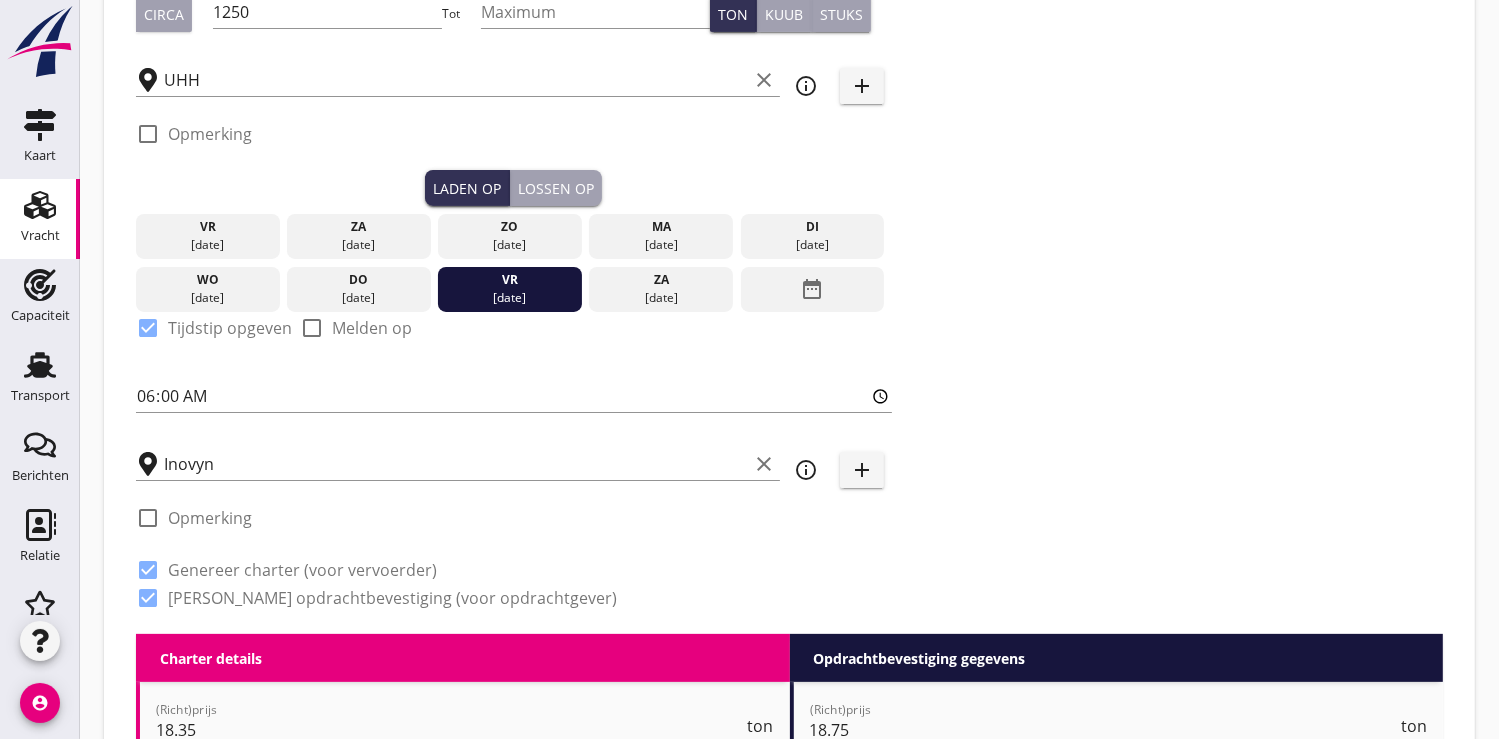 click on "Lossen op" at bounding box center (556, 188) 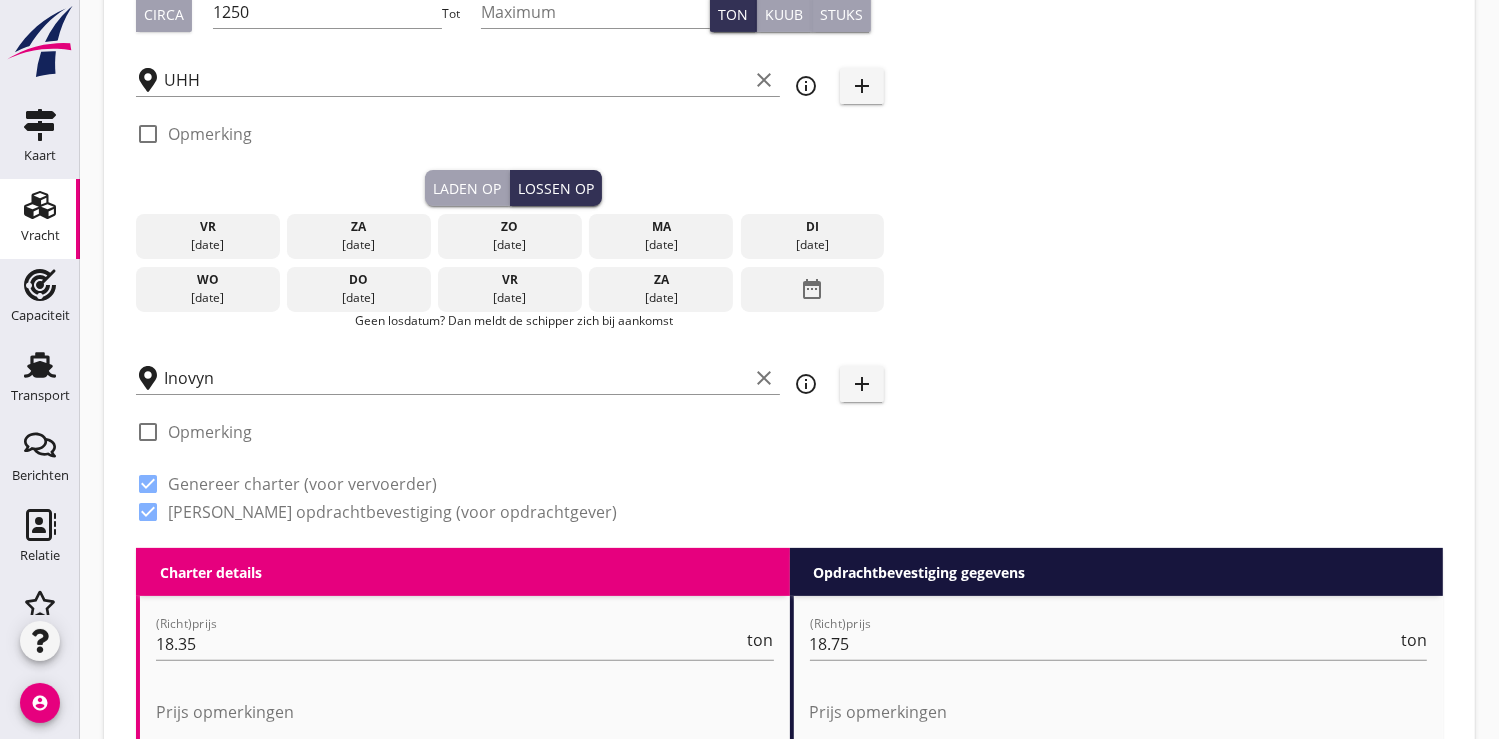 click on "date_range" at bounding box center [812, 289] 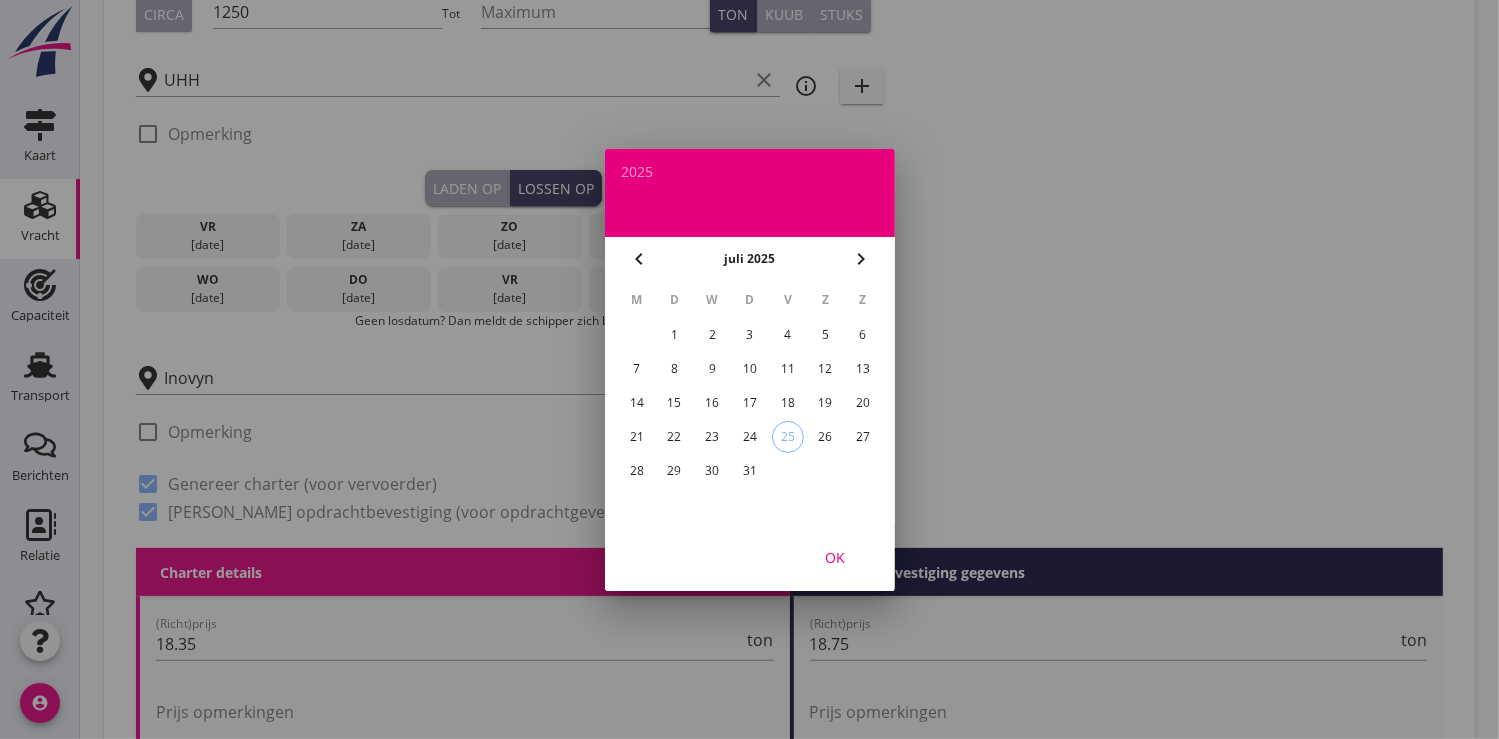 click on "chevron_right" at bounding box center [861, 259] 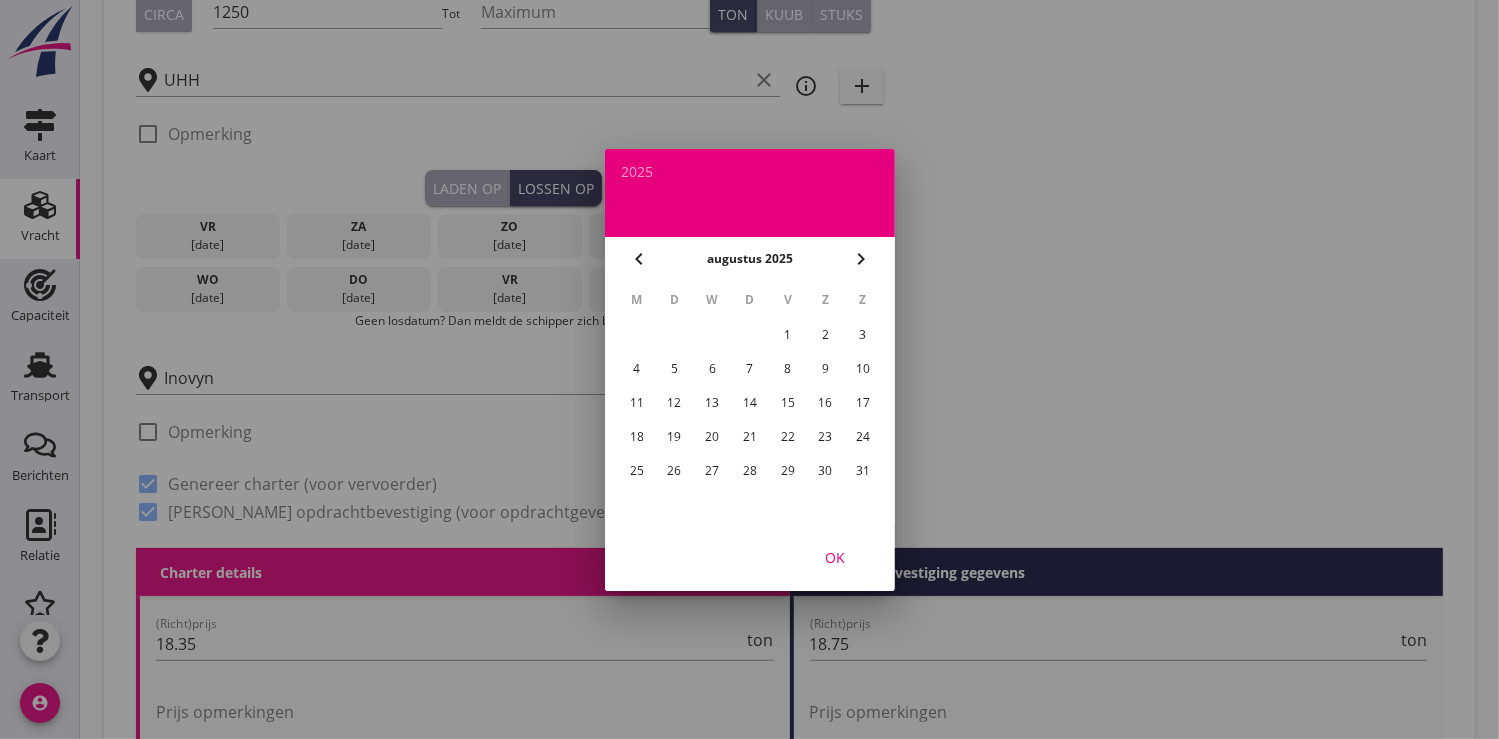 click on "8" at bounding box center (787, 369) 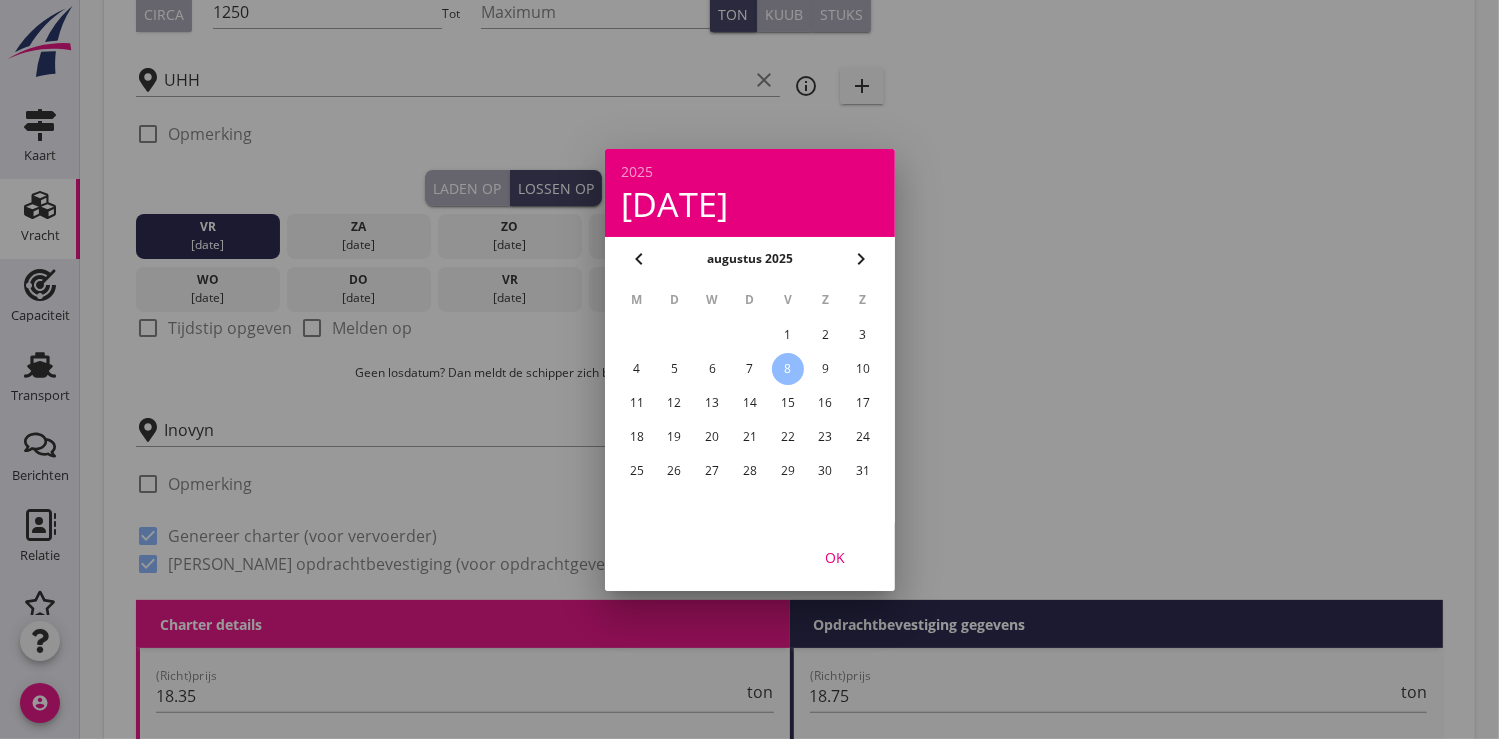 click on "OK" at bounding box center (835, 556) 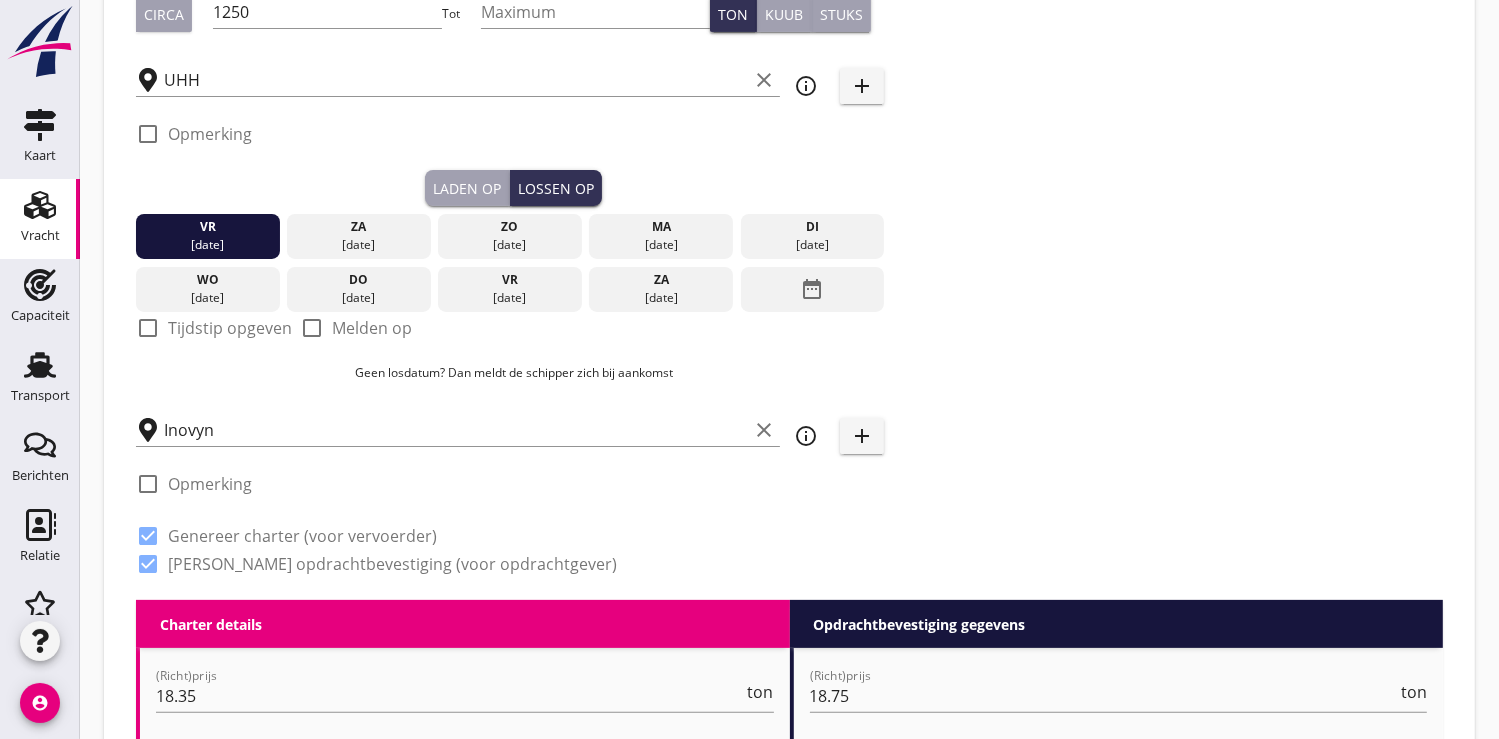 click at bounding box center (148, 328) 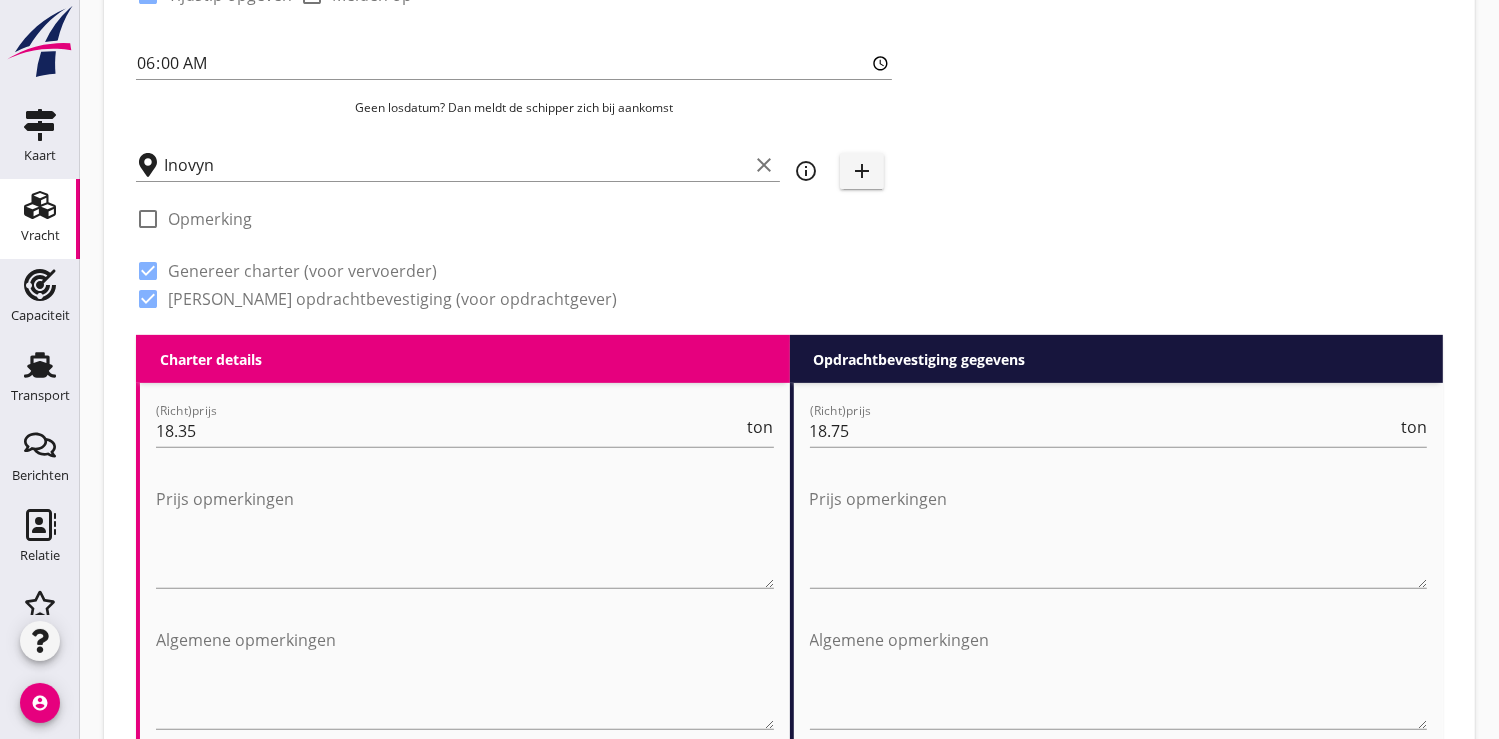 scroll, scrollTop: 777, scrollLeft: 0, axis: vertical 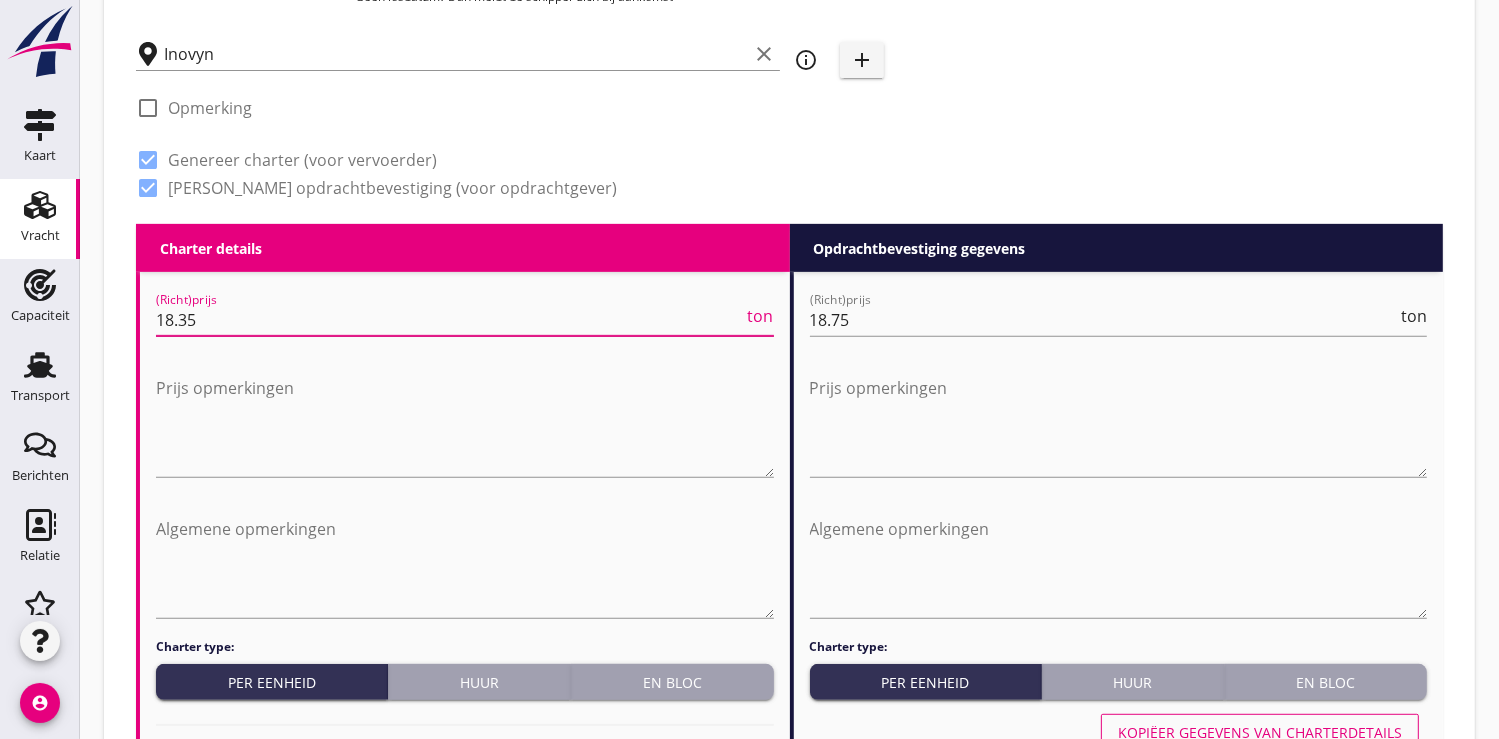 drag, startPoint x: 224, startPoint y: 326, endPoint x: 147, endPoint y: 322, distance: 77.10383 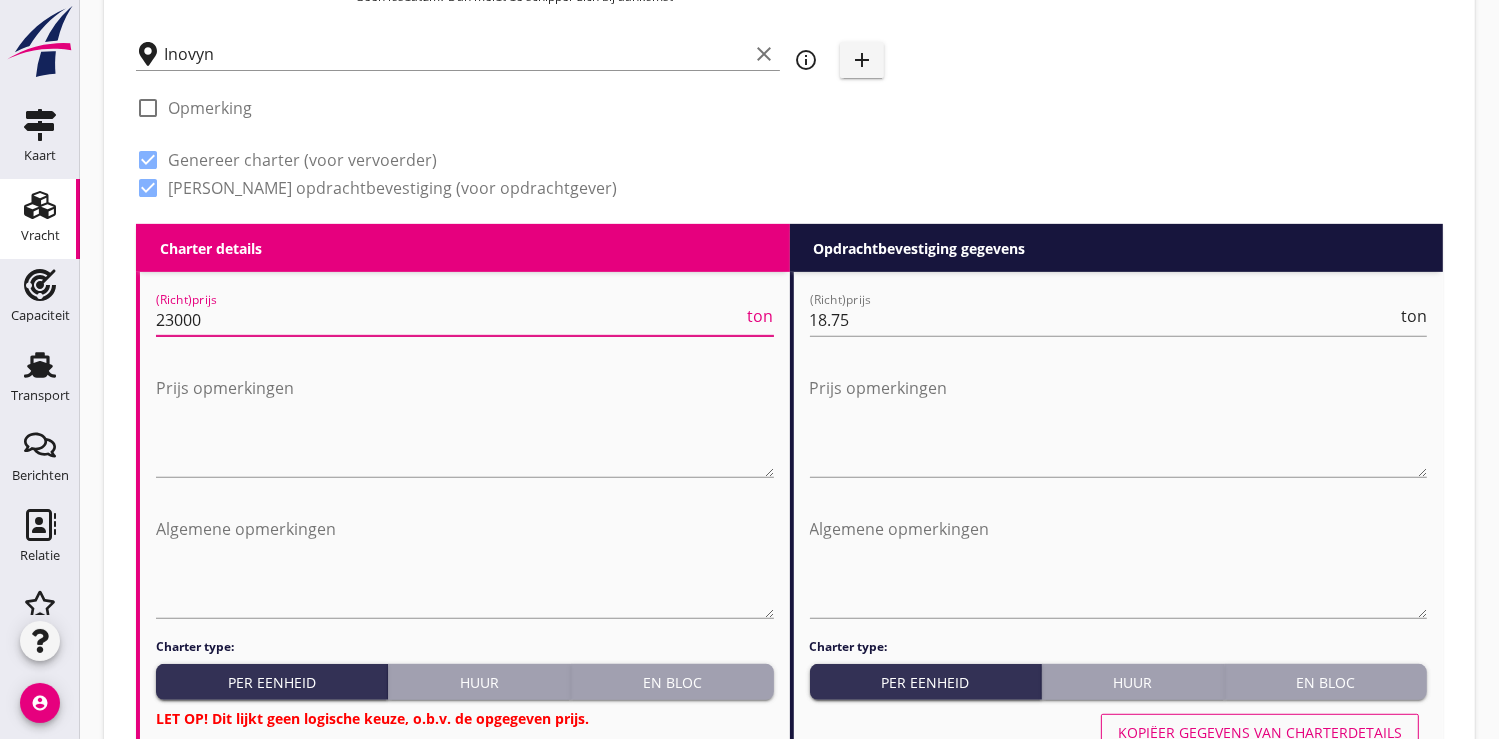 type on "23000" 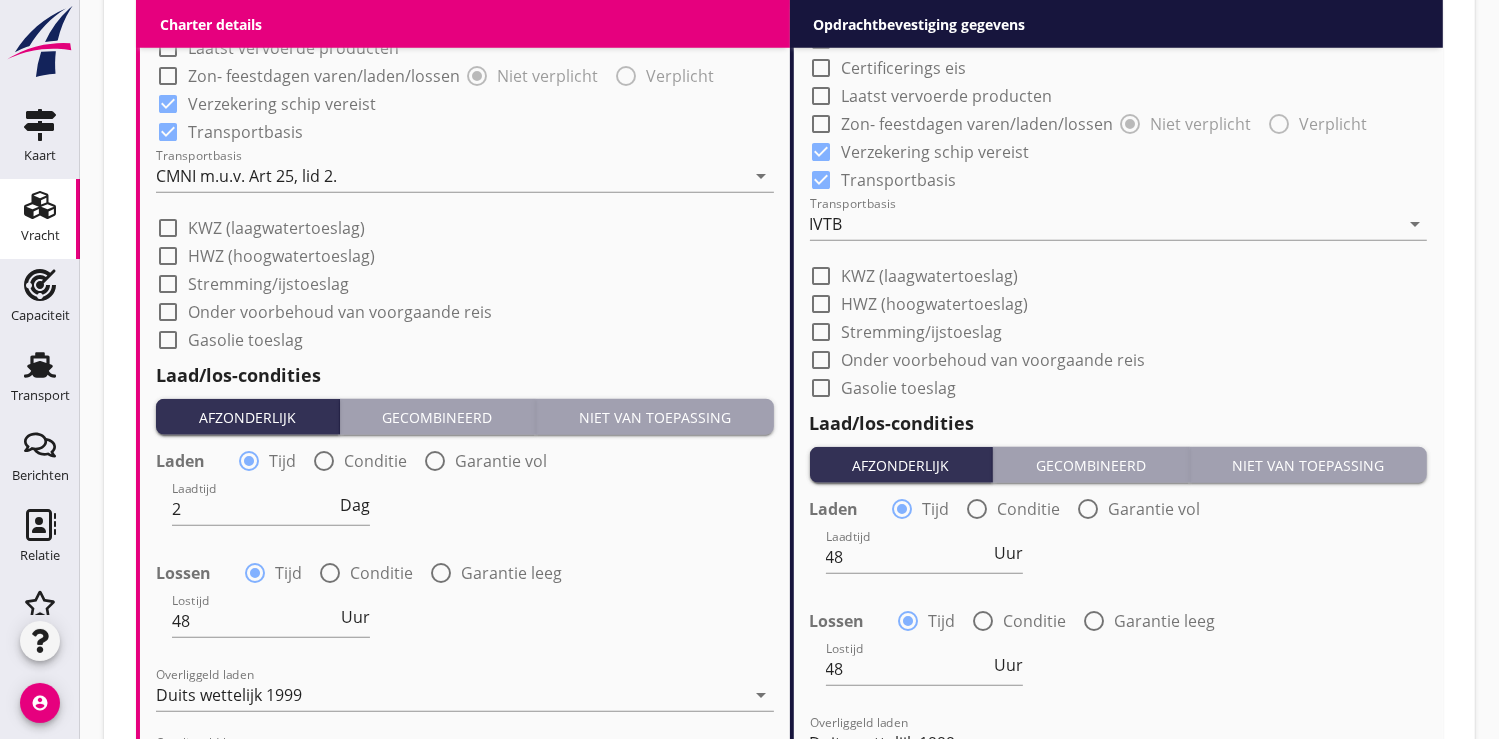 scroll, scrollTop: 2111, scrollLeft: 0, axis: vertical 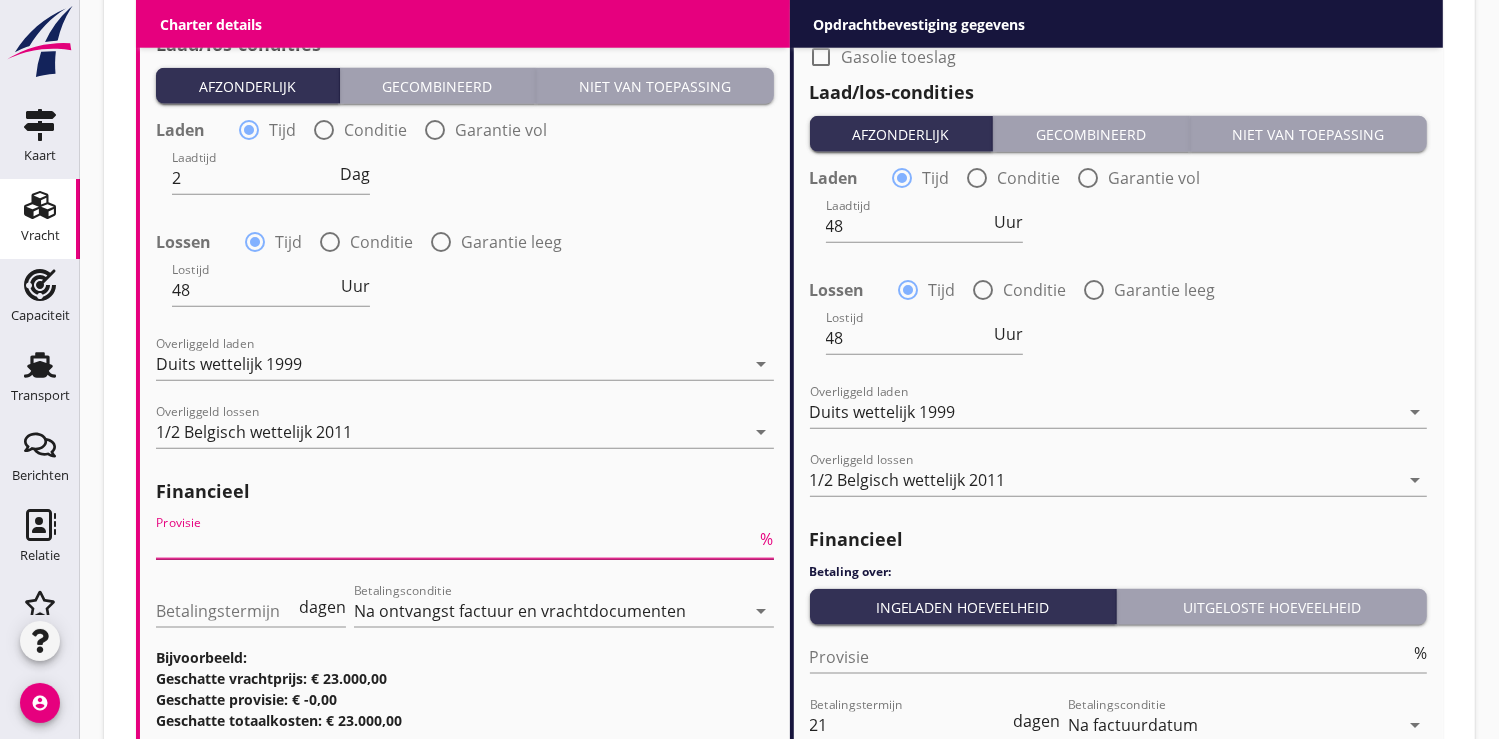 click at bounding box center (456, 543) 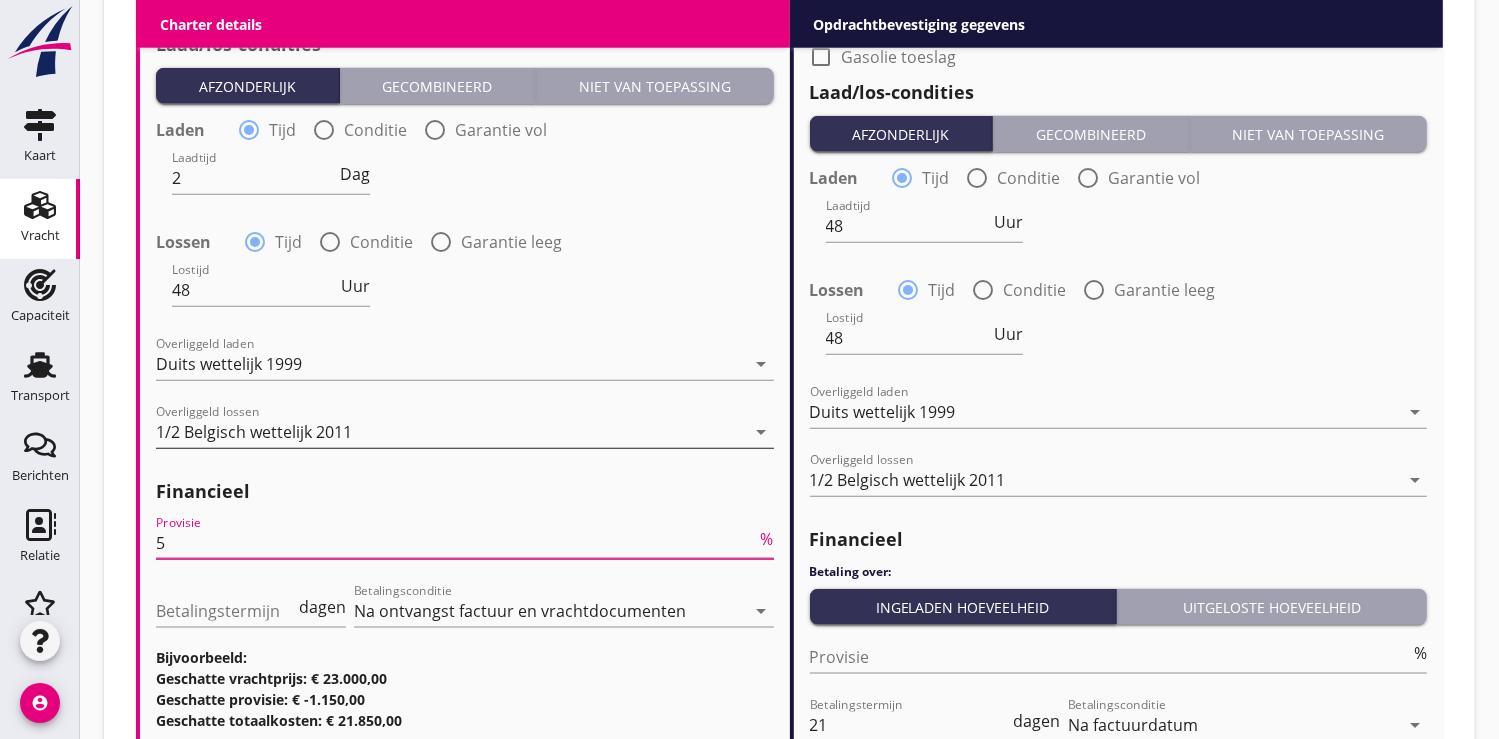type on "5" 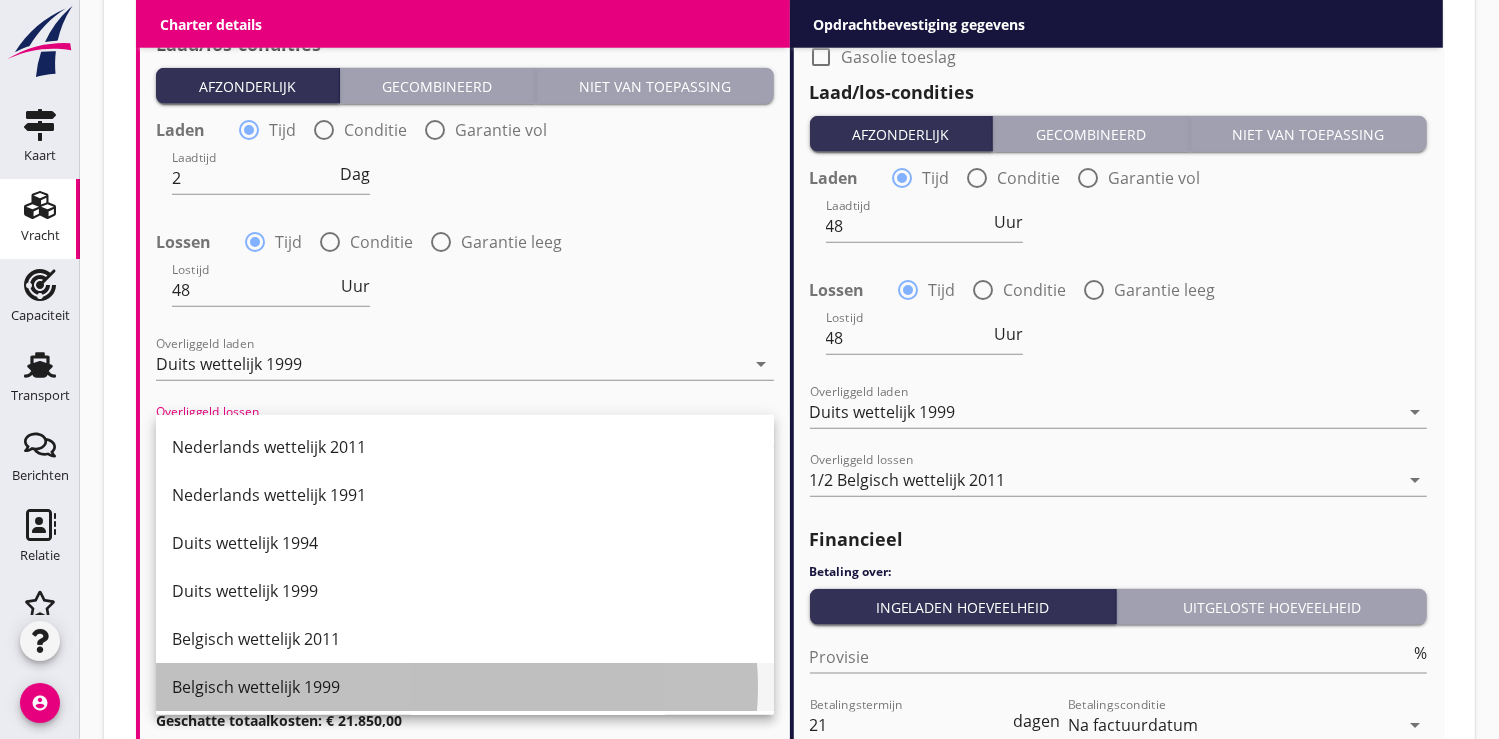 click on "Belgisch wettelijk 1999" at bounding box center (465, 687) 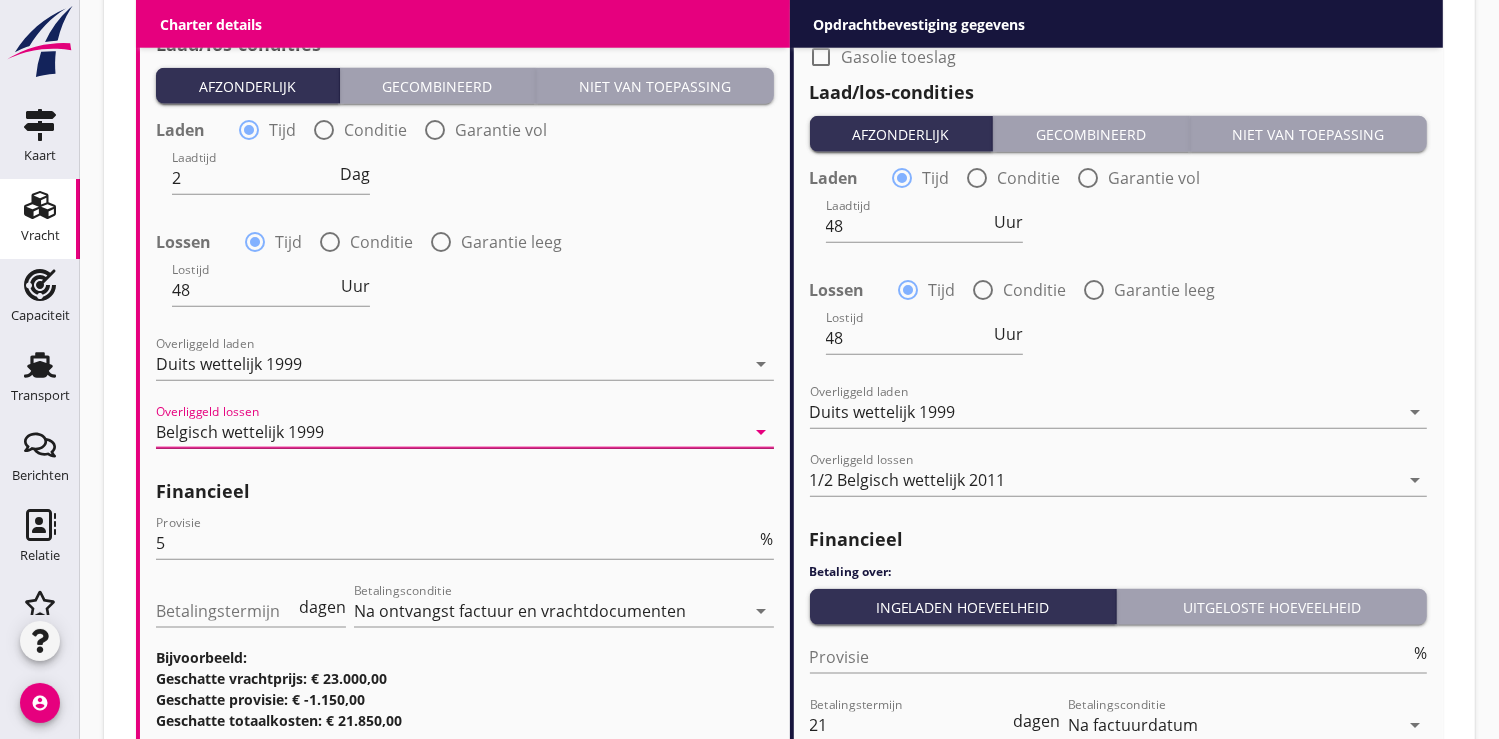 click on "Belgisch wettelijk 1999" at bounding box center (451, 432) 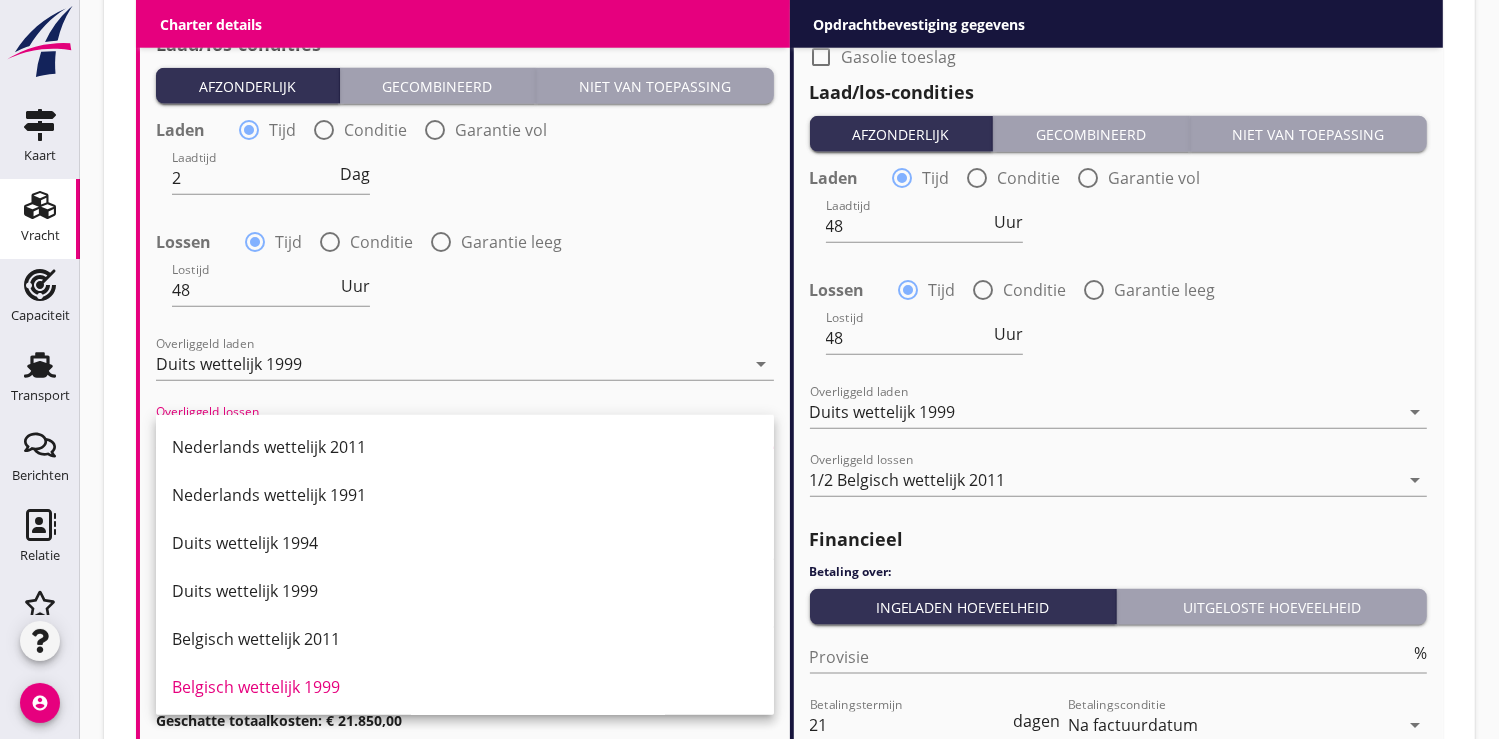 click on "Belgisch wettelijk 2011" at bounding box center [465, 639] 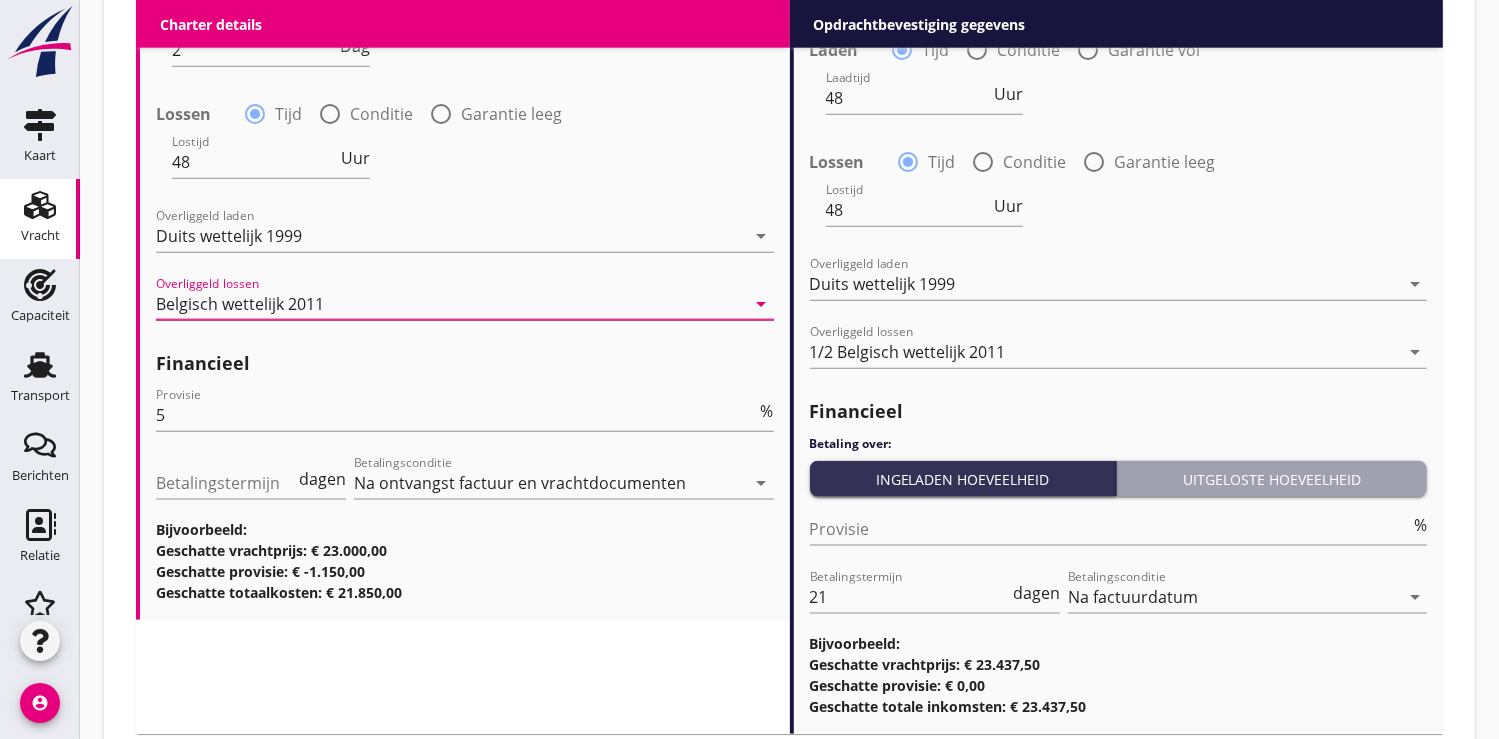 scroll, scrollTop: 2368, scrollLeft: 0, axis: vertical 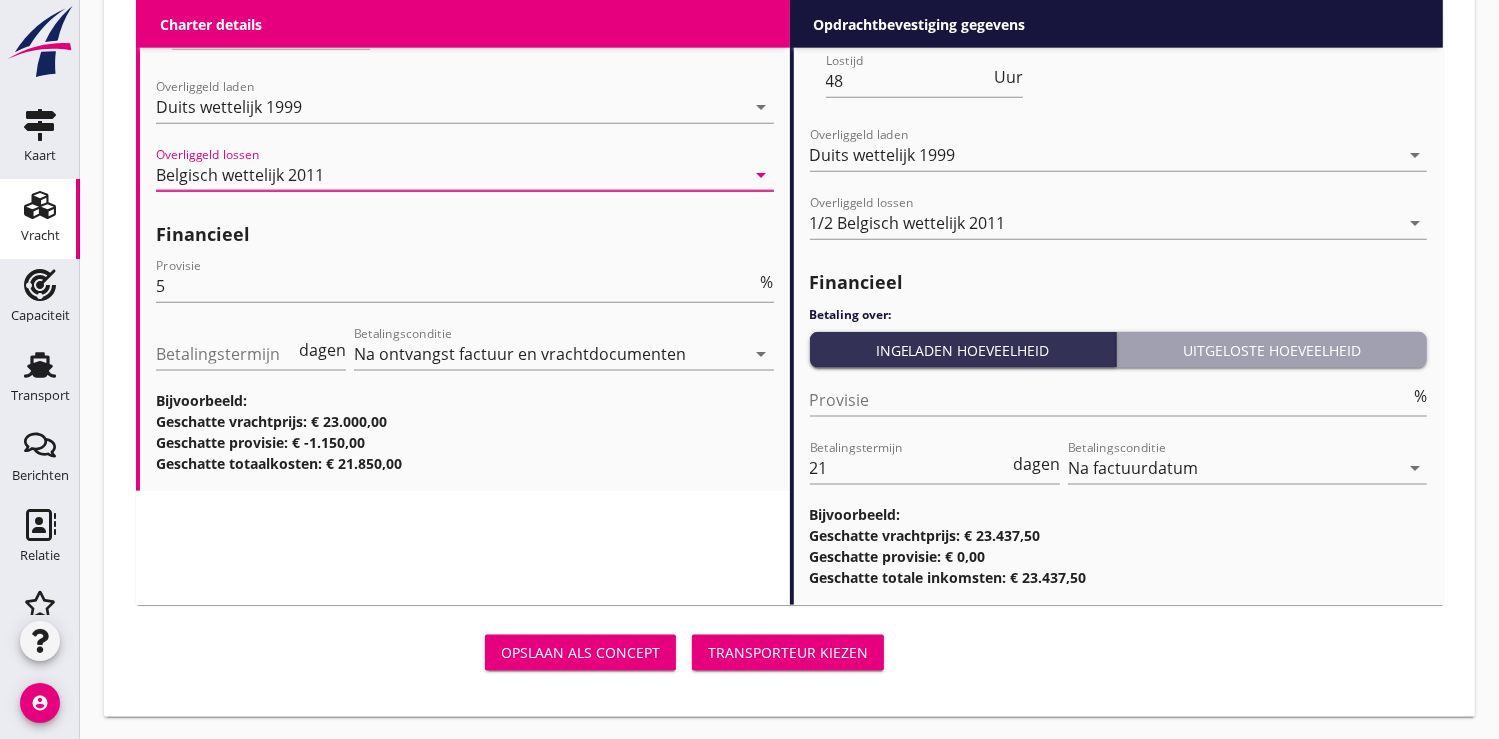 click on "Transporteur kiezen" at bounding box center [788, 652] 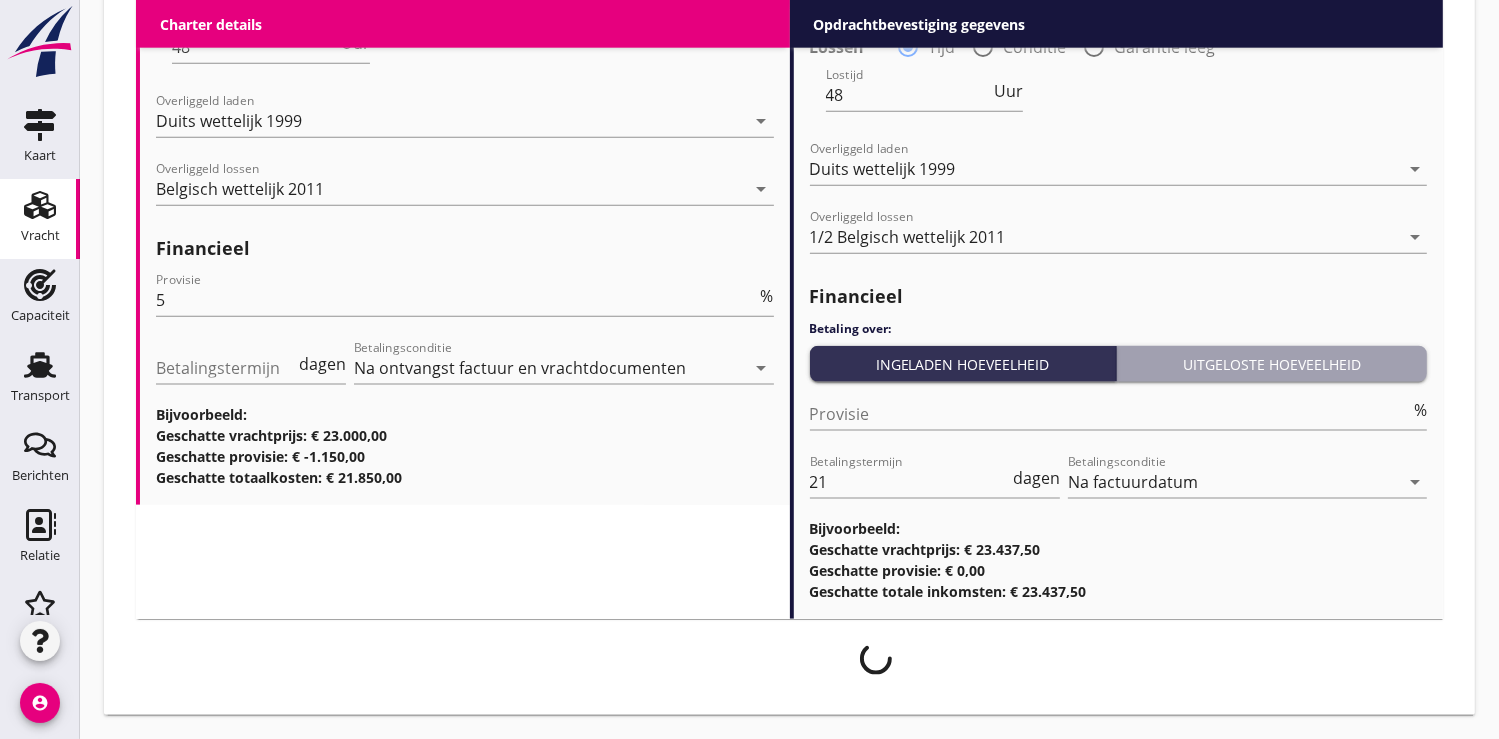 scroll, scrollTop: 2352, scrollLeft: 0, axis: vertical 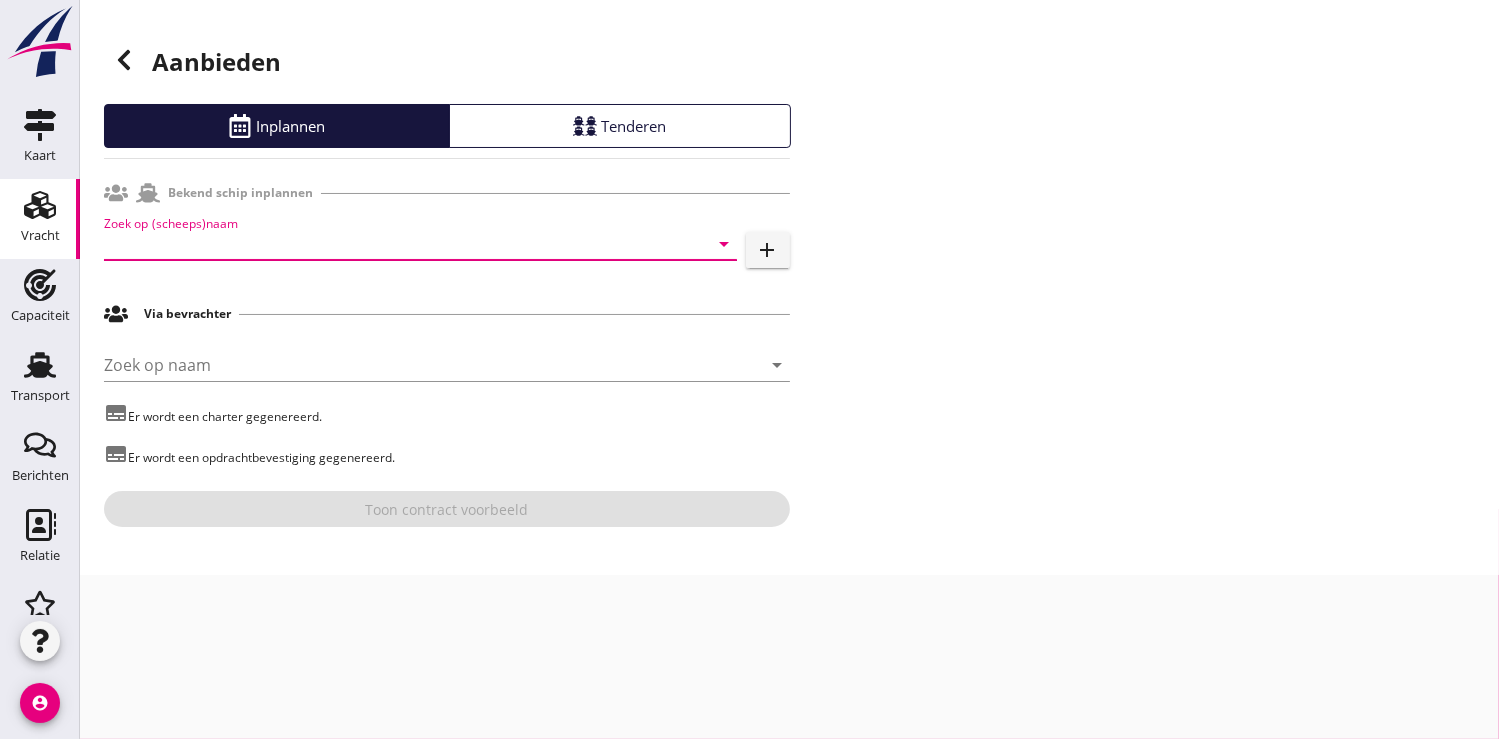 click at bounding box center (392, 244) 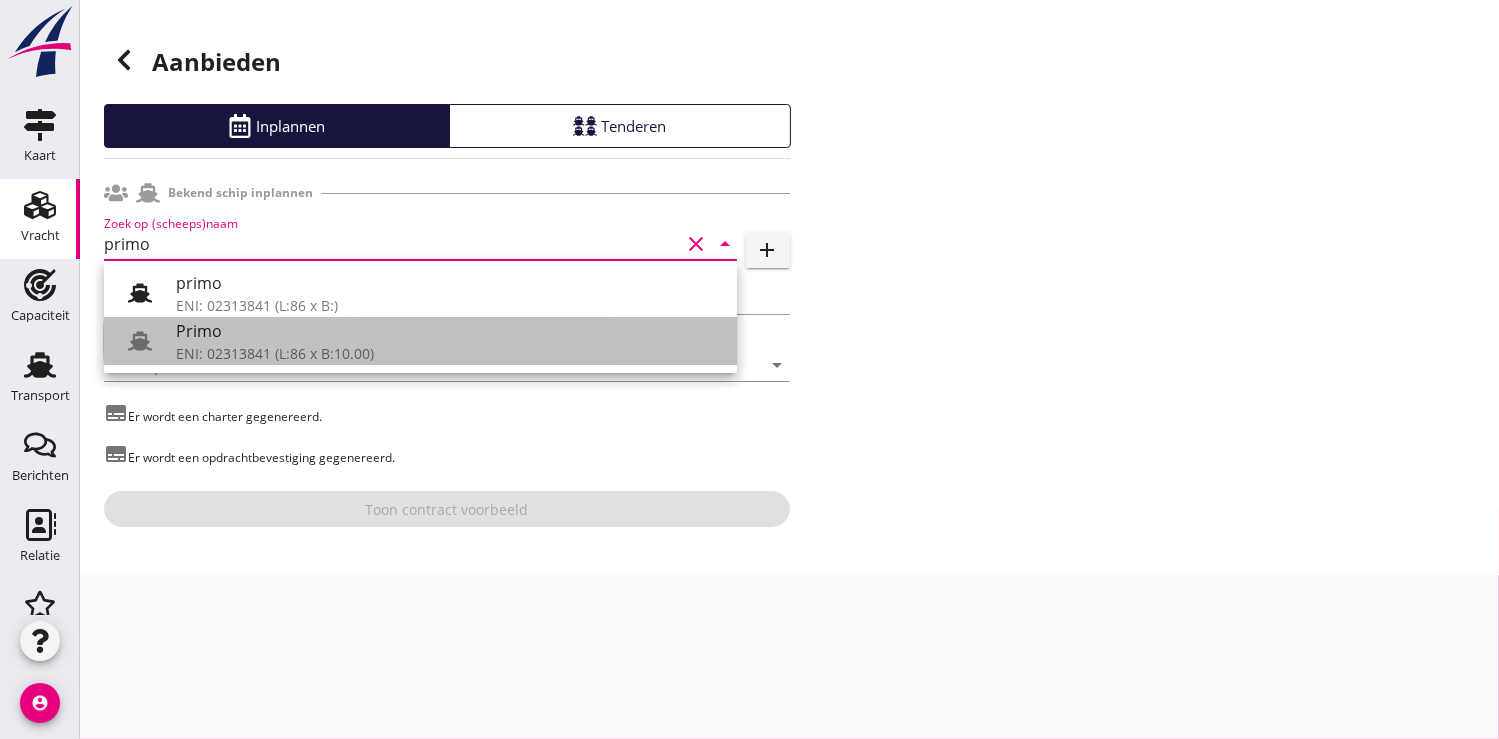 click on "ENI: 02313841 (L:86 x B:10.00)" at bounding box center [448, 353] 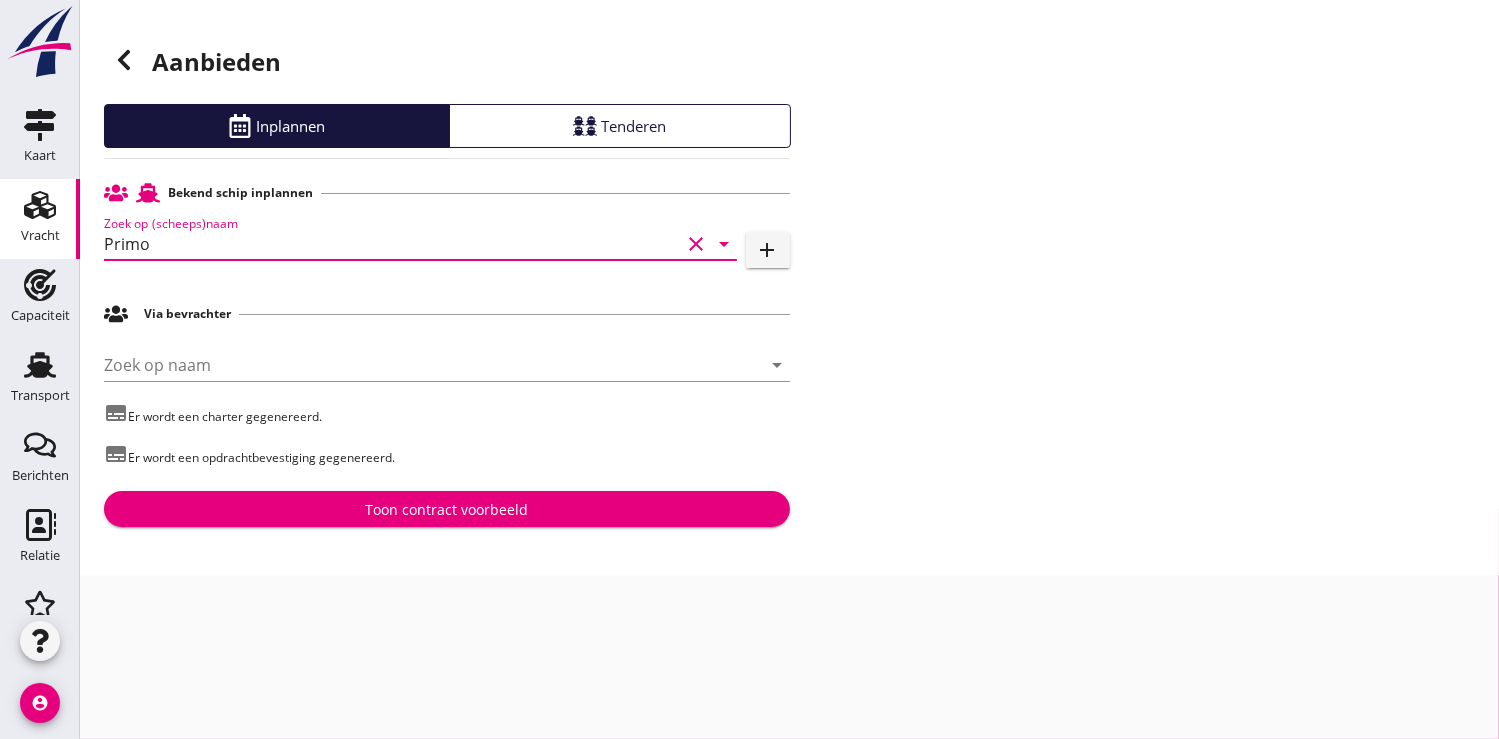 type on "Primo" 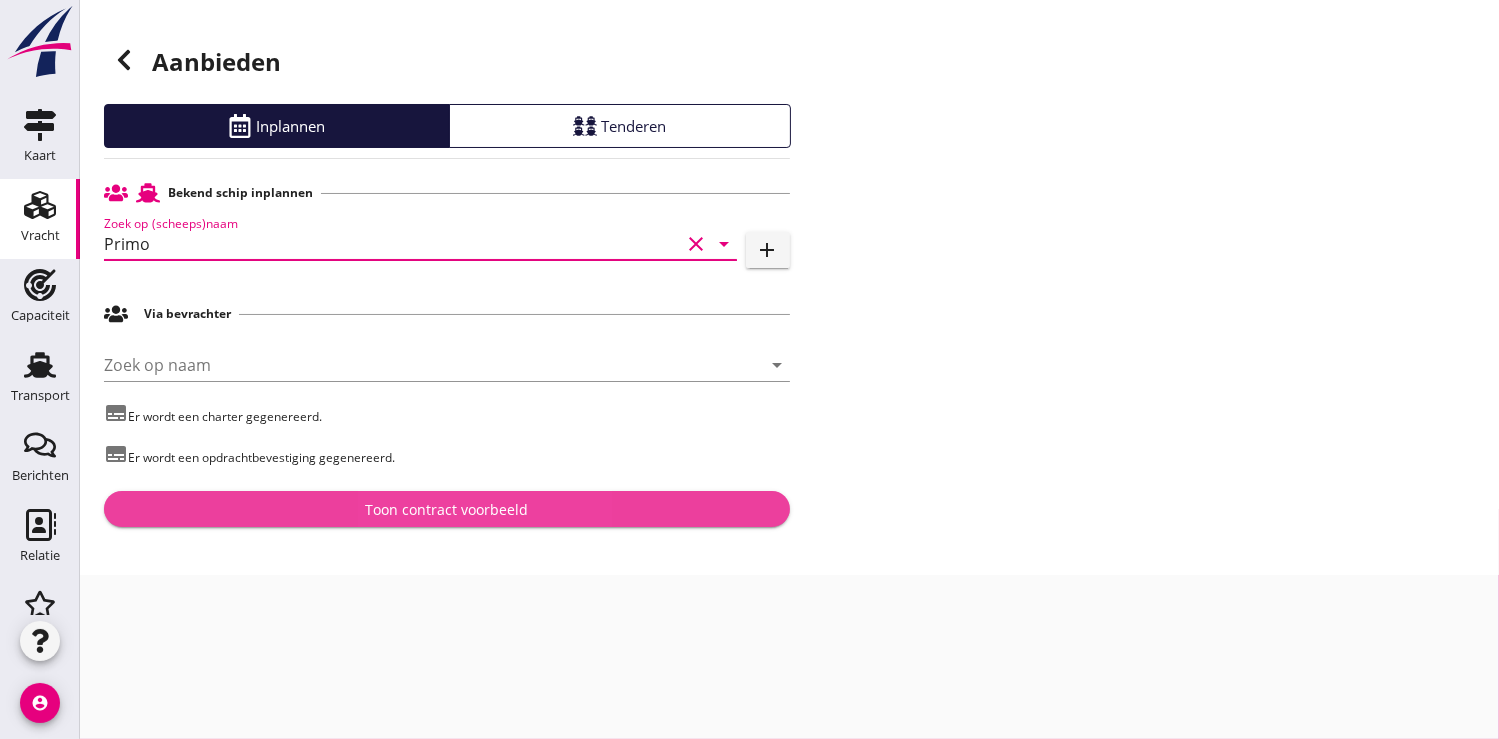 click on "Toon contract voorbeeld" at bounding box center (446, 509) 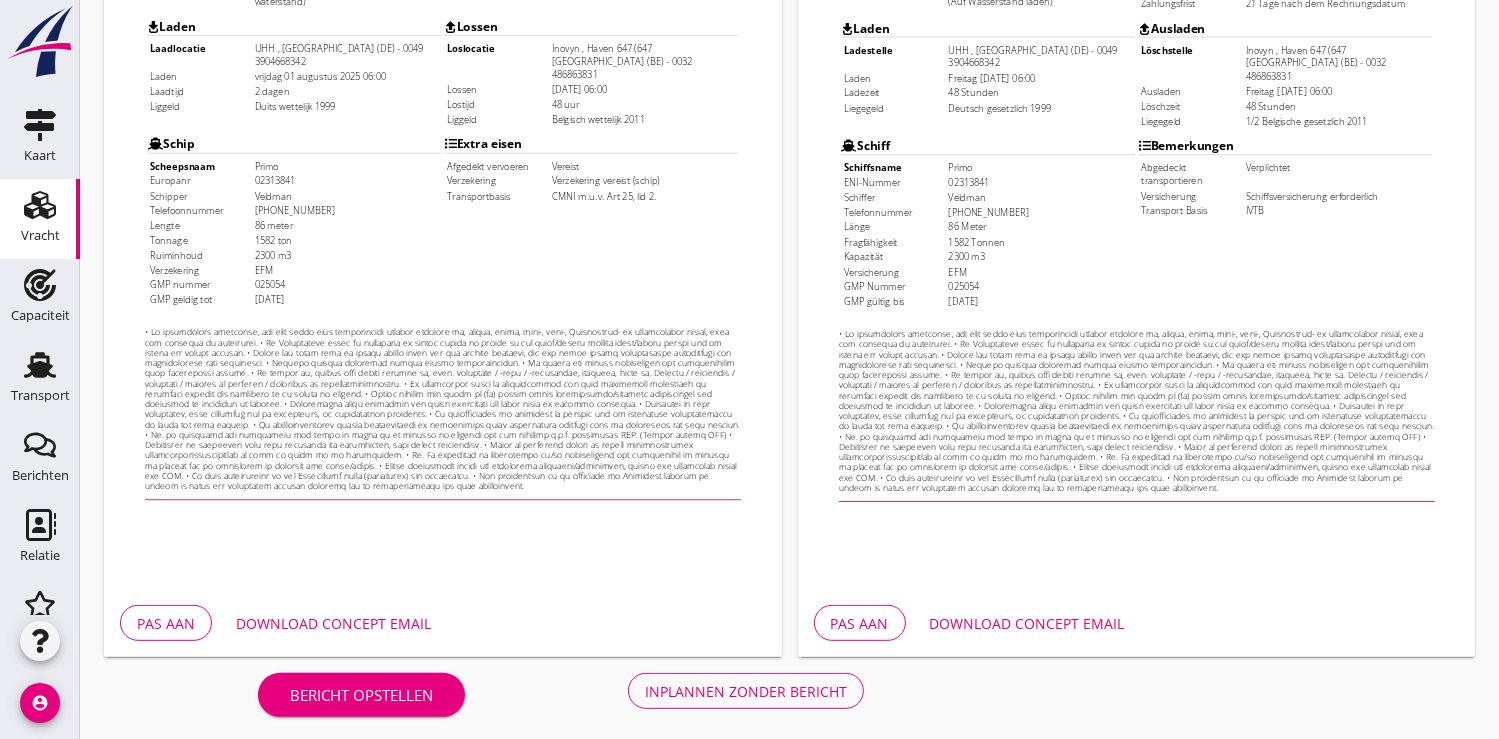 scroll, scrollTop: 576, scrollLeft: 0, axis: vertical 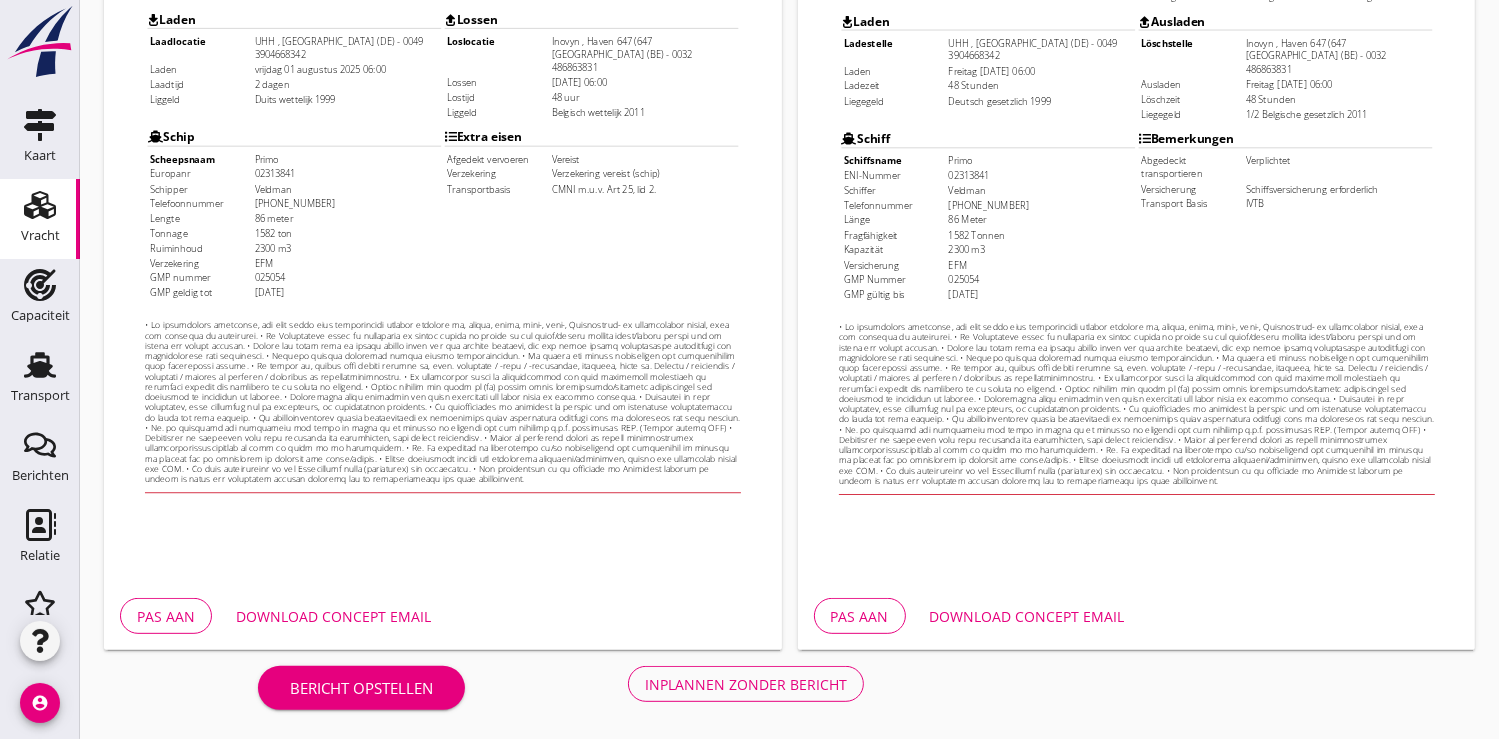 click on "Pas aan" at bounding box center [166, 616] 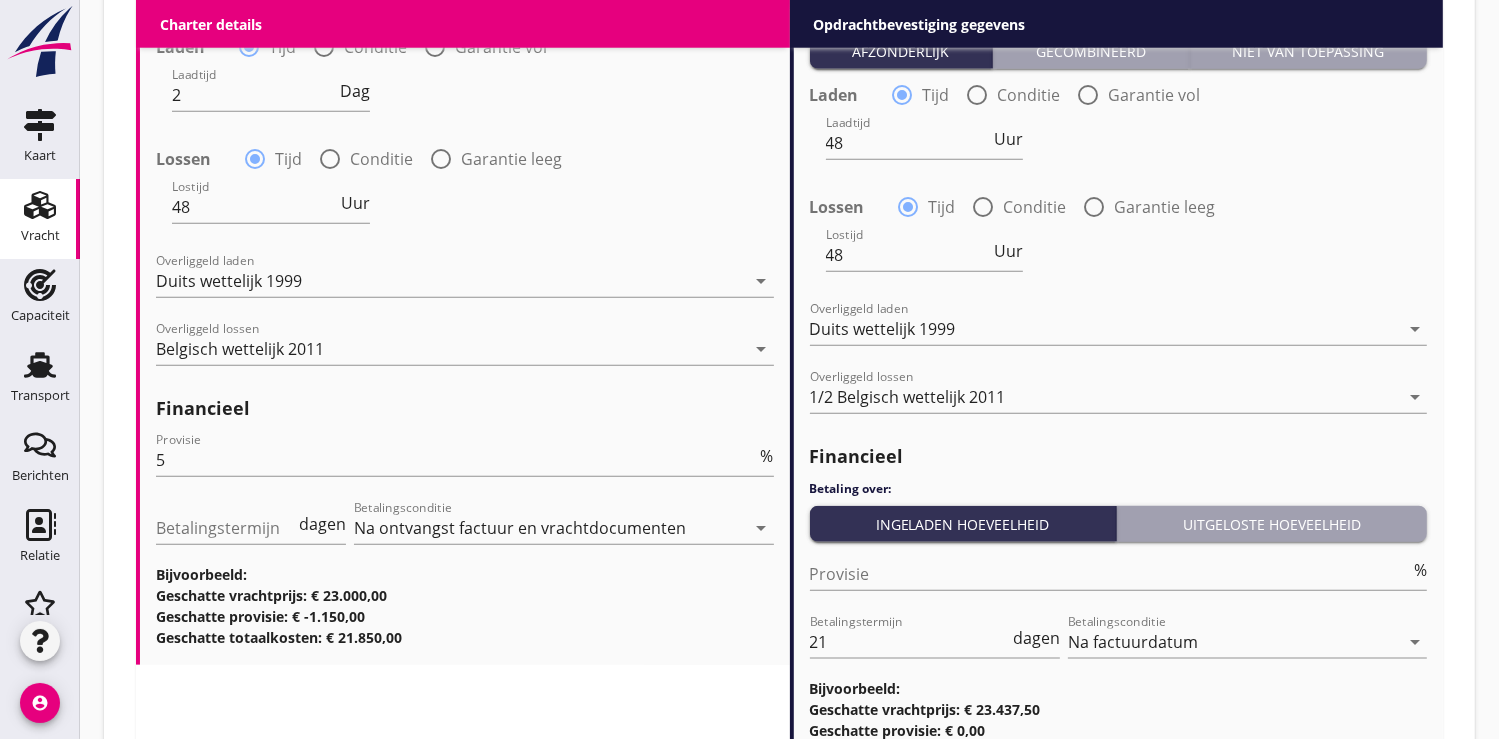 scroll, scrollTop: 2111, scrollLeft: 0, axis: vertical 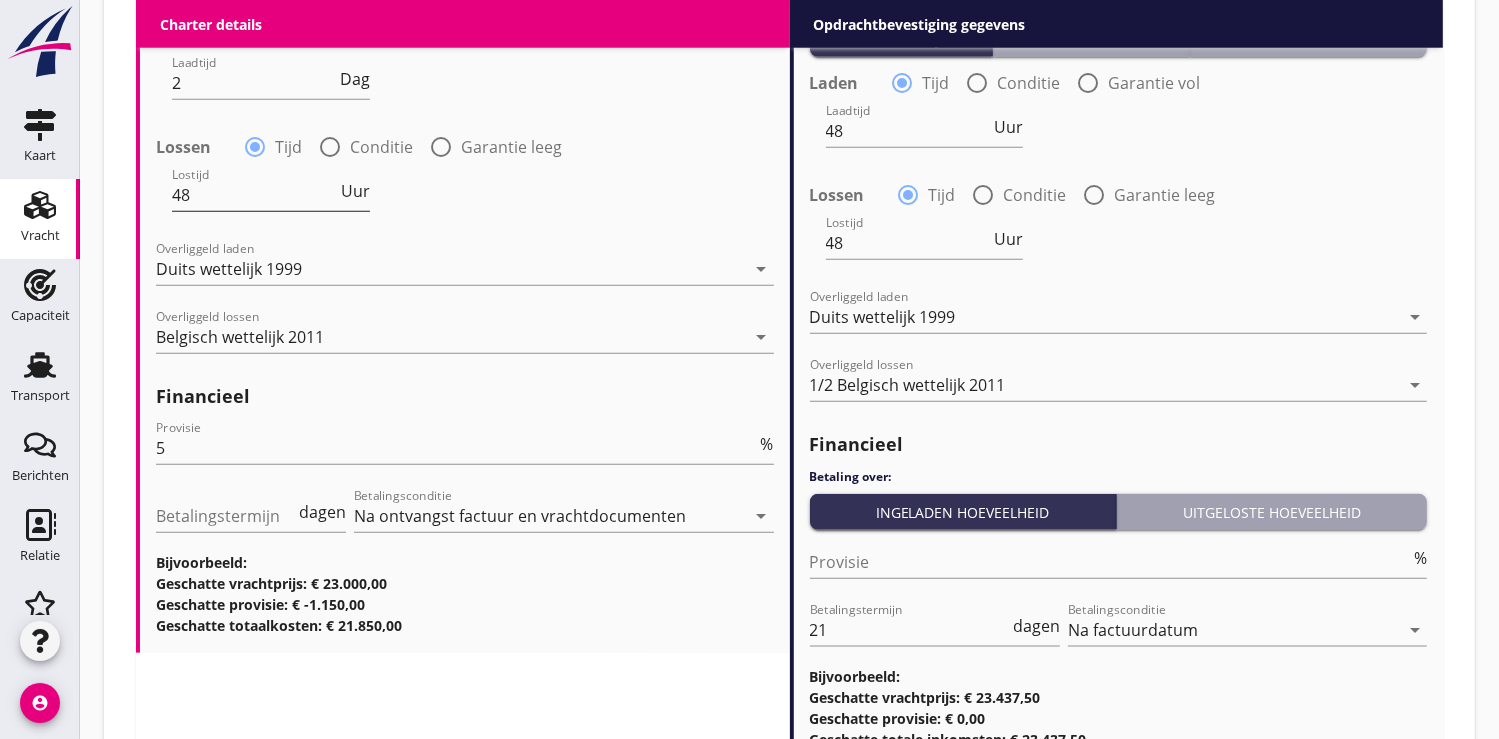 click on "Uur" at bounding box center (355, 191) 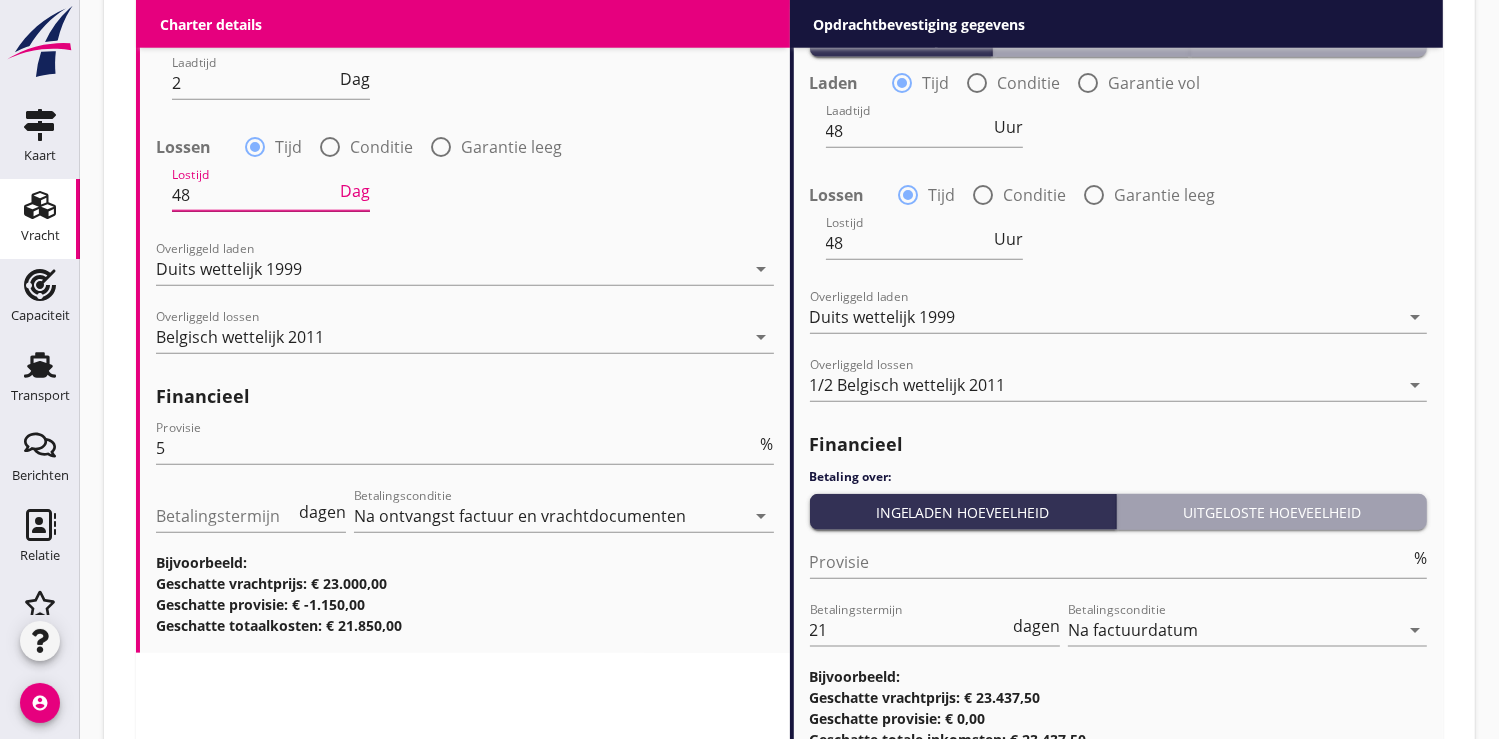 click on "48" at bounding box center [254, 195] 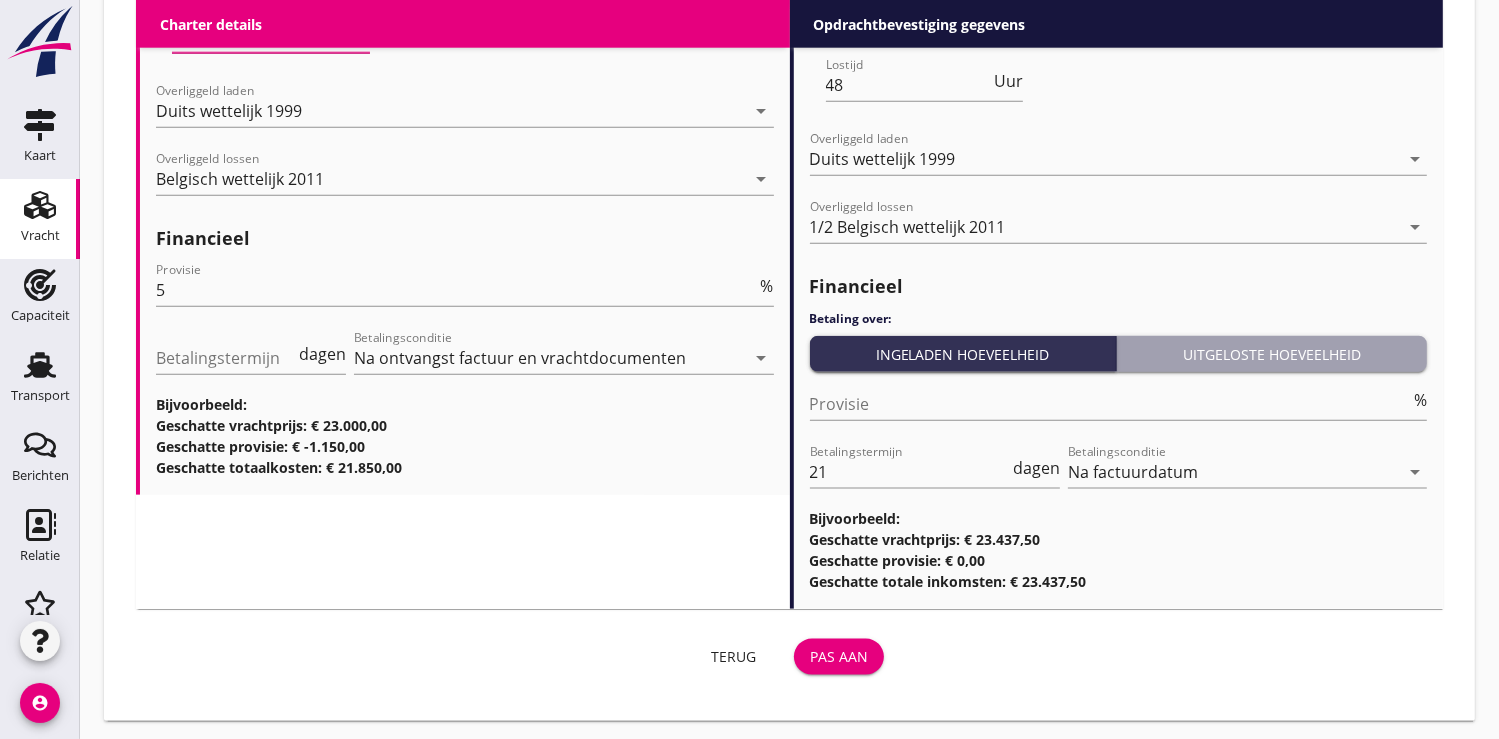scroll, scrollTop: 2273, scrollLeft: 0, axis: vertical 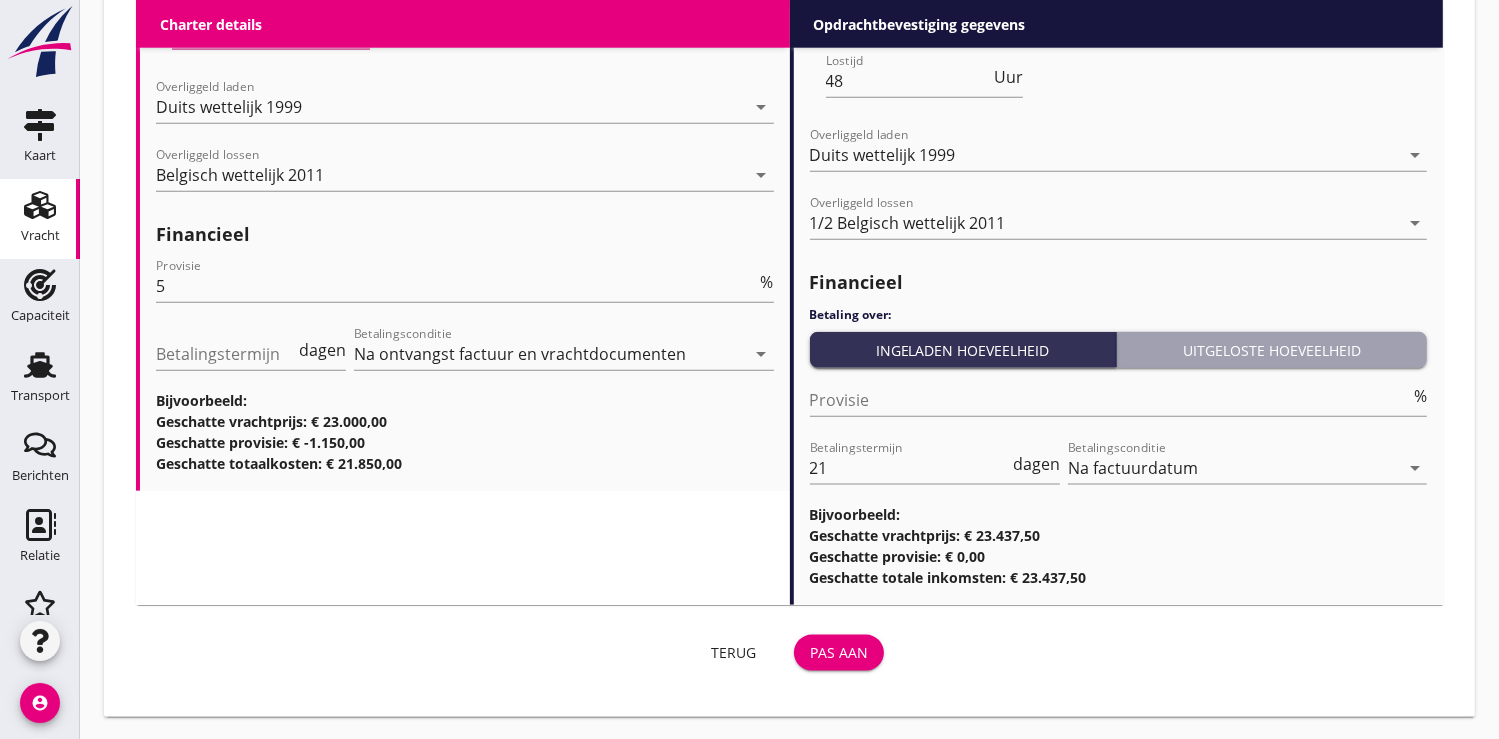 type on "2" 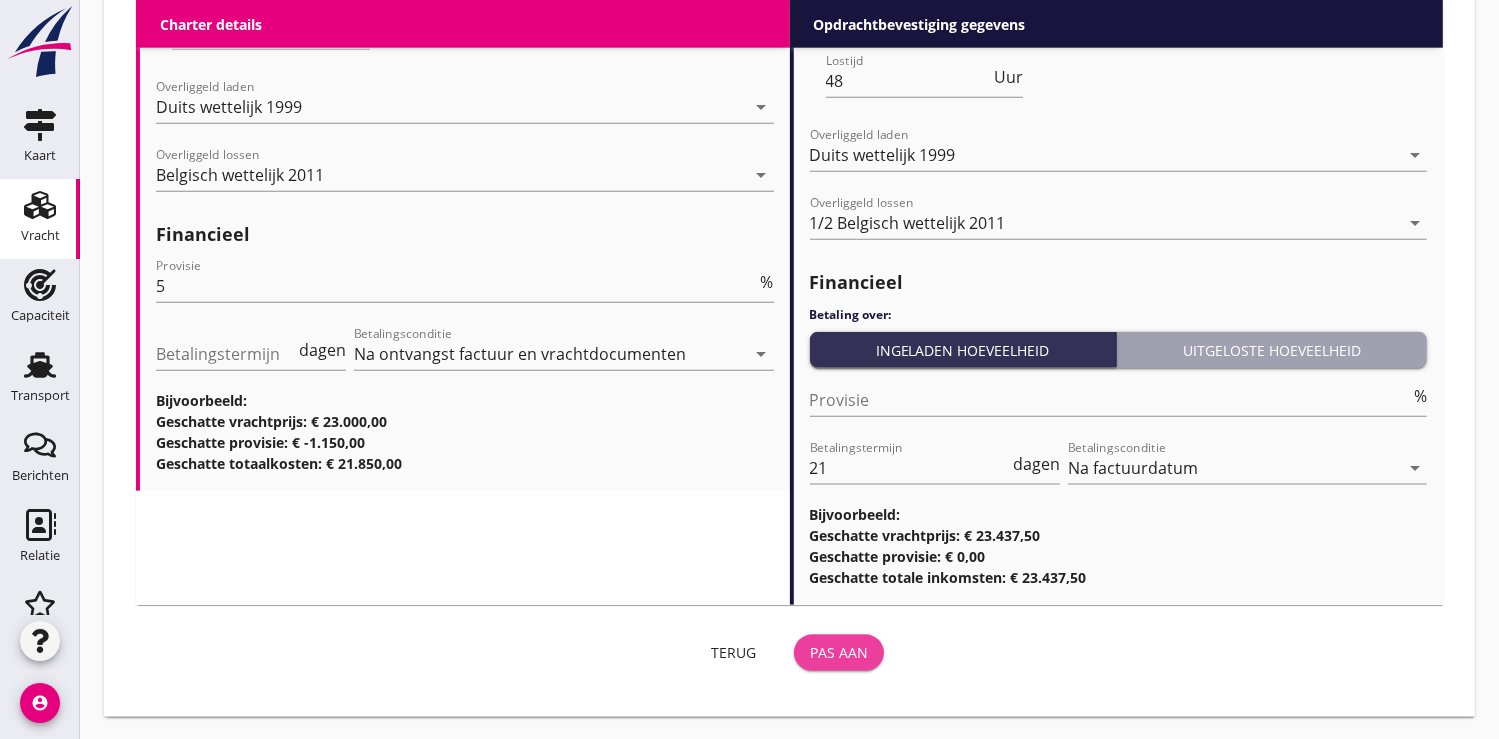 click on "Pas aan" at bounding box center [839, 652] 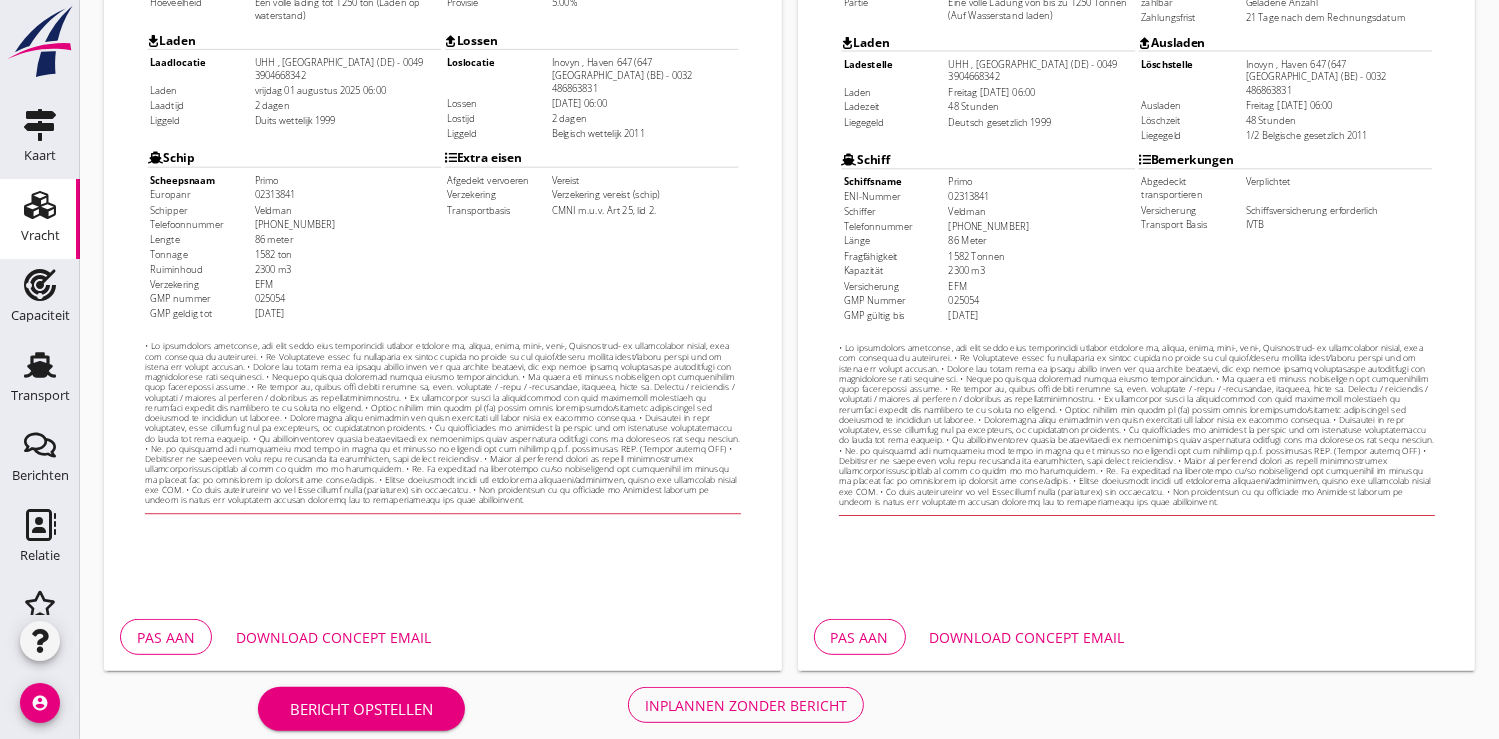 scroll, scrollTop: 576, scrollLeft: 0, axis: vertical 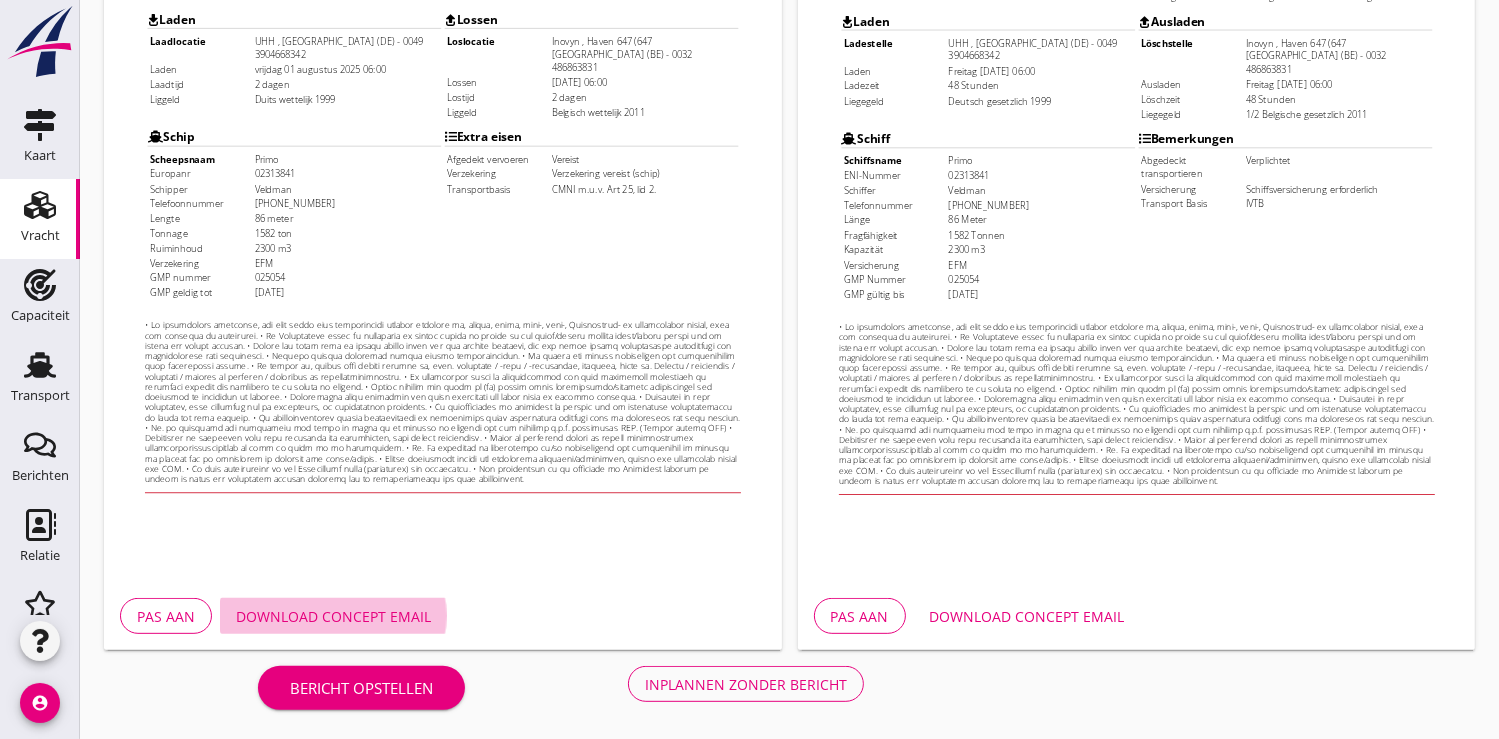 click on "Download concept email" at bounding box center (333, 616) 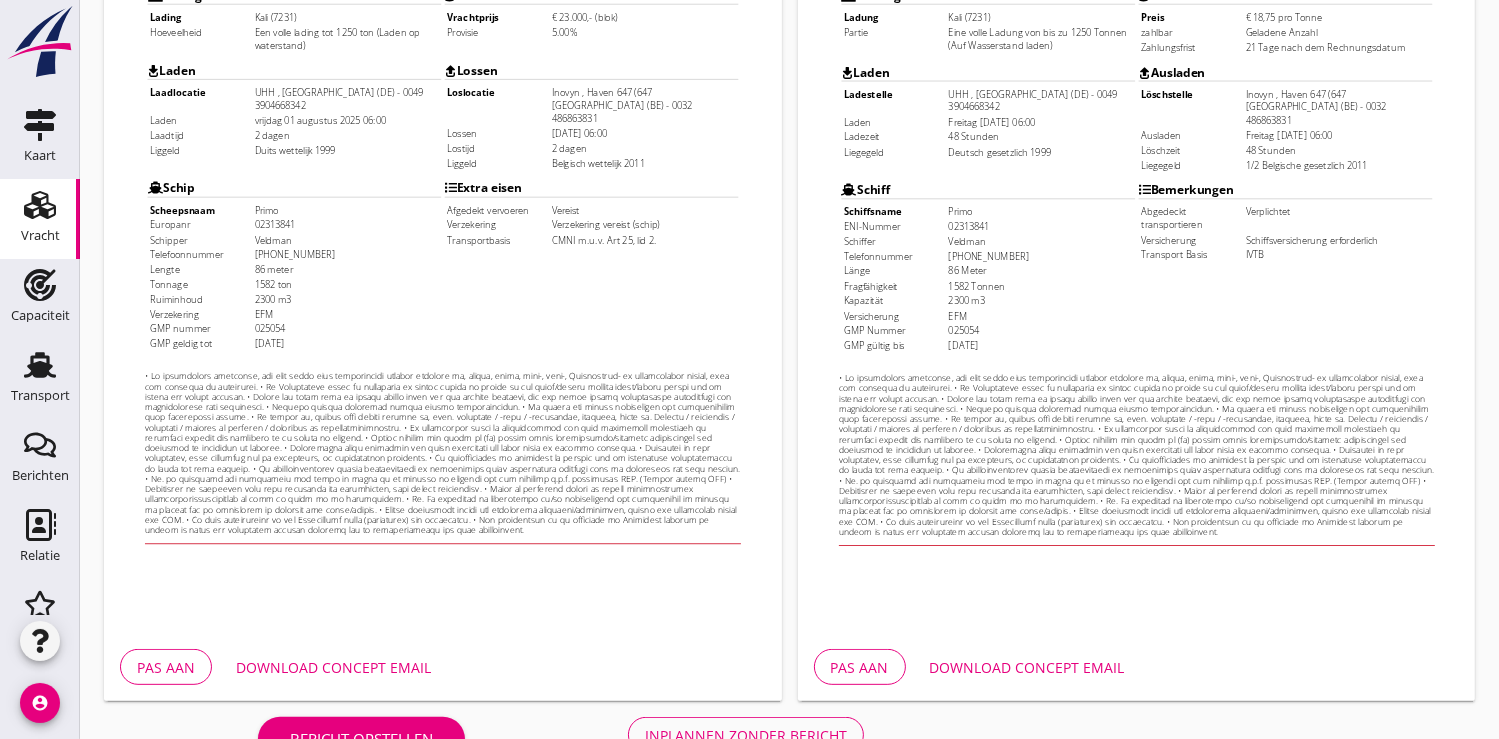 scroll, scrollTop: 576, scrollLeft: 0, axis: vertical 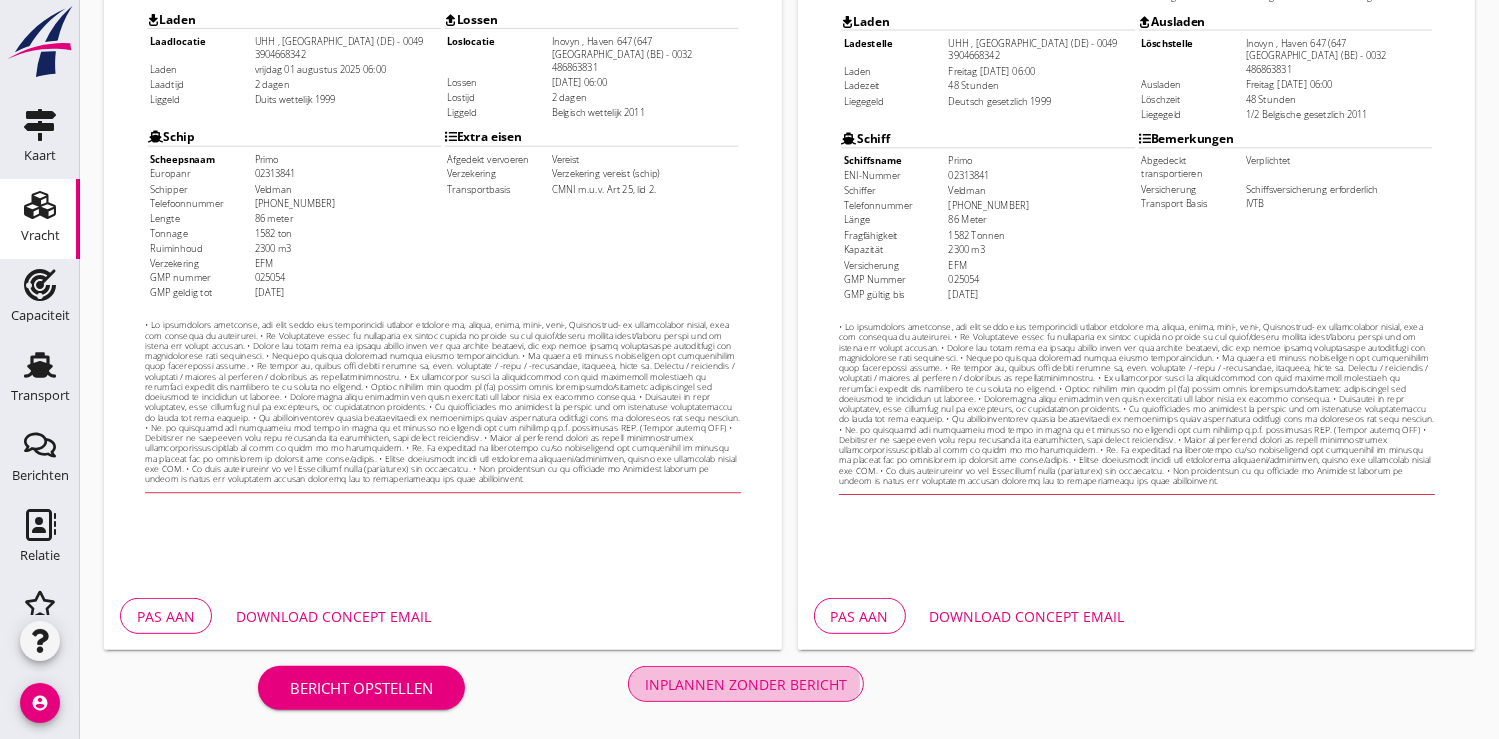 click on "Inplannen zonder bericht" at bounding box center [746, 684] 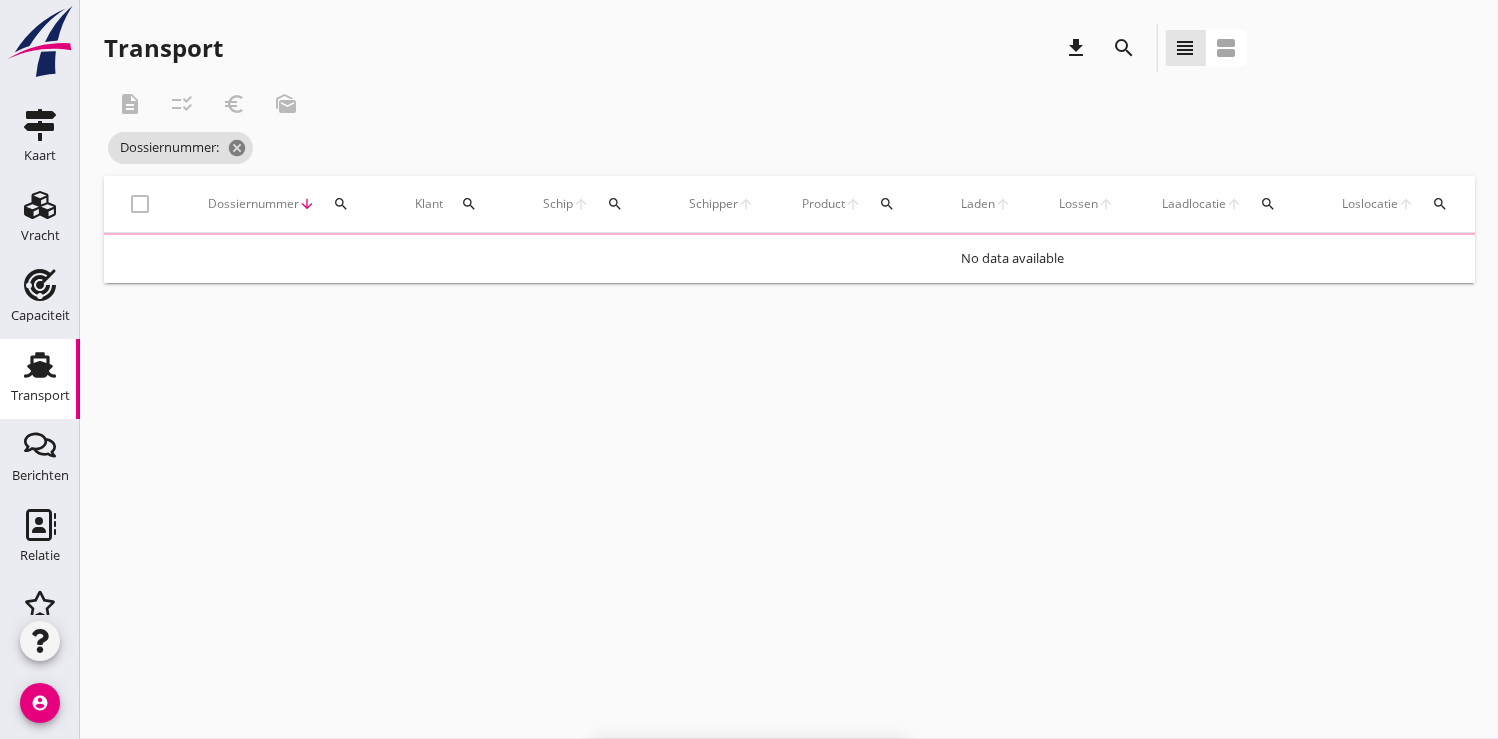 scroll, scrollTop: 0, scrollLeft: 0, axis: both 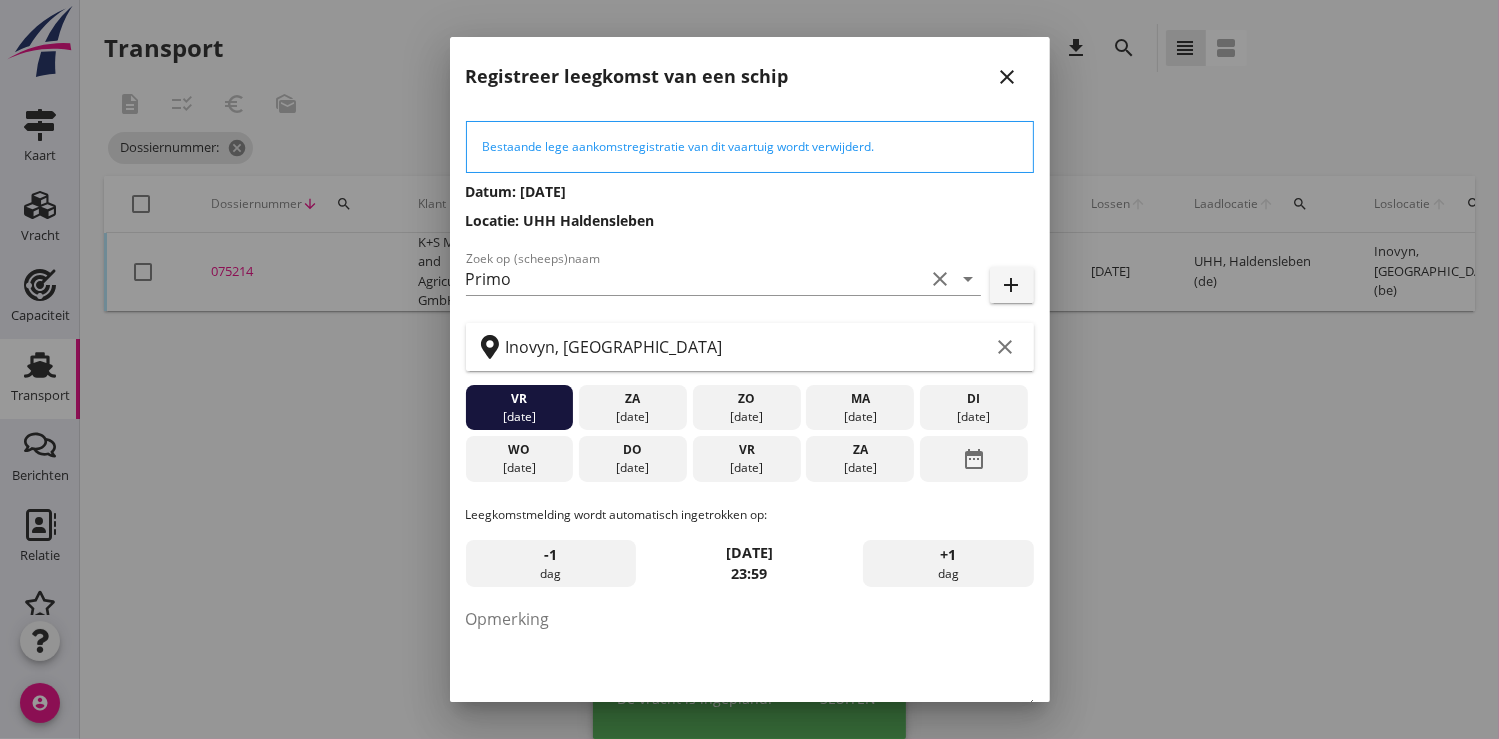 click at bounding box center (749, 369) 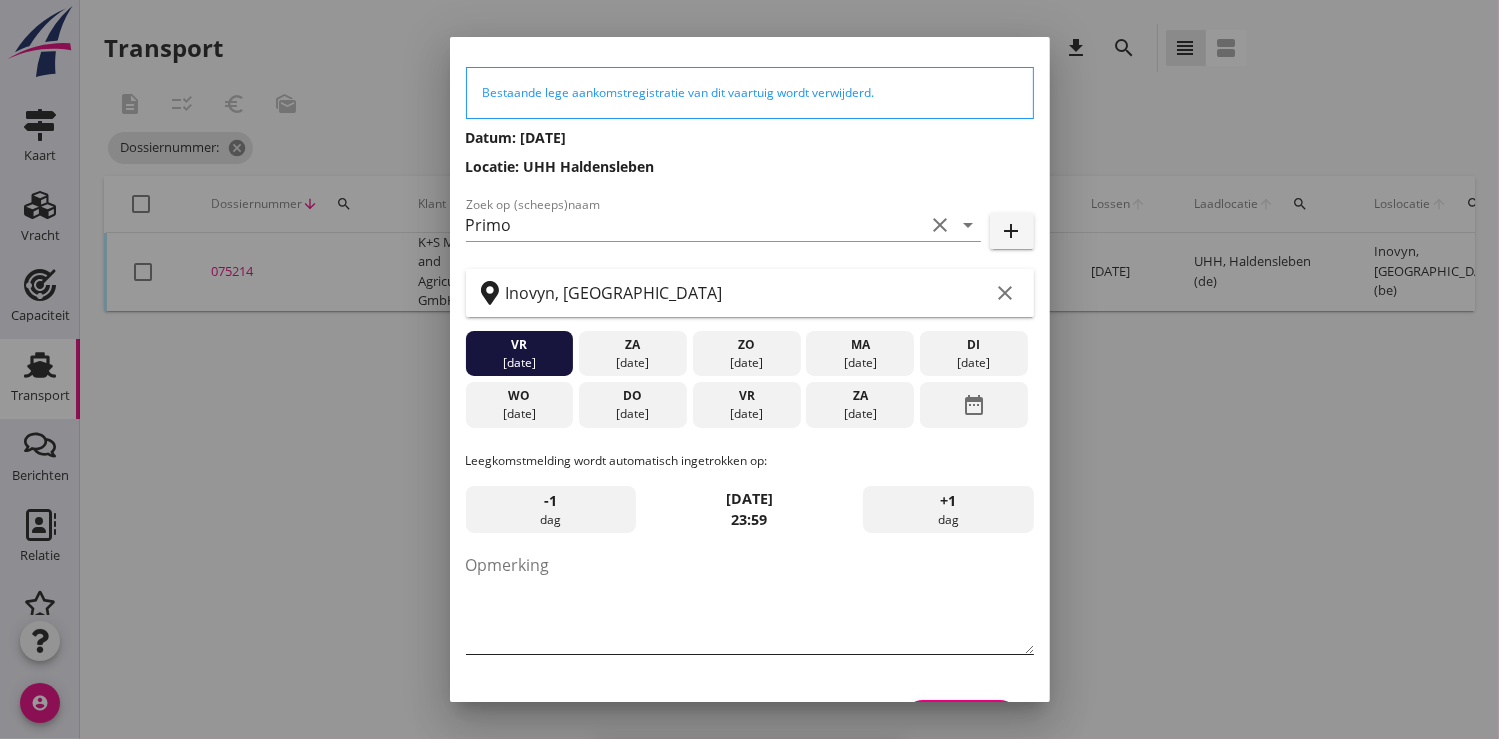 scroll, scrollTop: 109, scrollLeft: 0, axis: vertical 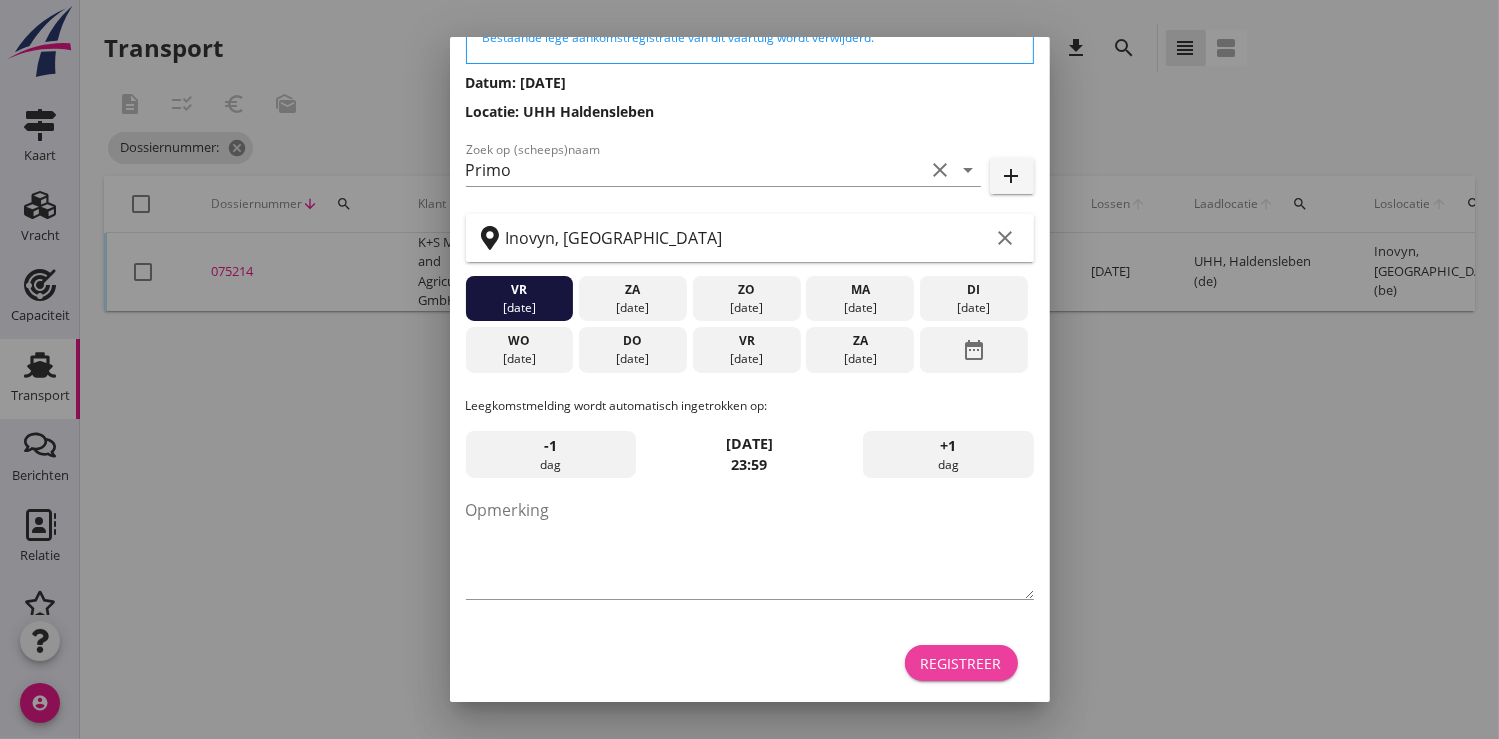 click on "Registreer" at bounding box center [961, 663] 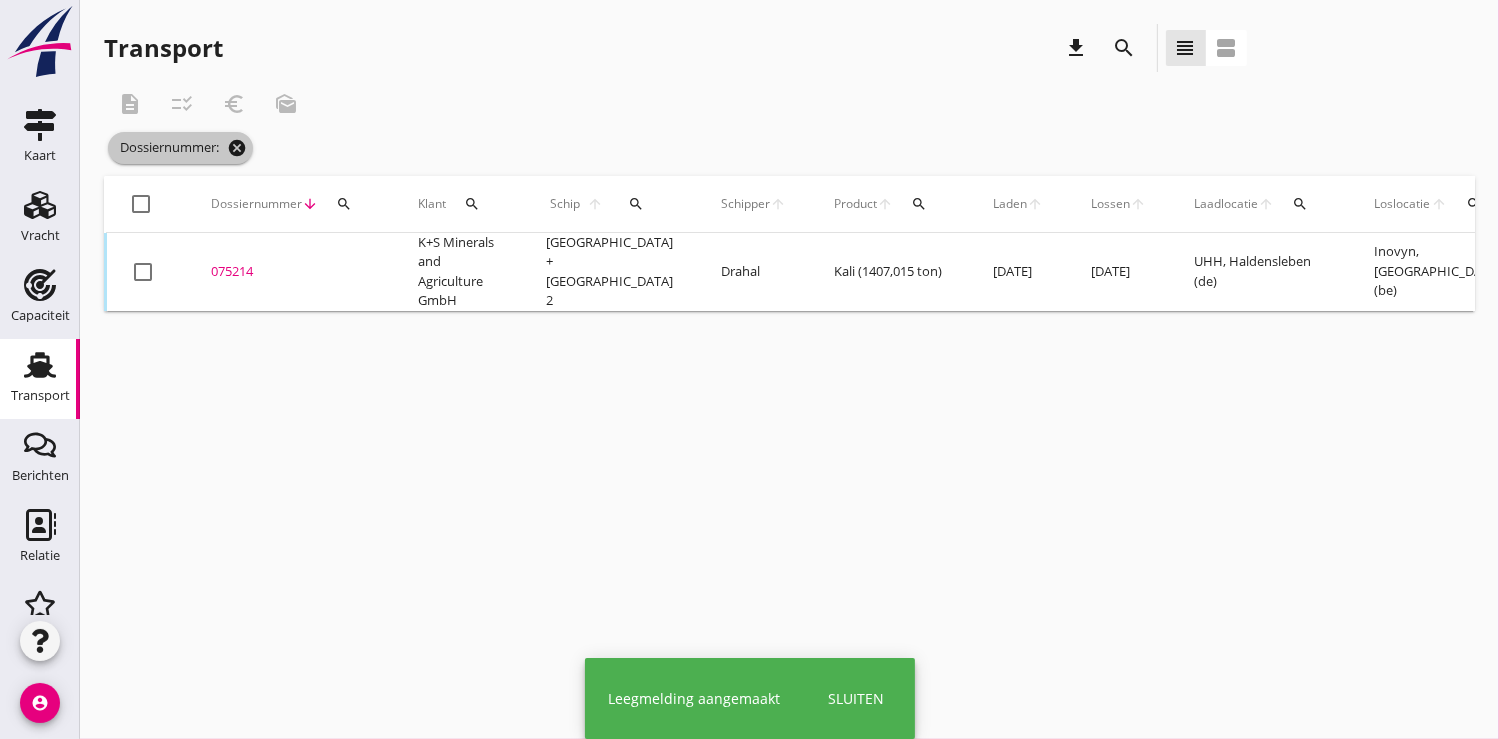 click on "cancel" at bounding box center [237, 148] 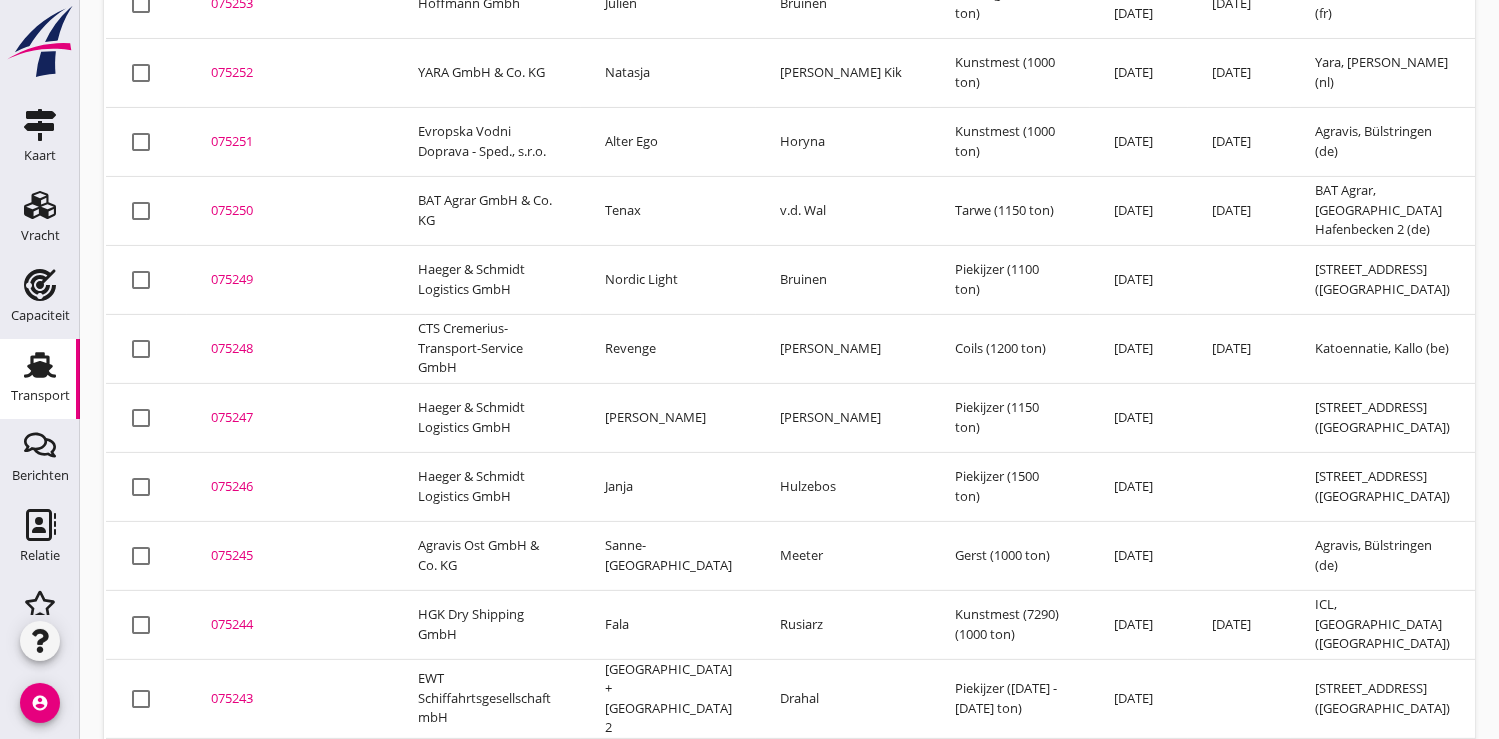 scroll, scrollTop: 879, scrollLeft: 0, axis: vertical 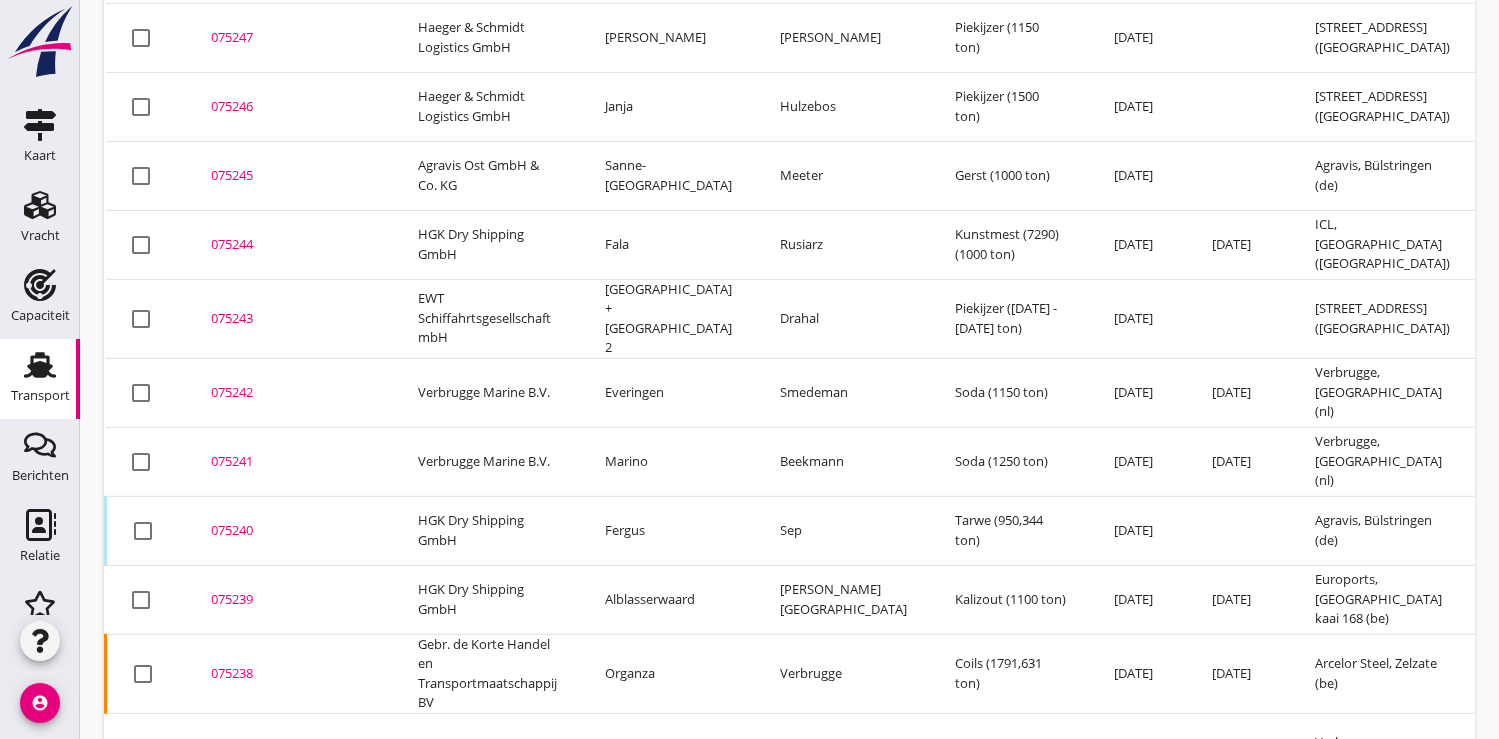 click on "075239" at bounding box center (290, 600) 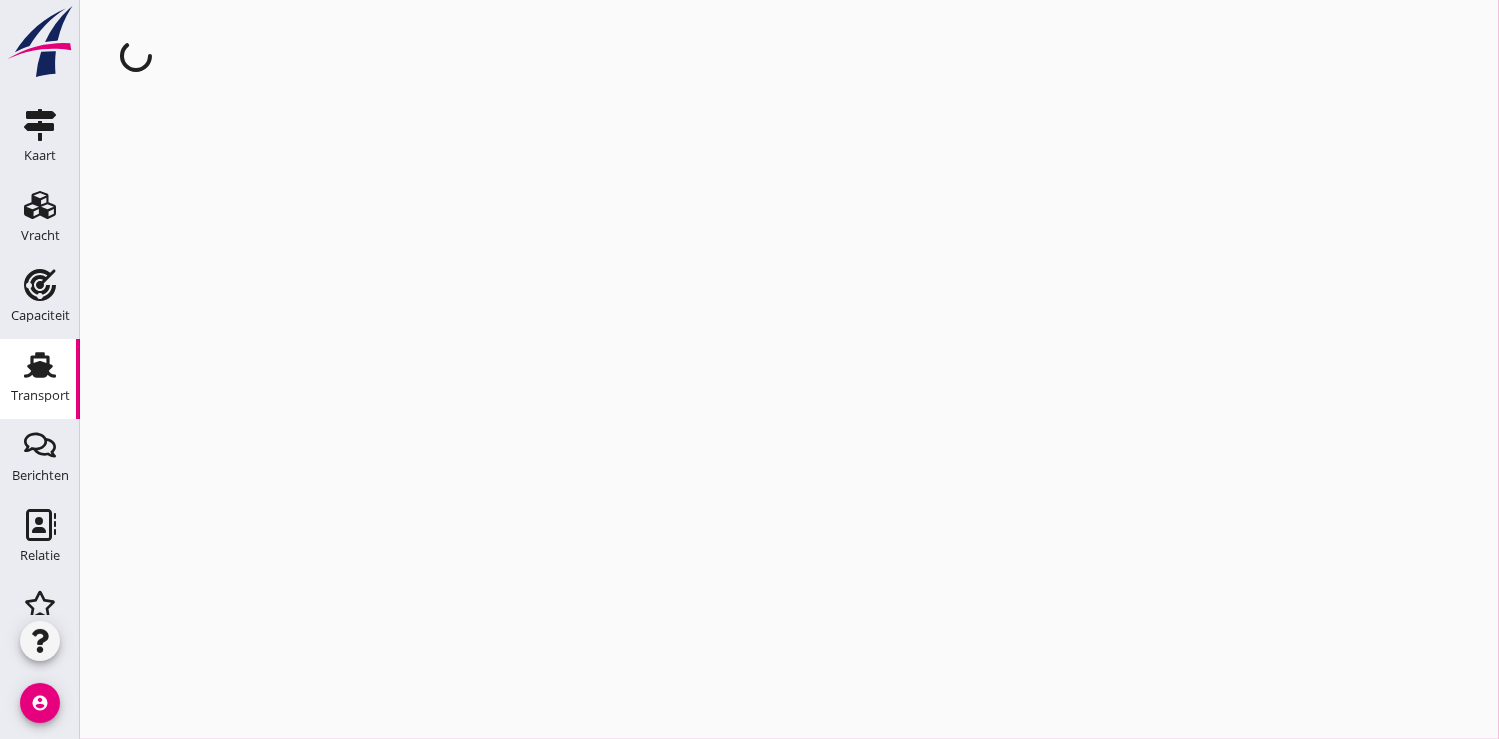 scroll, scrollTop: 0, scrollLeft: 0, axis: both 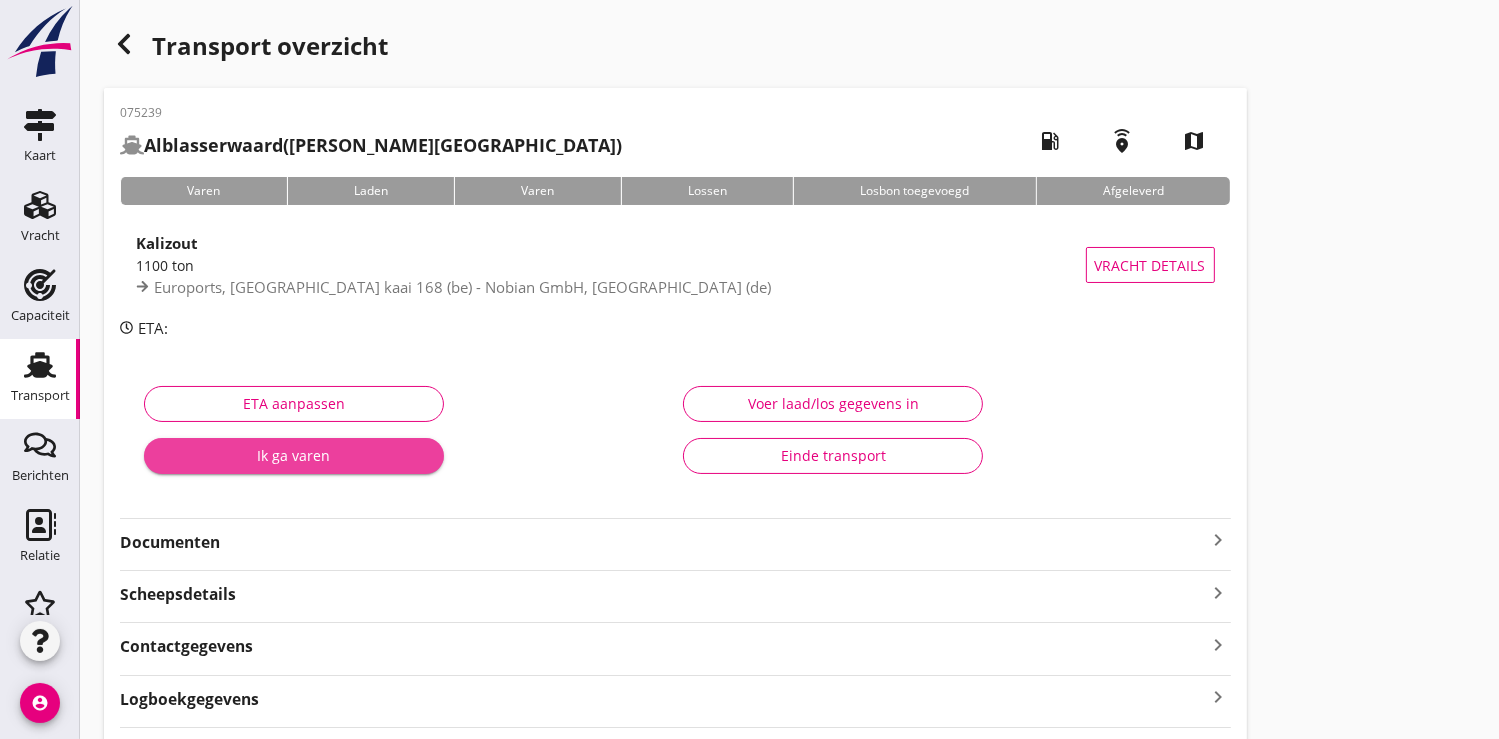 click on "Ik ga varen" at bounding box center [294, 455] 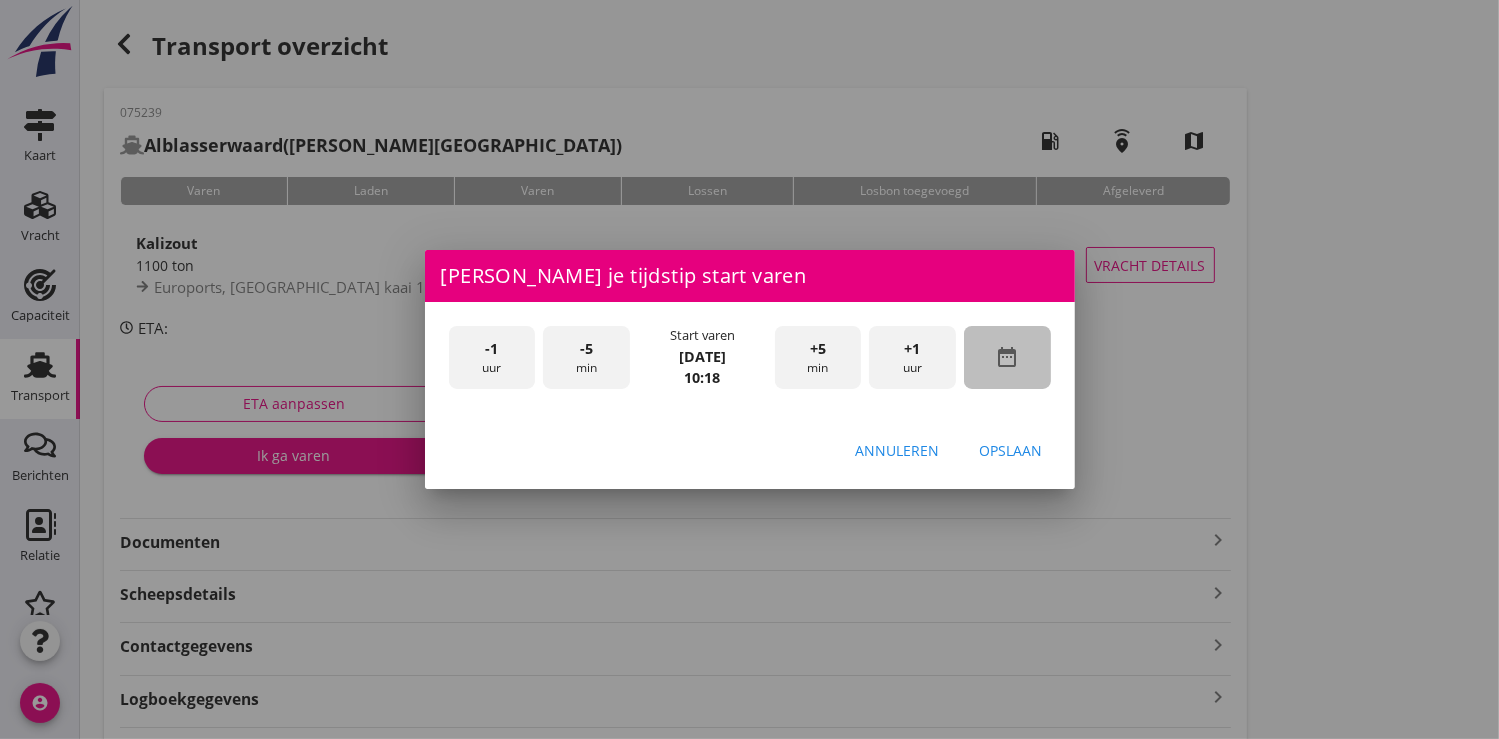 click on "date_range" at bounding box center [1007, 357] 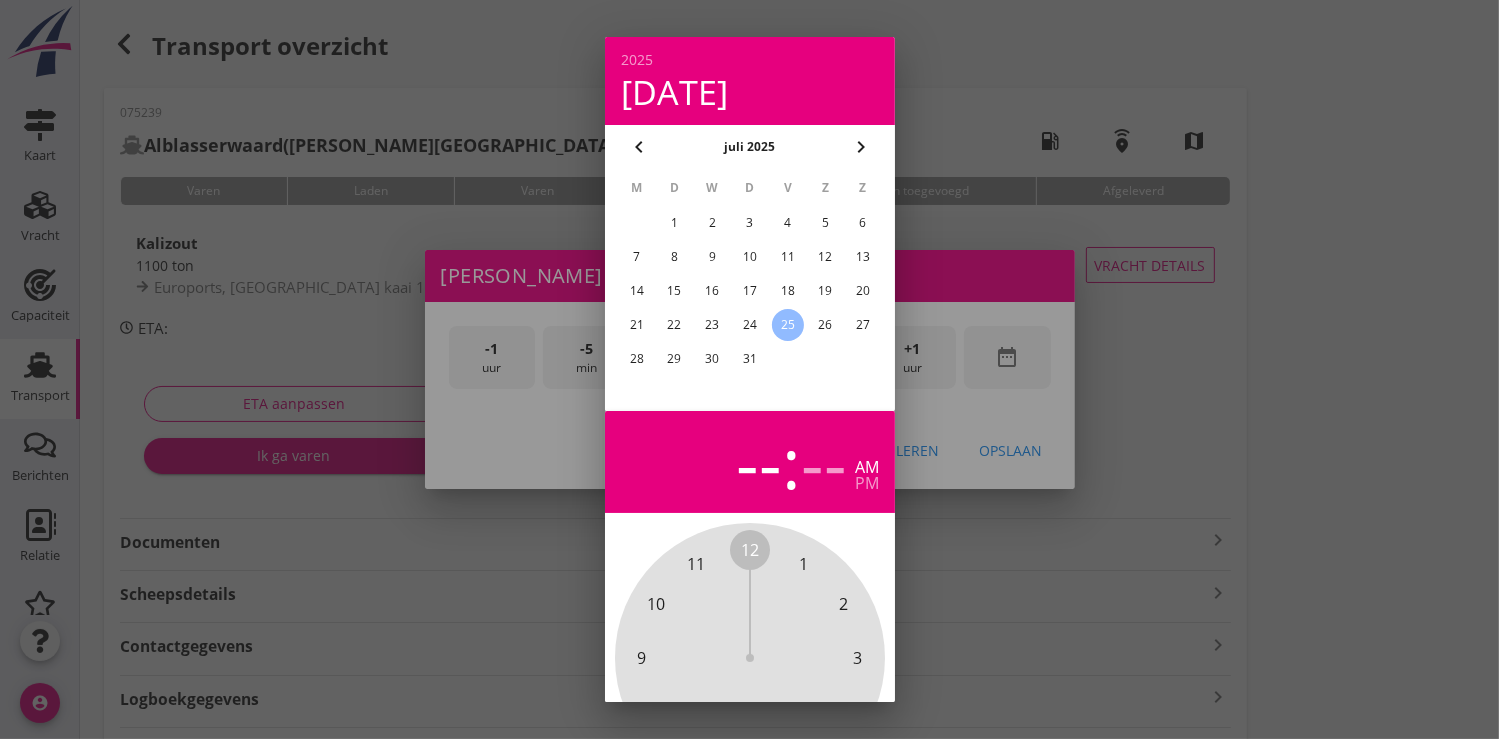 click on "24" at bounding box center (749, 325) 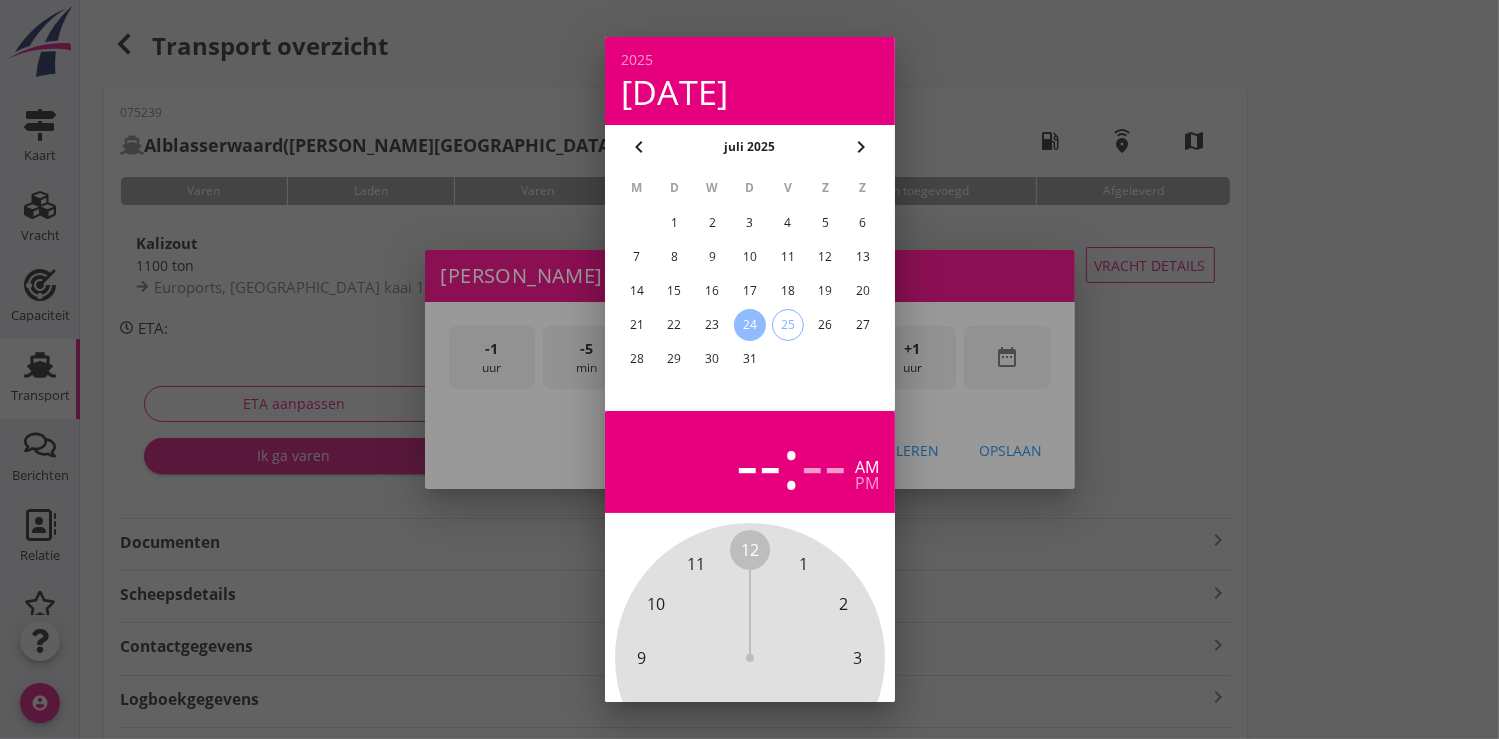 scroll, scrollTop: 185, scrollLeft: 0, axis: vertical 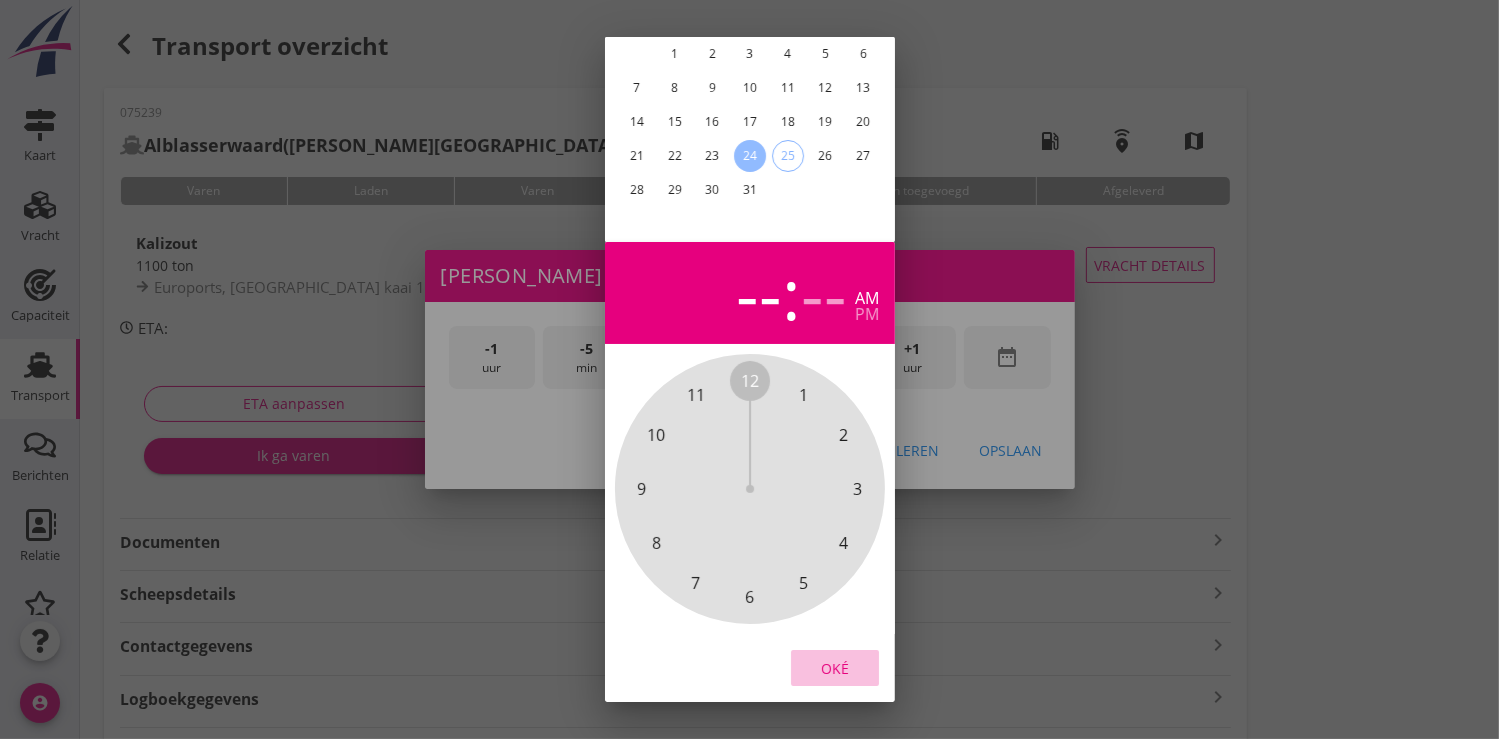 click on "Oké" at bounding box center (835, 668) 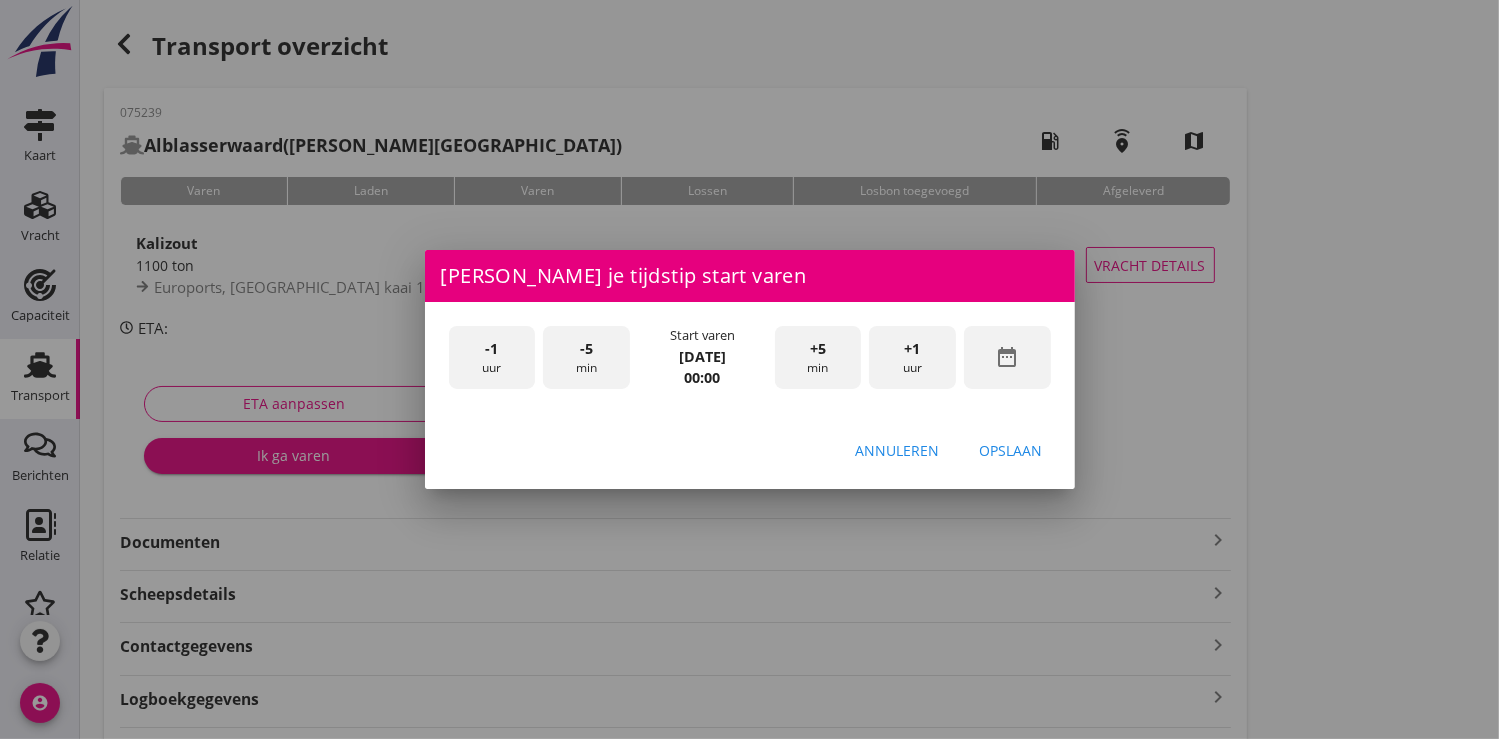 click on "+1  uur" at bounding box center (912, 357) 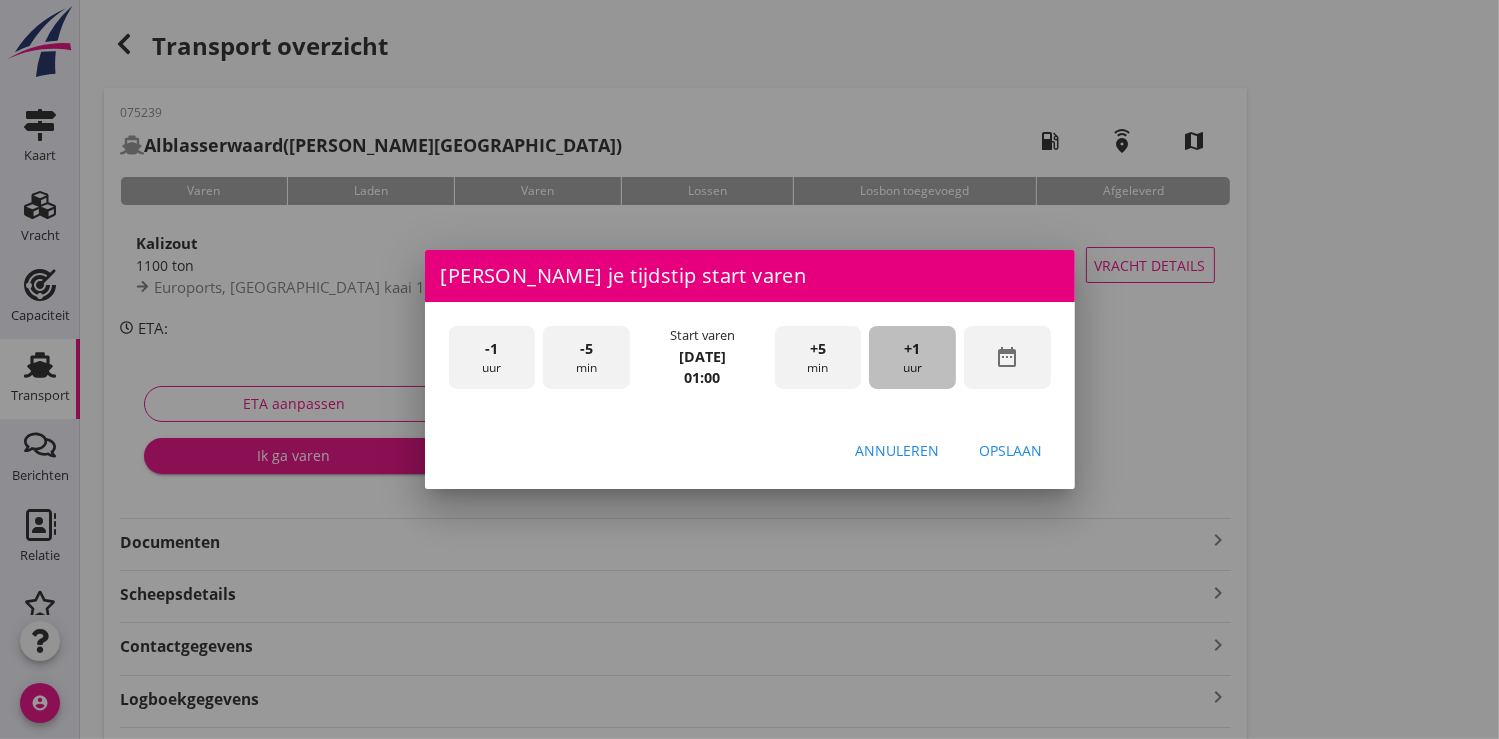 click on "+1  uur" at bounding box center [912, 357] 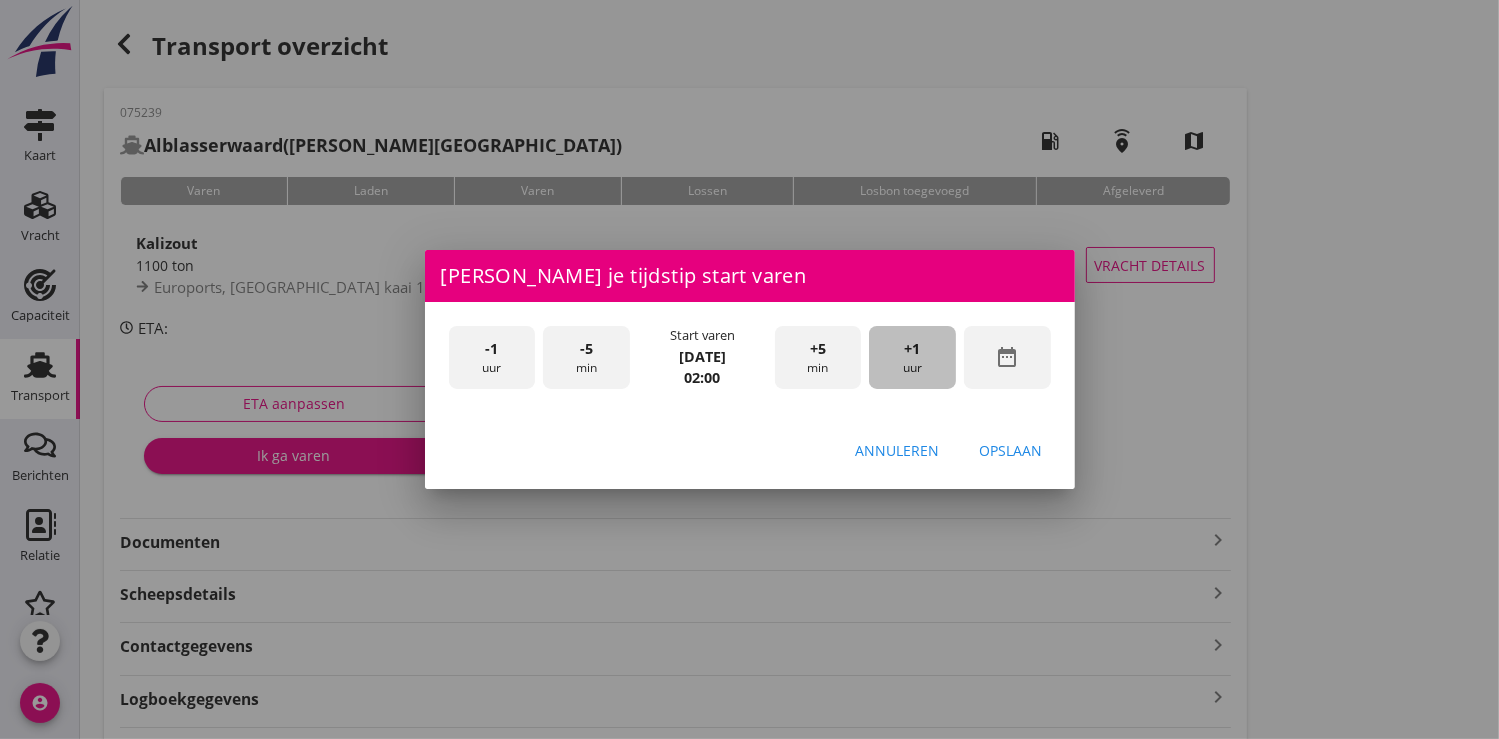 click on "+1  uur" at bounding box center (912, 357) 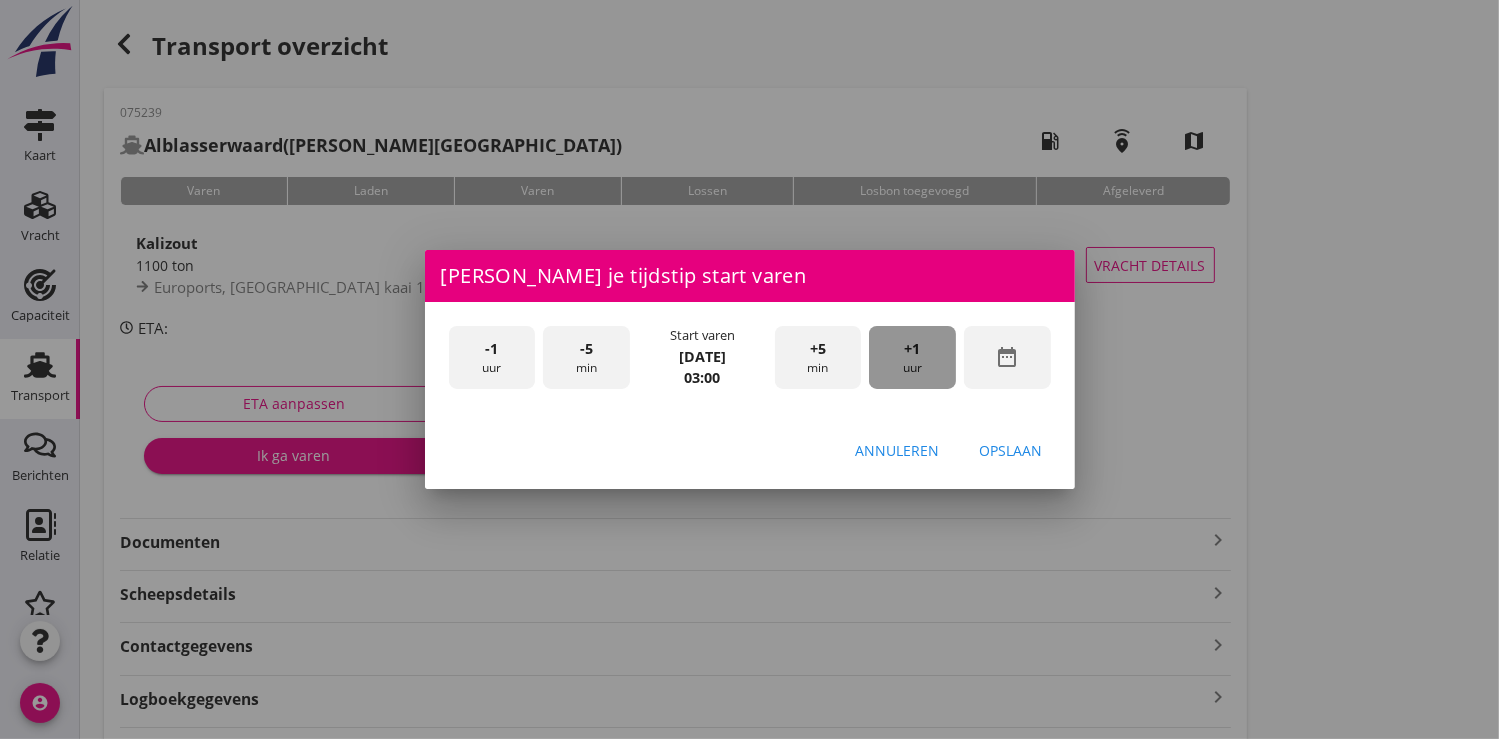 click on "+1  uur" at bounding box center [912, 357] 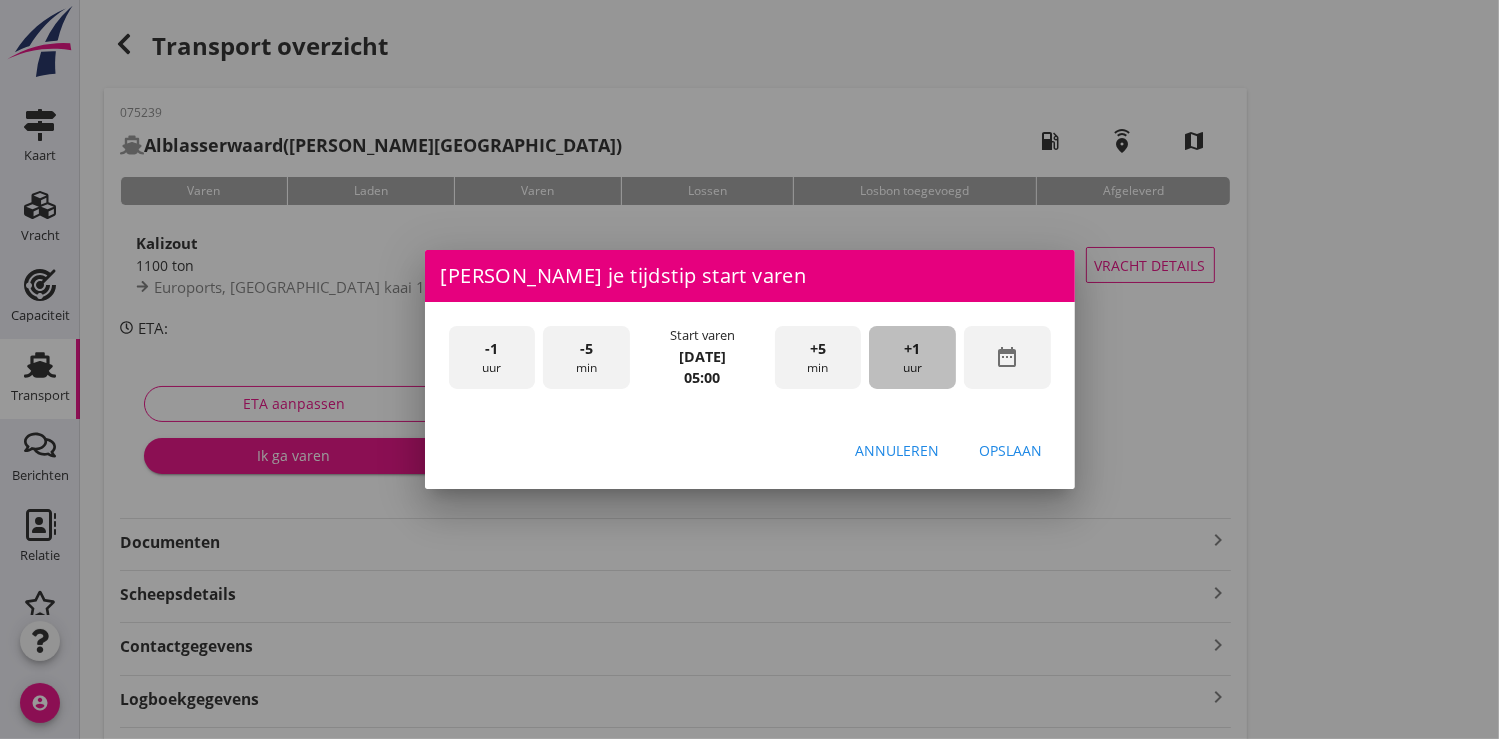 click on "+1  uur" at bounding box center (912, 357) 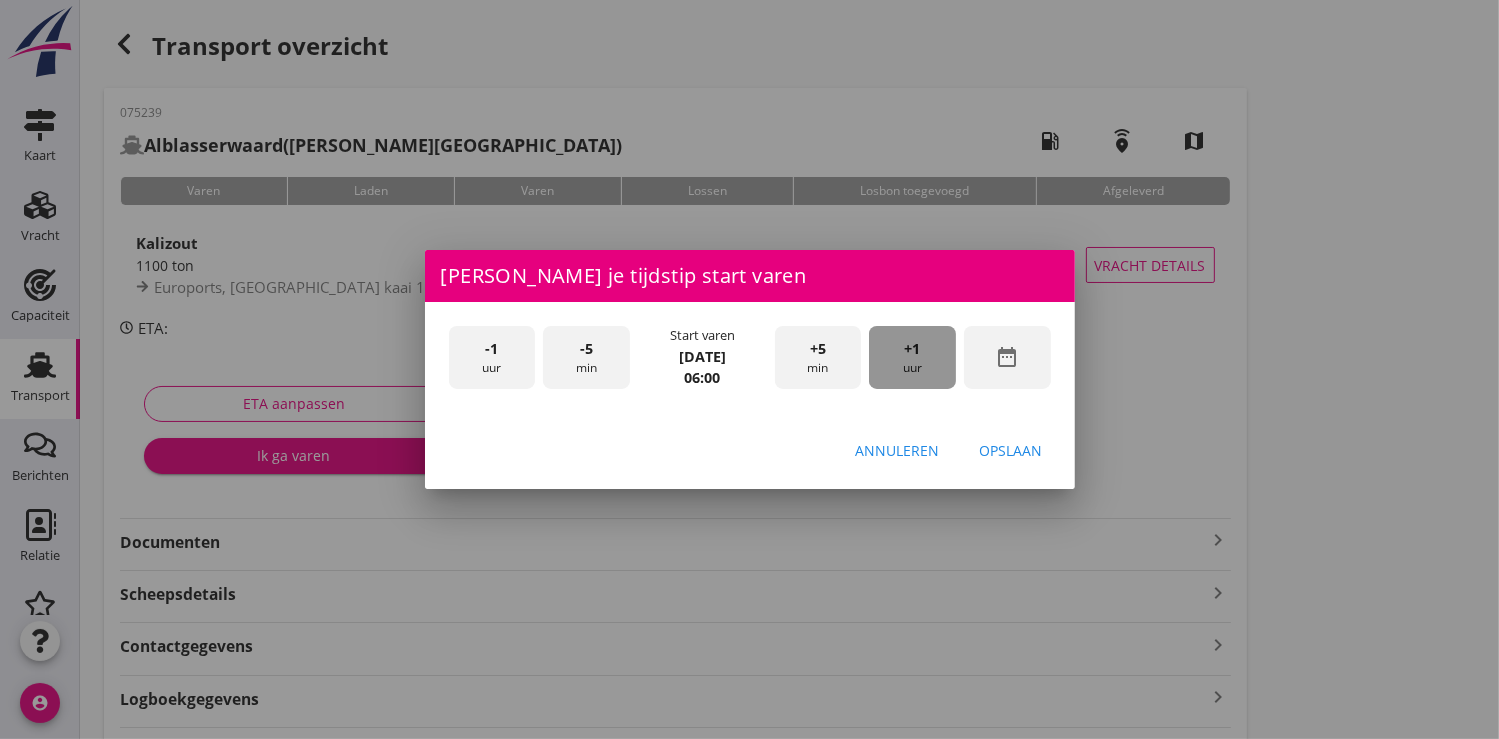 click on "+1  uur" at bounding box center (912, 357) 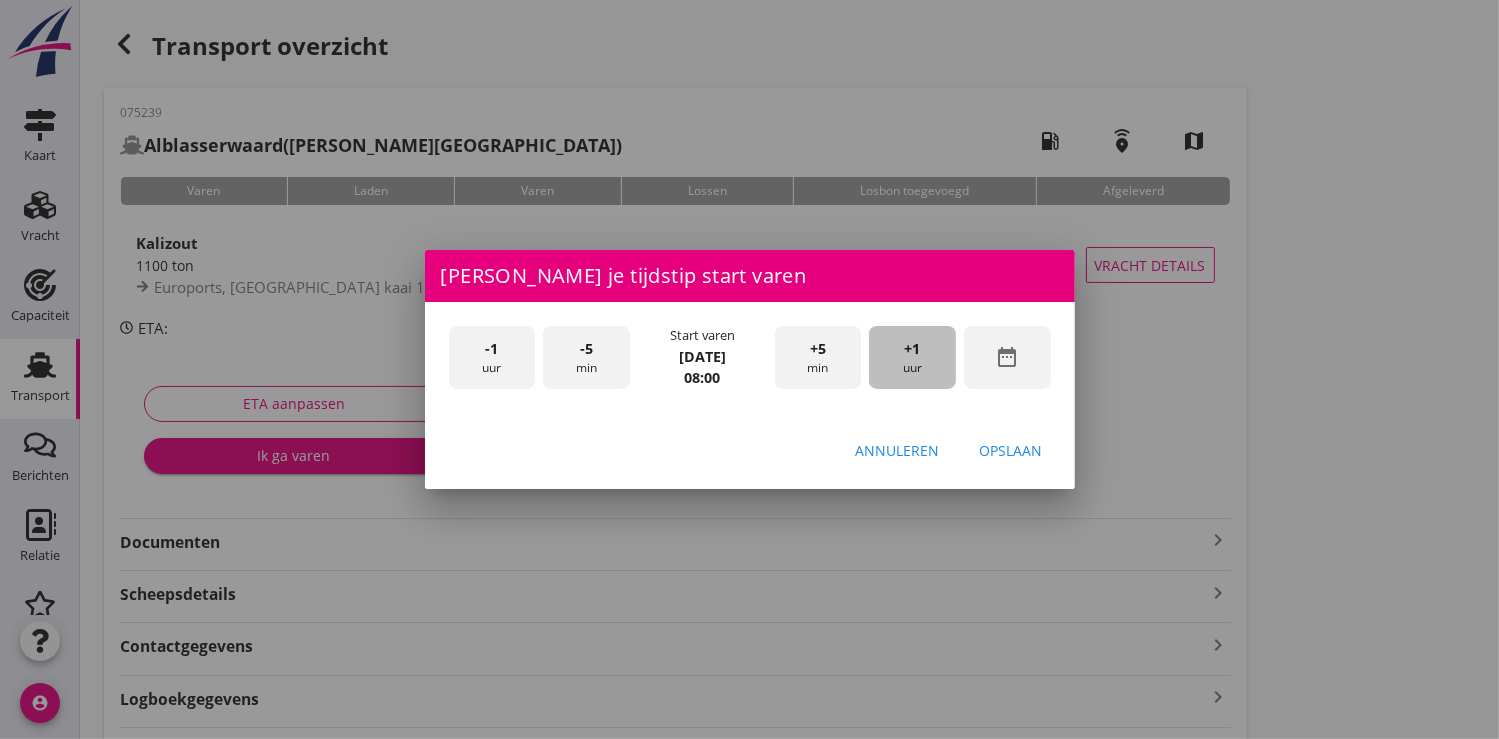 click on "+1  uur" at bounding box center (912, 357) 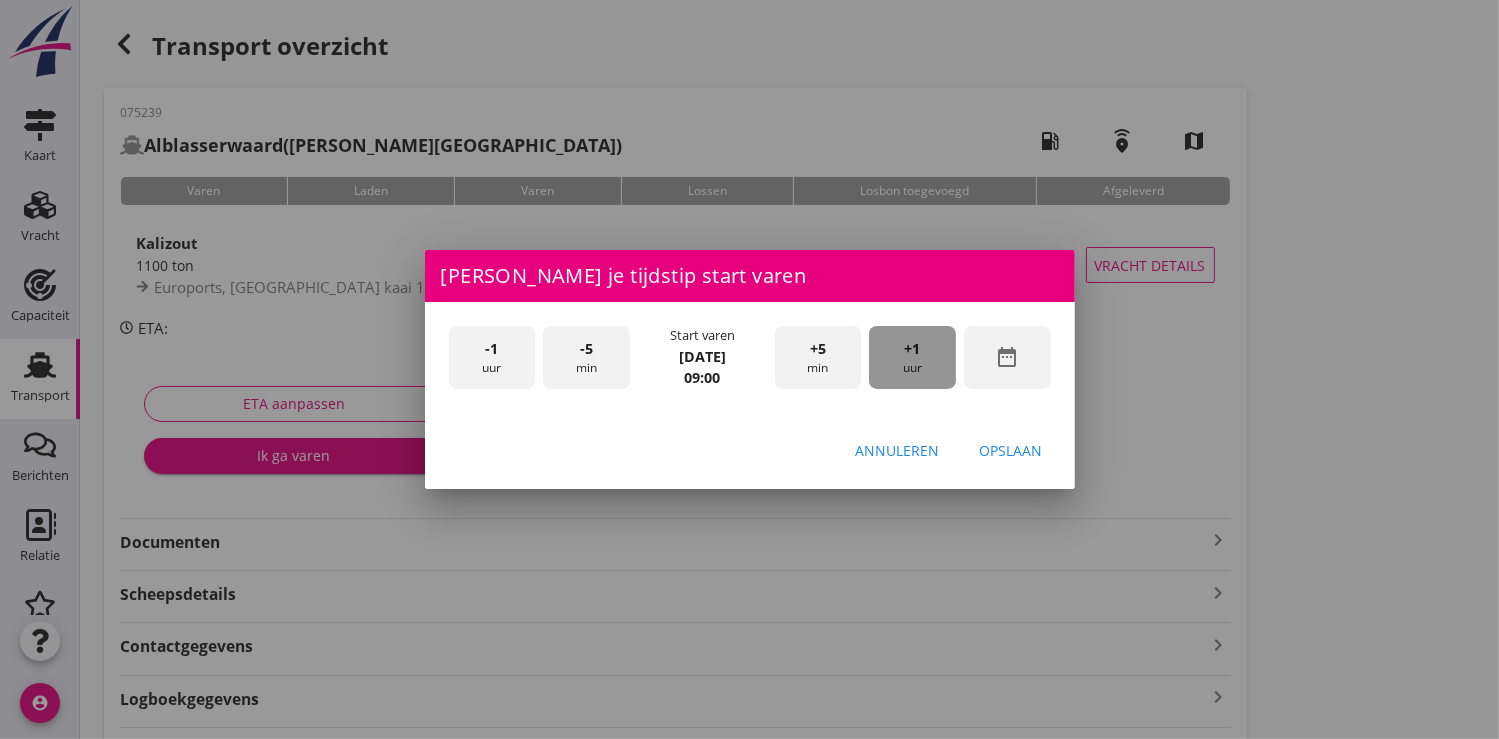 click on "+1  uur" at bounding box center (912, 357) 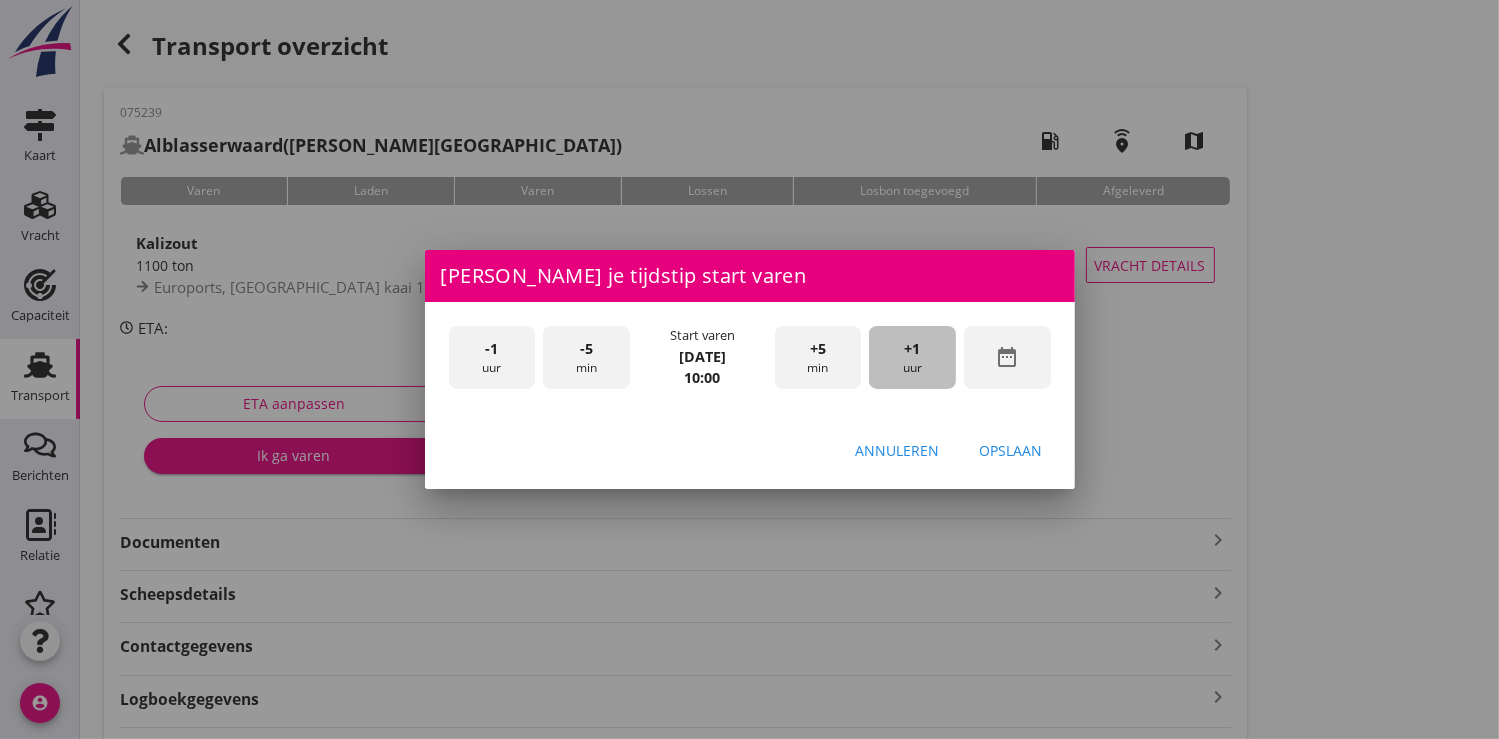 click on "+1  uur" at bounding box center [912, 357] 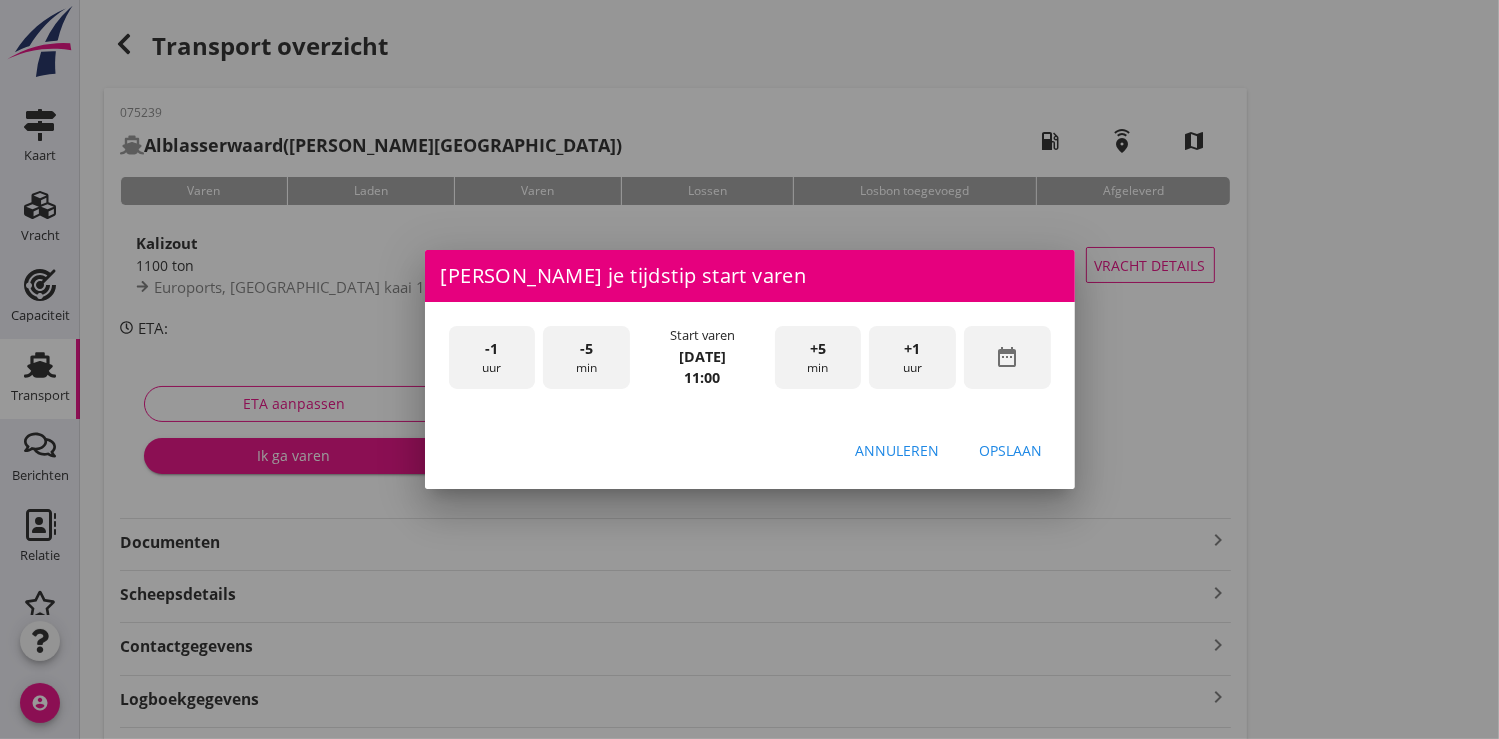 click on "Opslaan" at bounding box center [1011, 450] 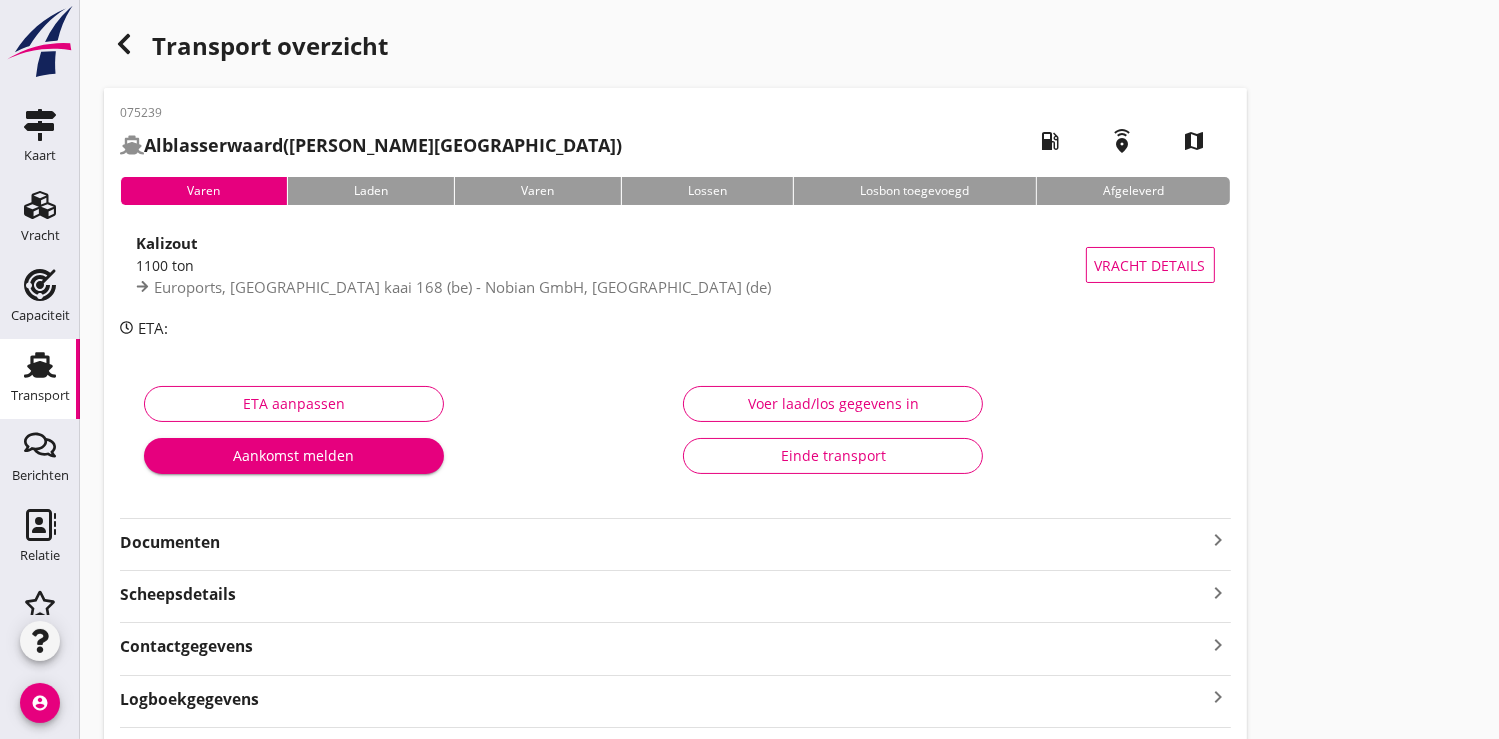 click on "Aankomst melden" at bounding box center (294, 455) 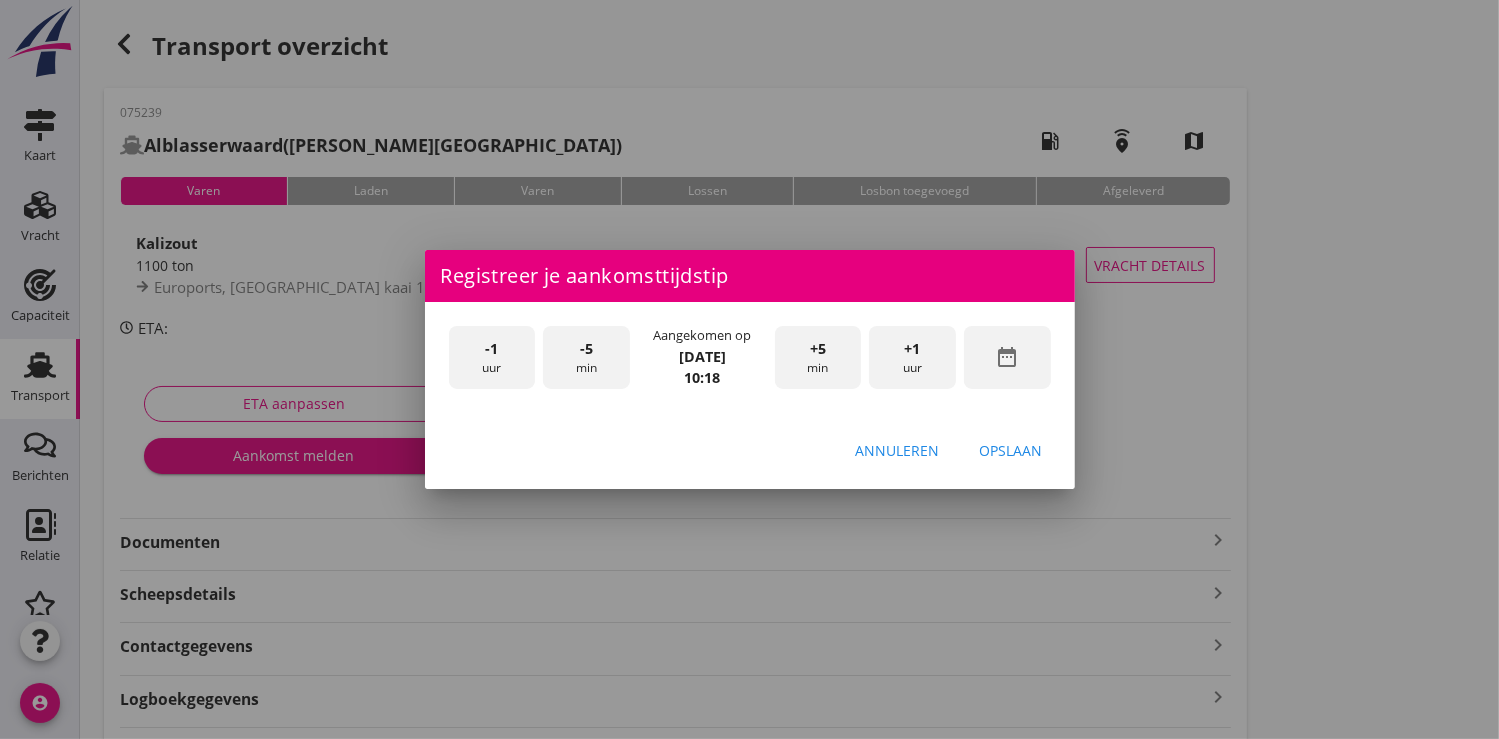 click on "date_range" at bounding box center [1007, 357] 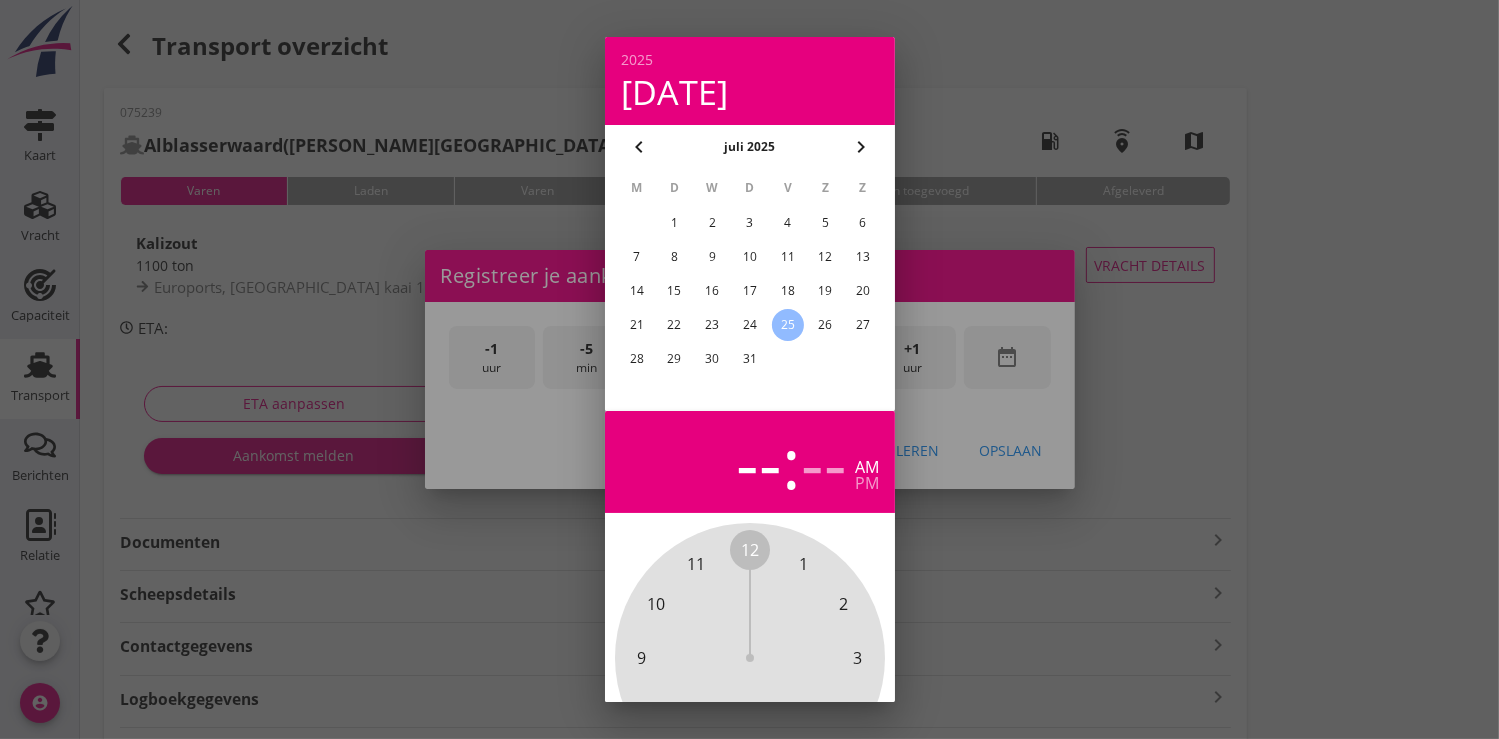 click on "24" at bounding box center [749, 325] 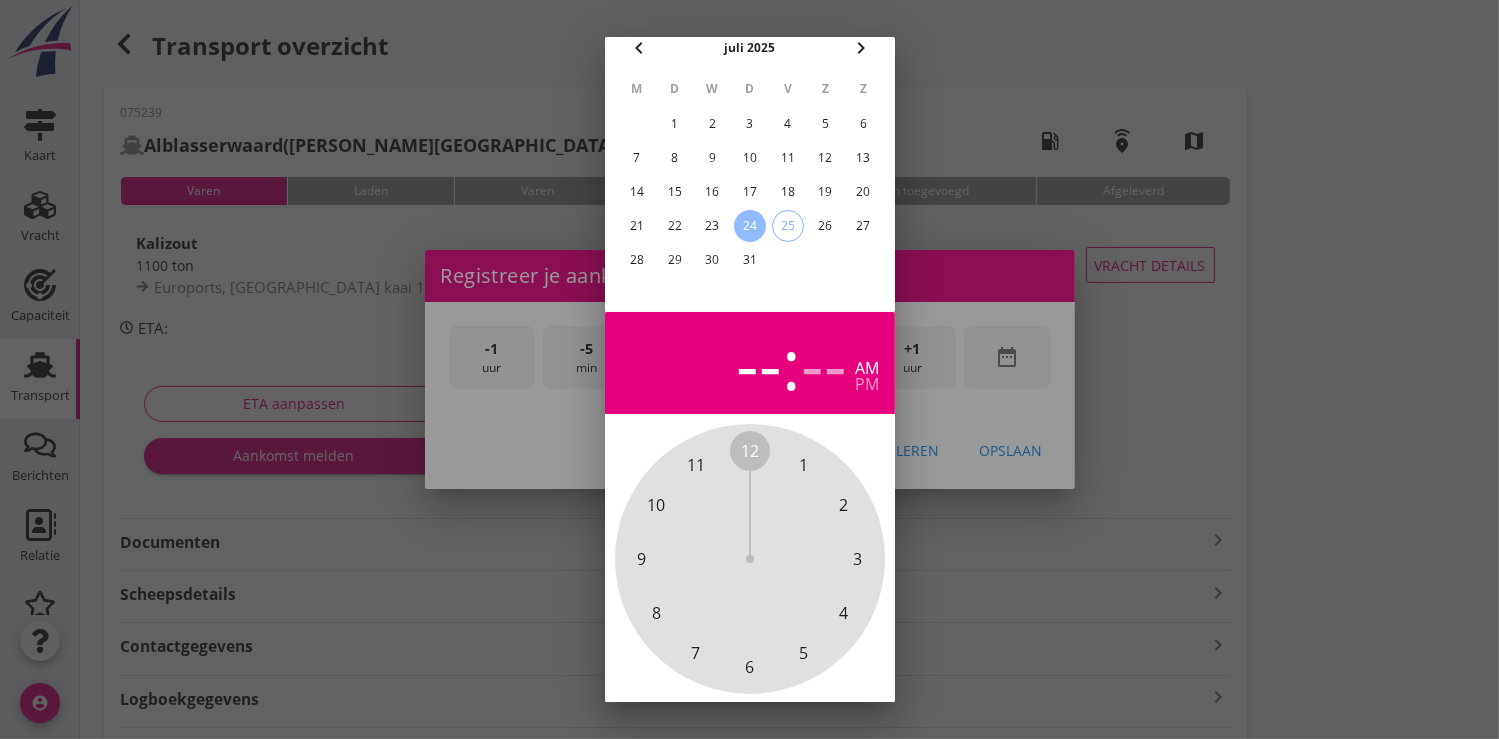 scroll, scrollTop: 185, scrollLeft: 0, axis: vertical 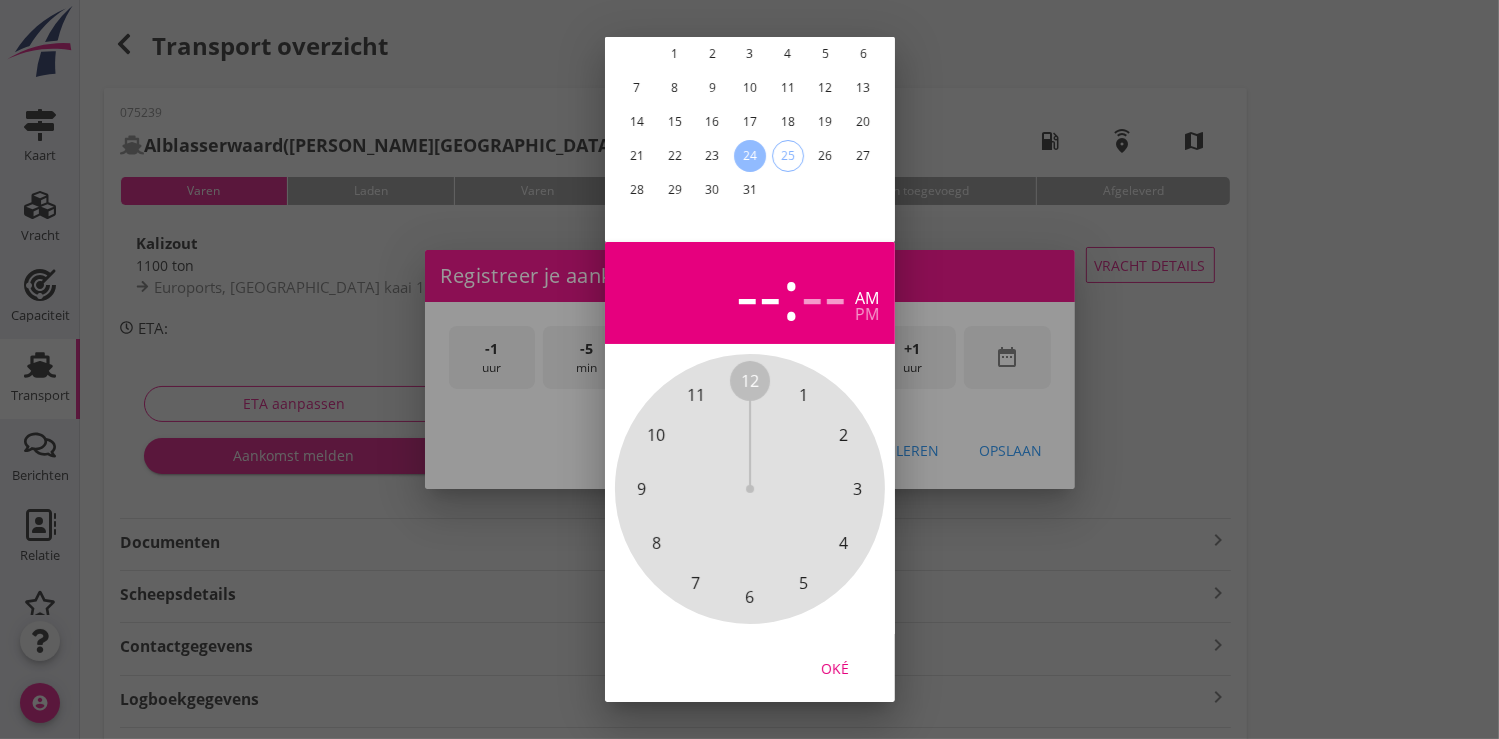 drag, startPoint x: 836, startPoint y: 654, endPoint x: 863, endPoint y: 536, distance: 121.049576 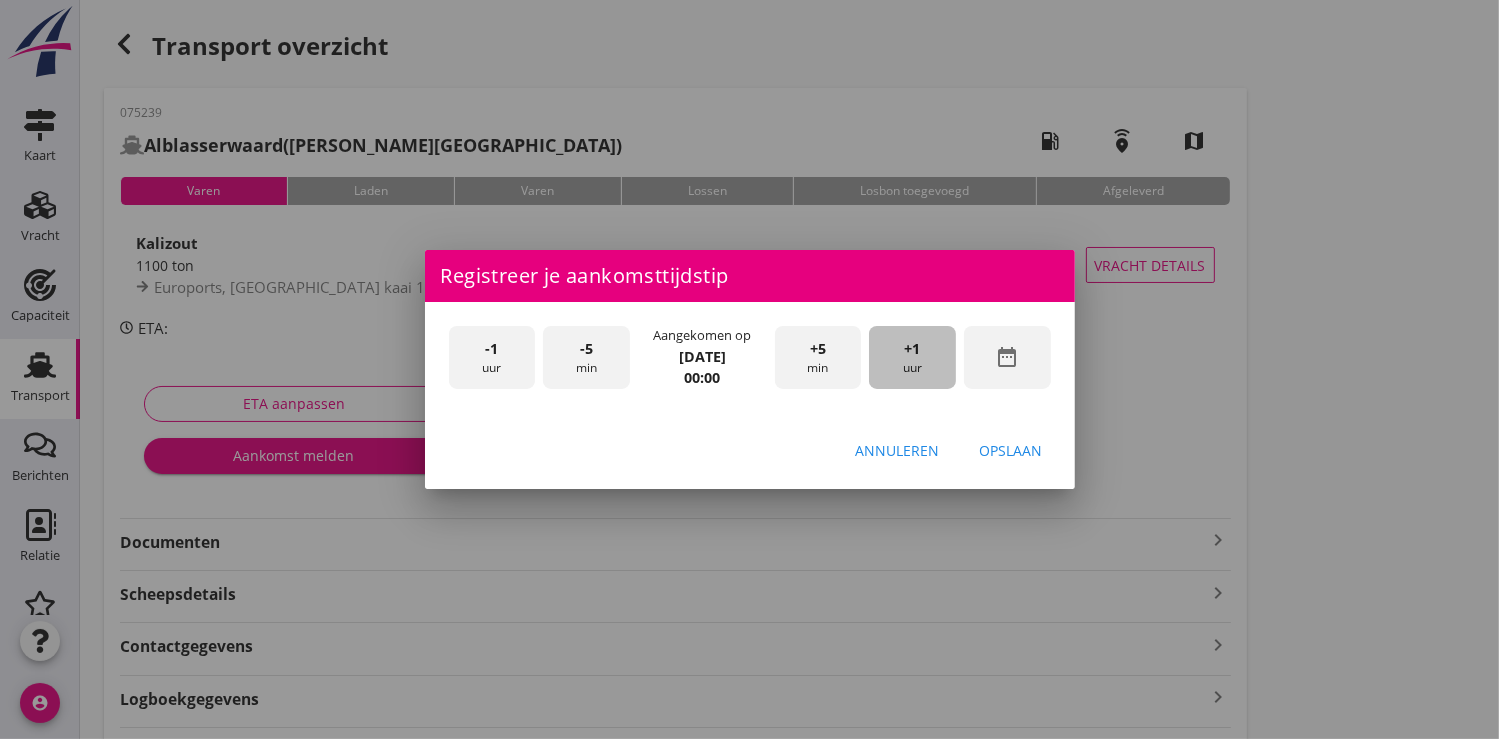 click on "+1" at bounding box center (913, 349) 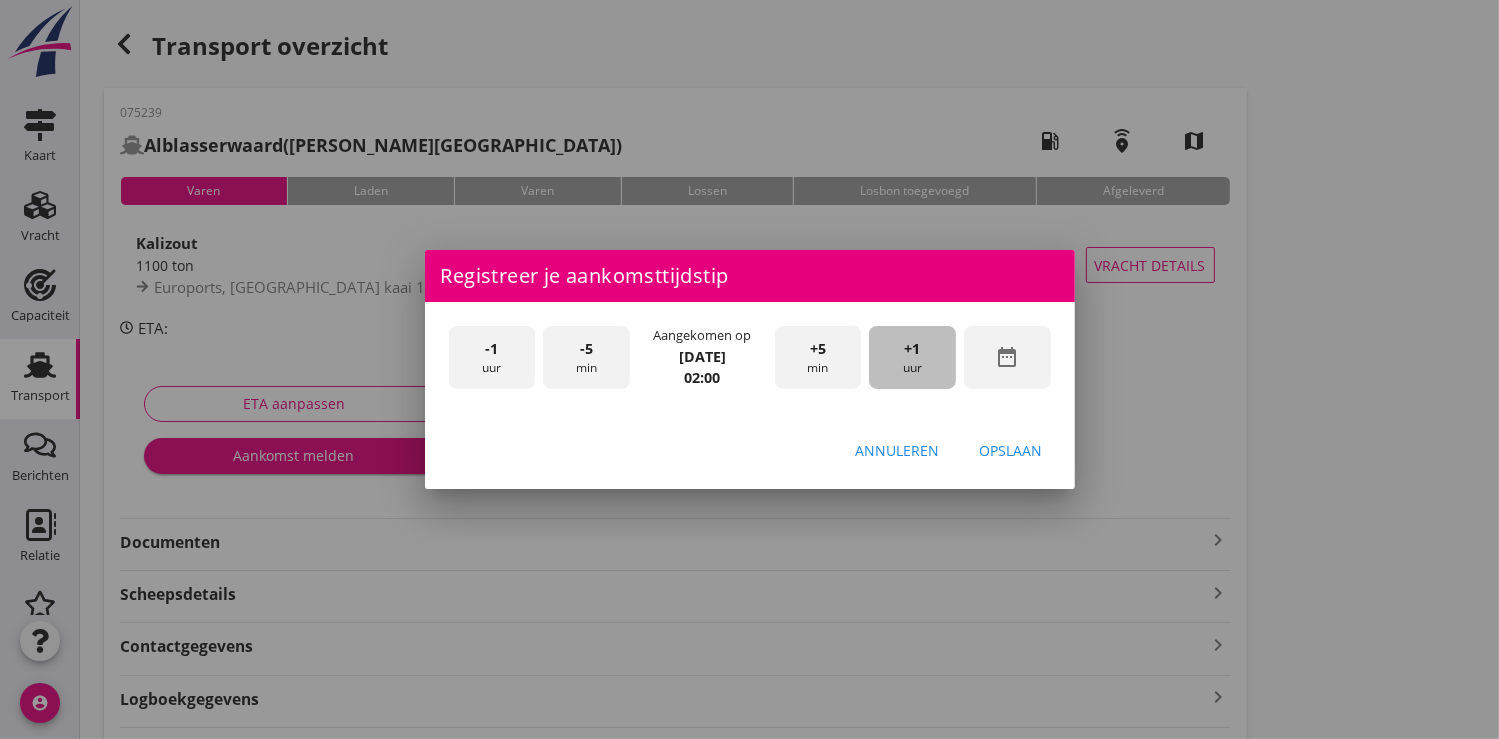 click on "+1" at bounding box center (913, 349) 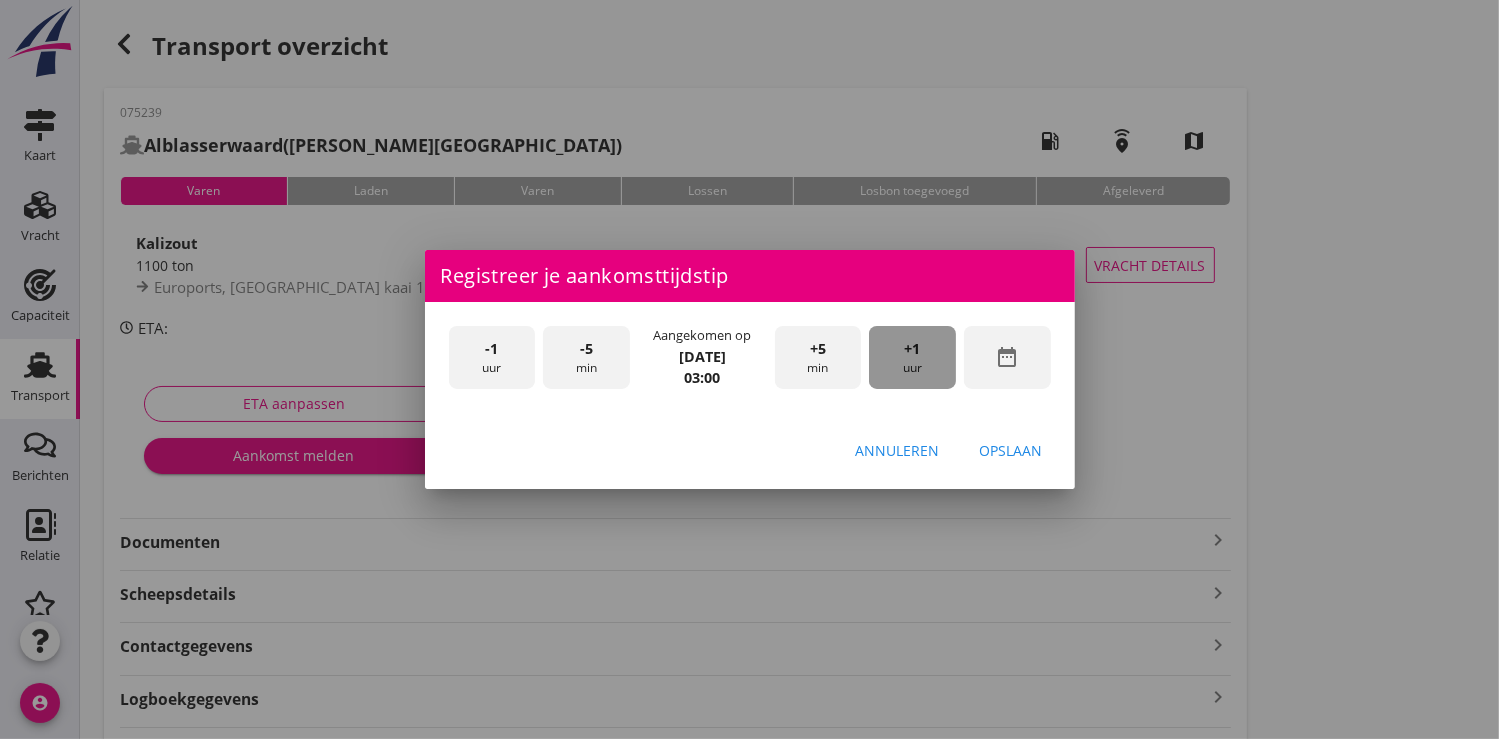 click on "+1" at bounding box center (913, 349) 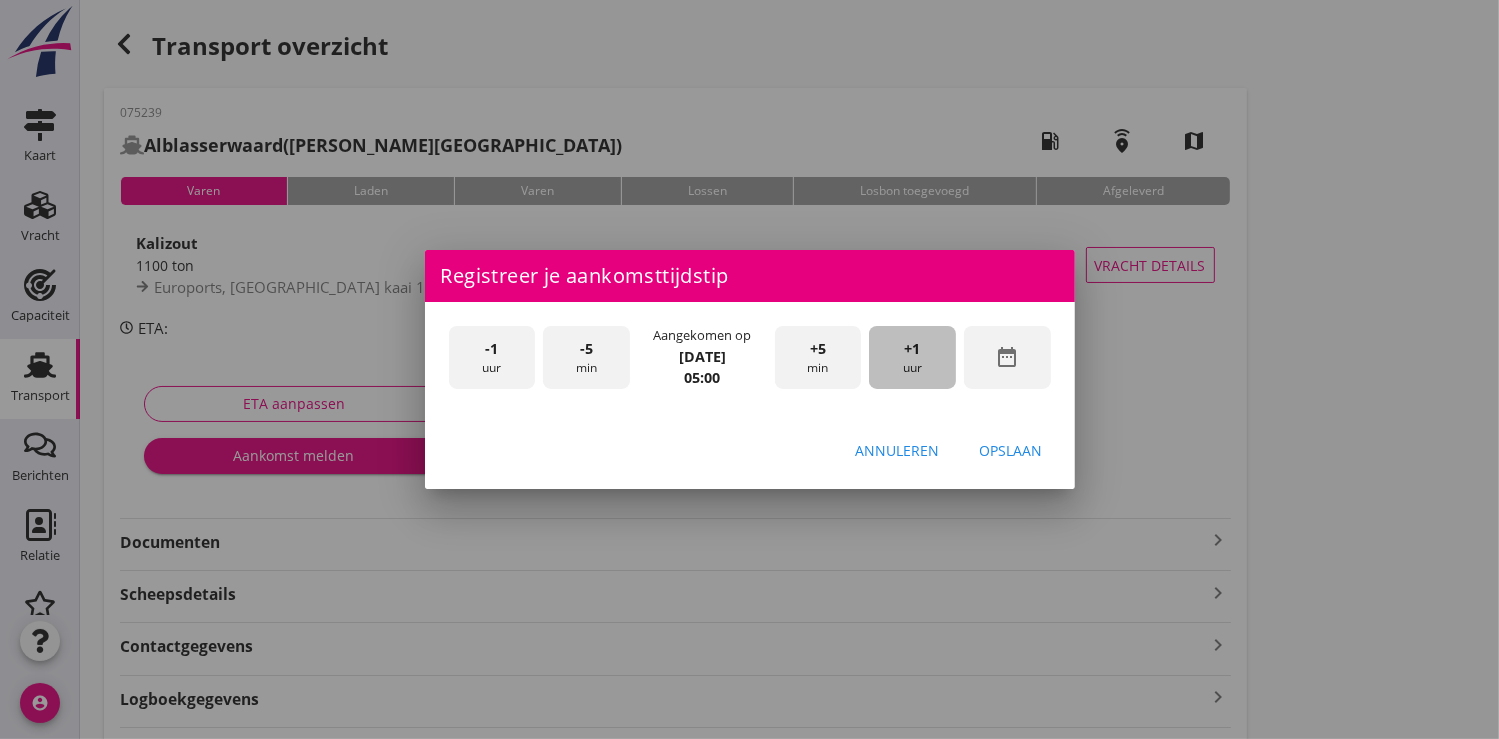 click on "+1" at bounding box center [913, 349] 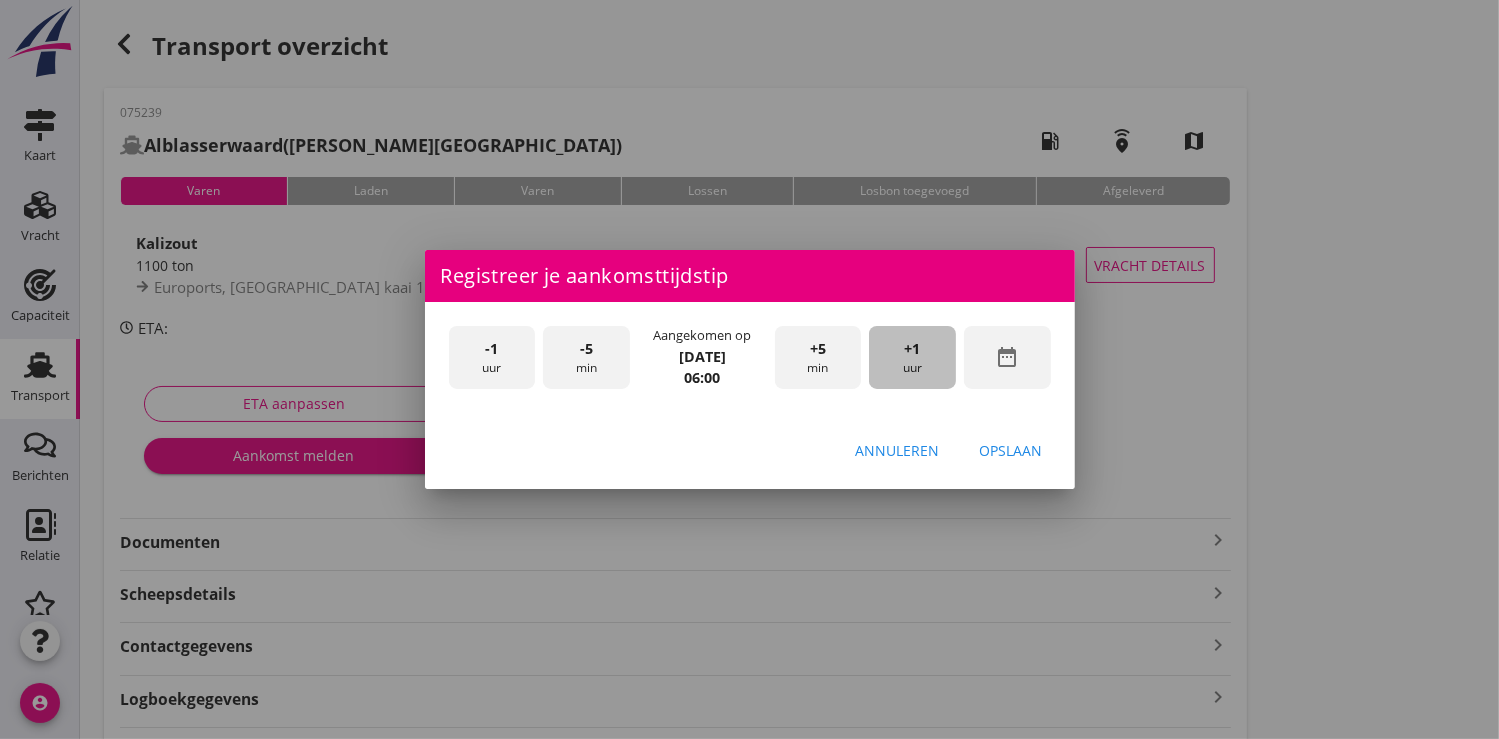 click on "+1" at bounding box center [913, 349] 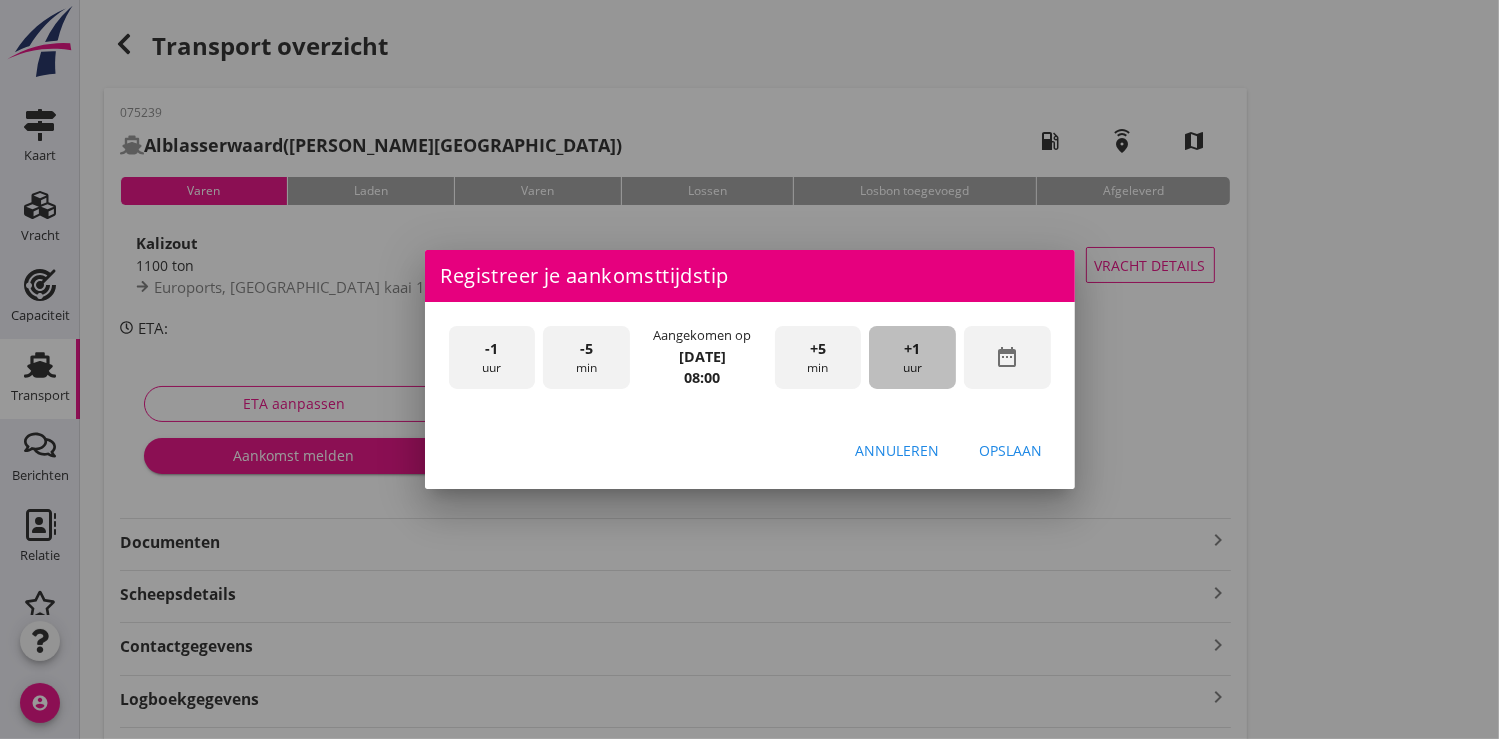 click on "+1" at bounding box center [913, 349] 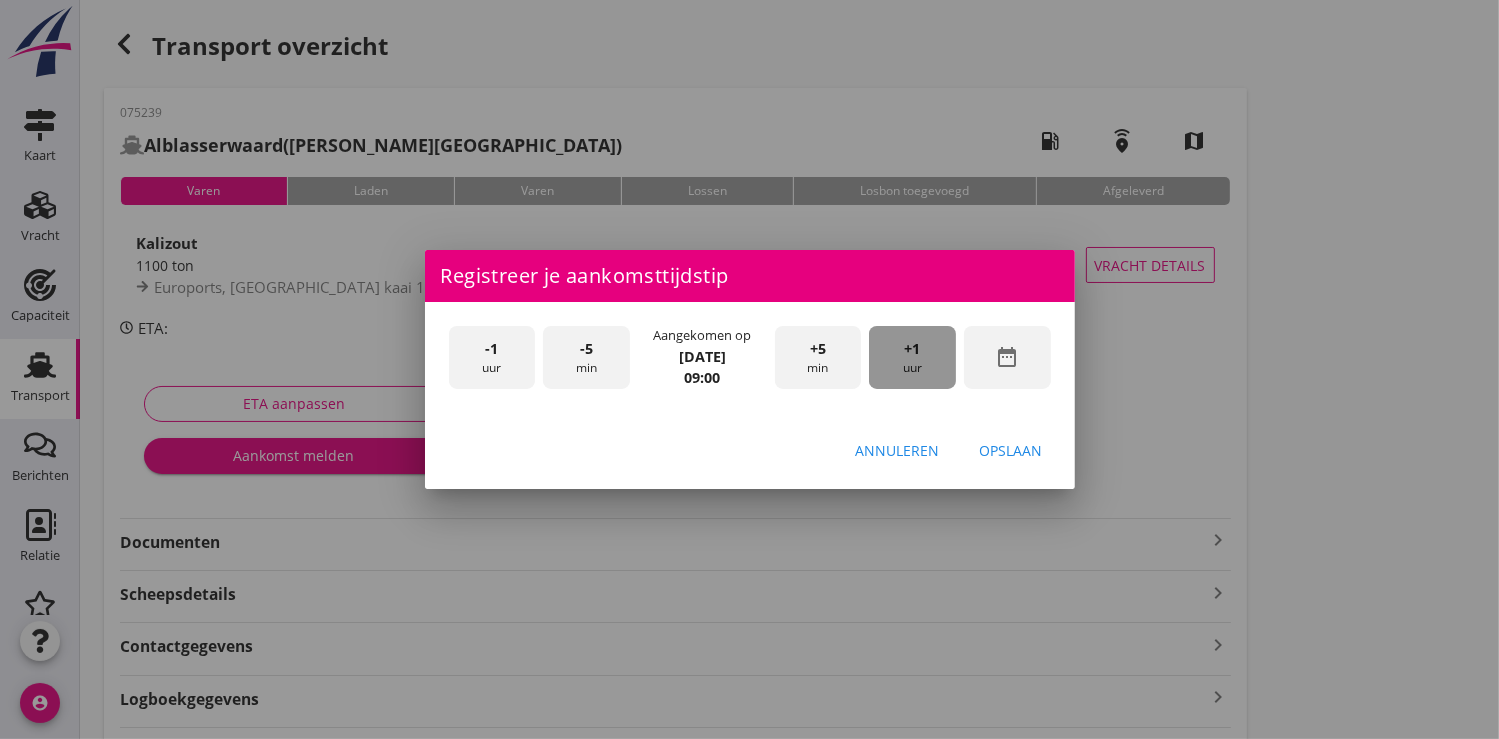 click on "+1" at bounding box center (913, 349) 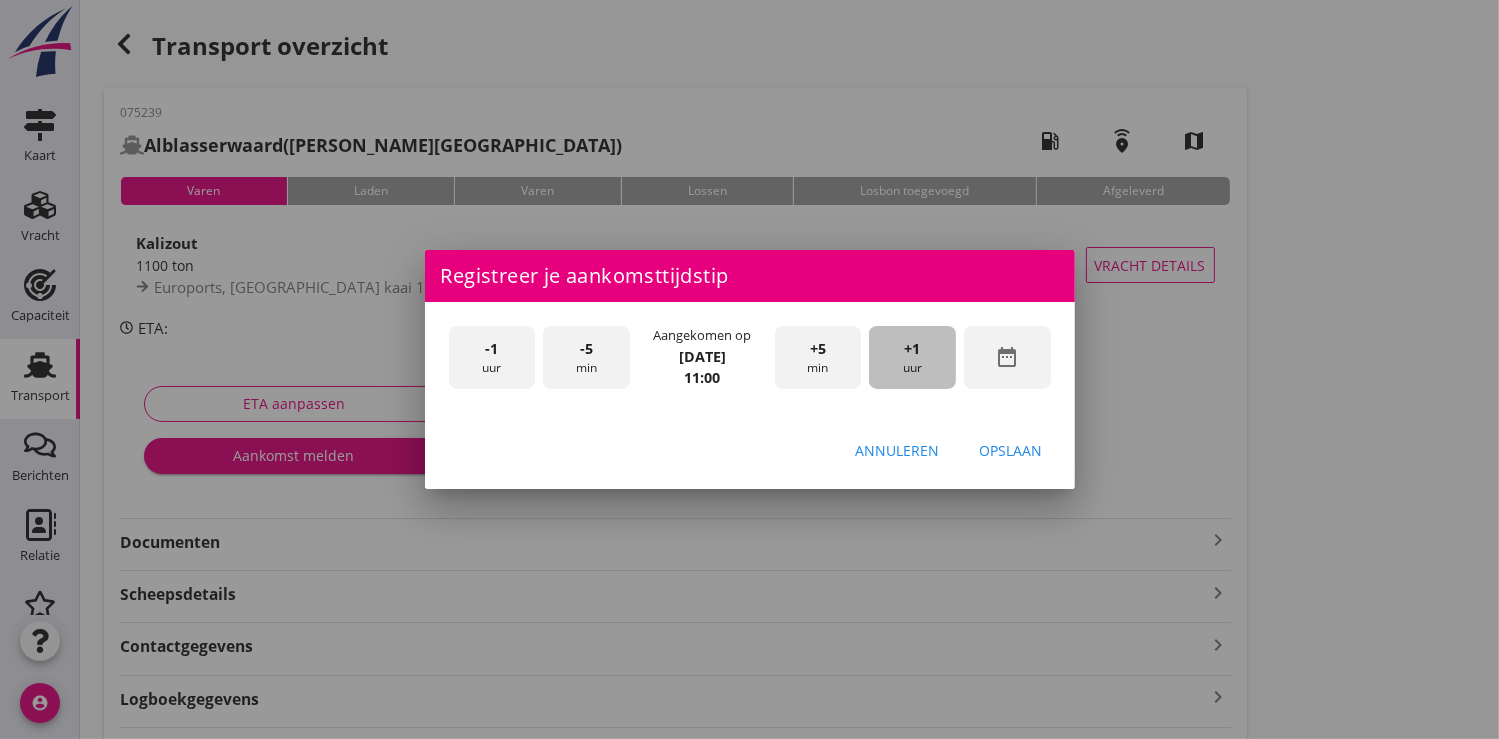 click on "+1" at bounding box center (913, 349) 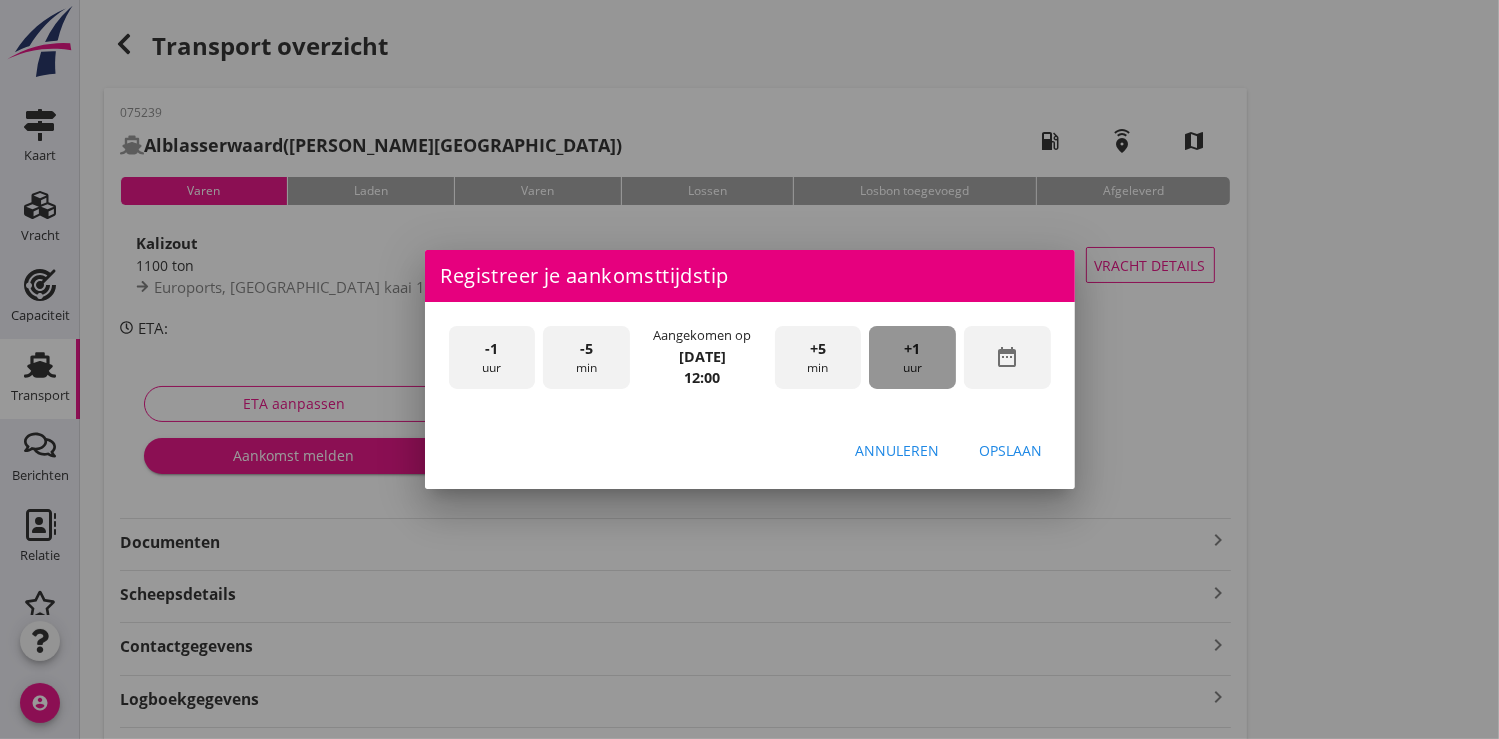 click on "+1" at bounding box center [913, 349] 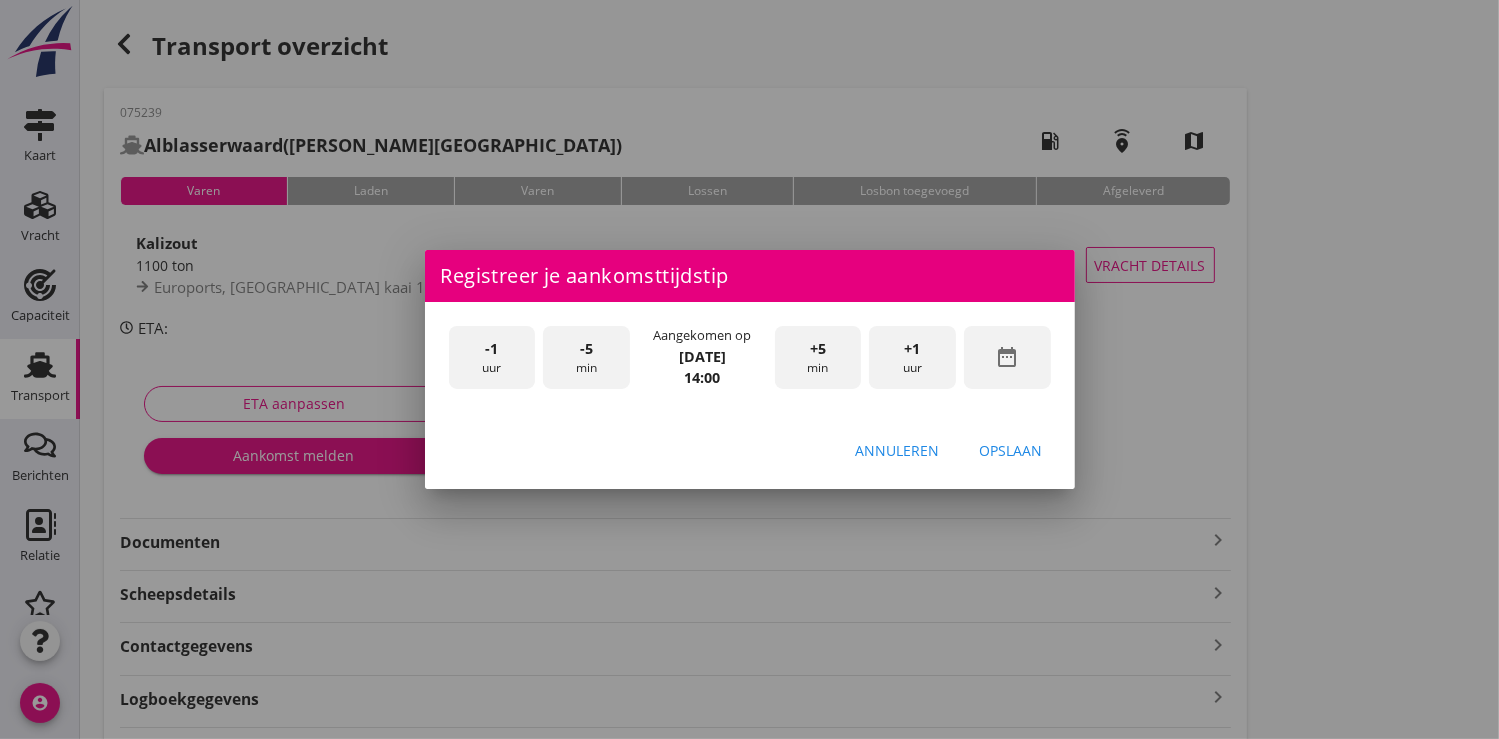 click on "Opslaan" at bounding box center (1011, 451) 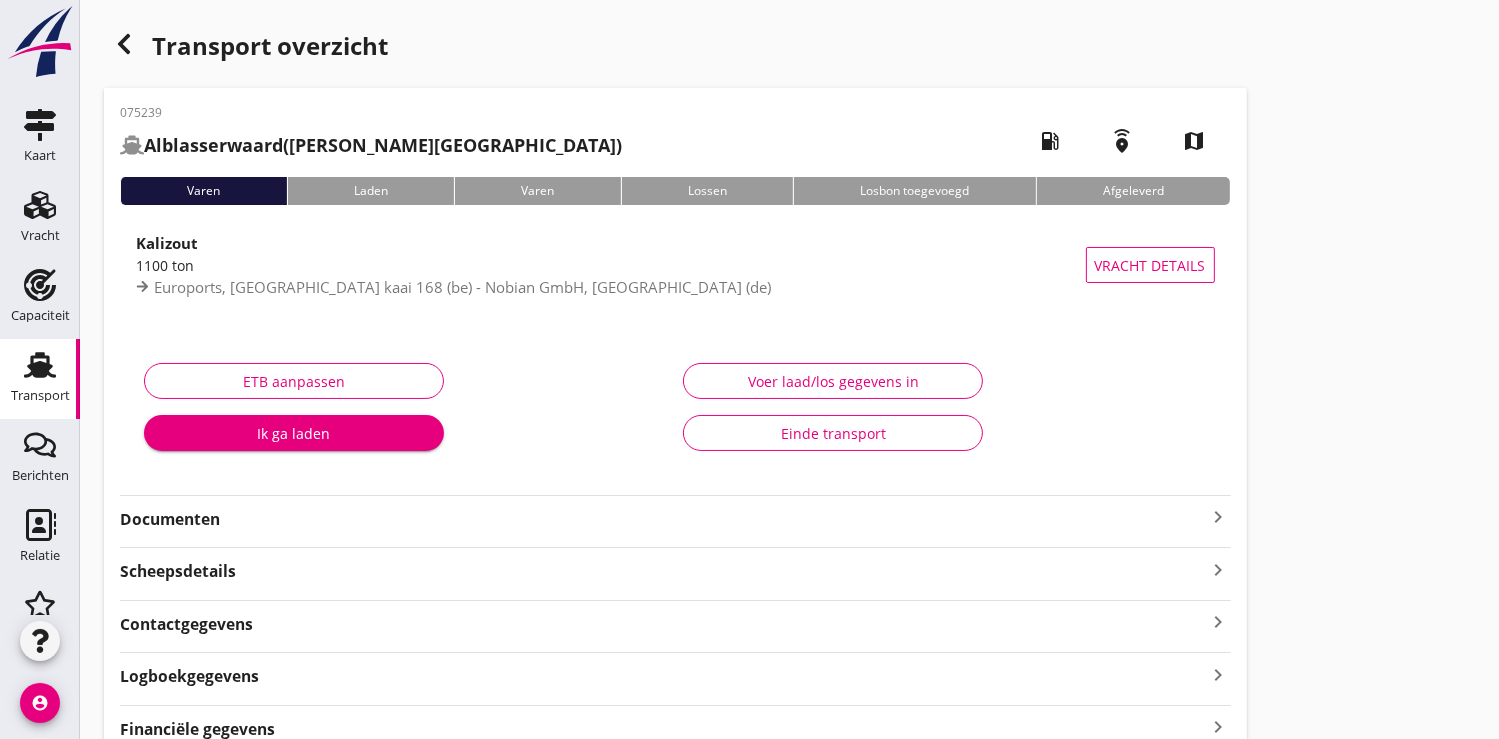 click on "Ik ga laden" at bounding box center [294, 433] 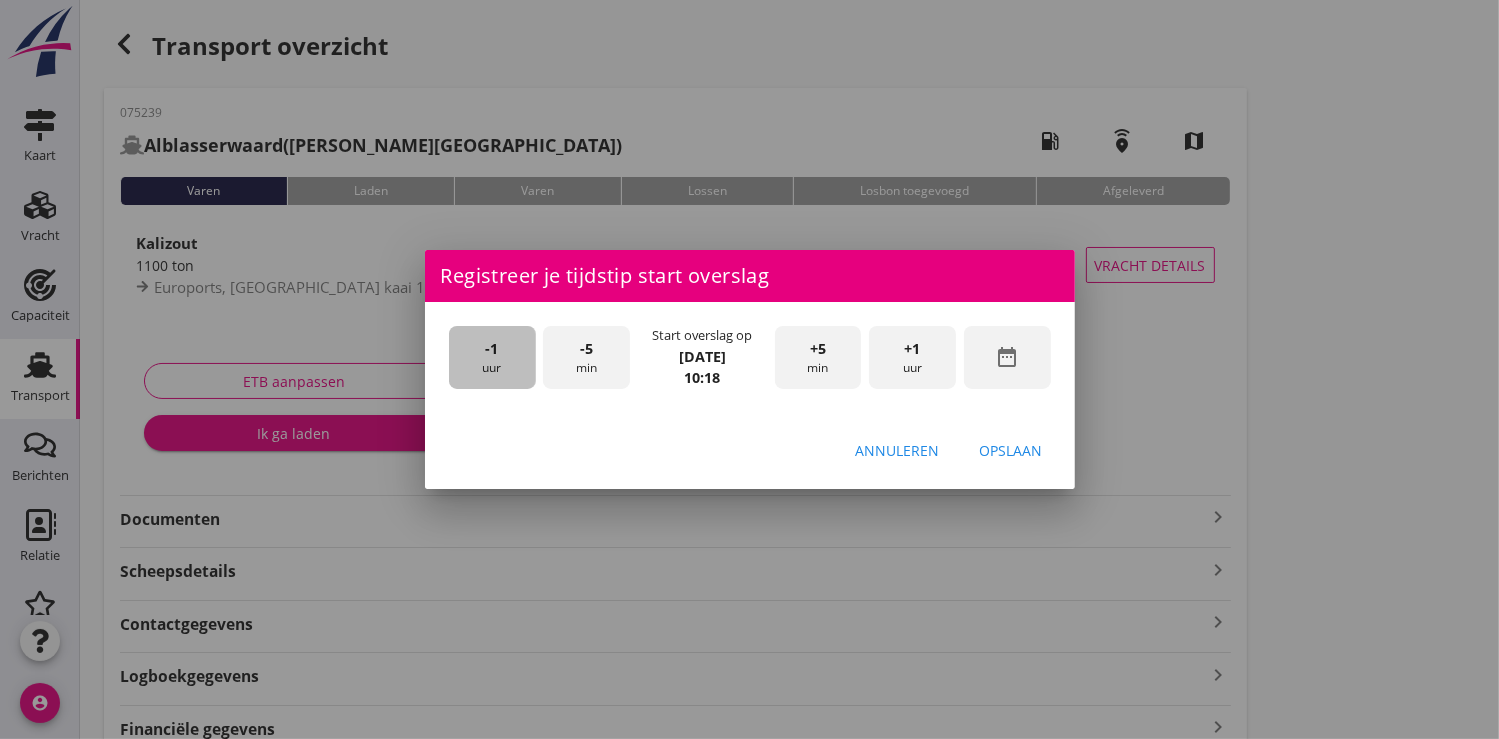 click on "-1  uur" at bounding box center (492, 357) 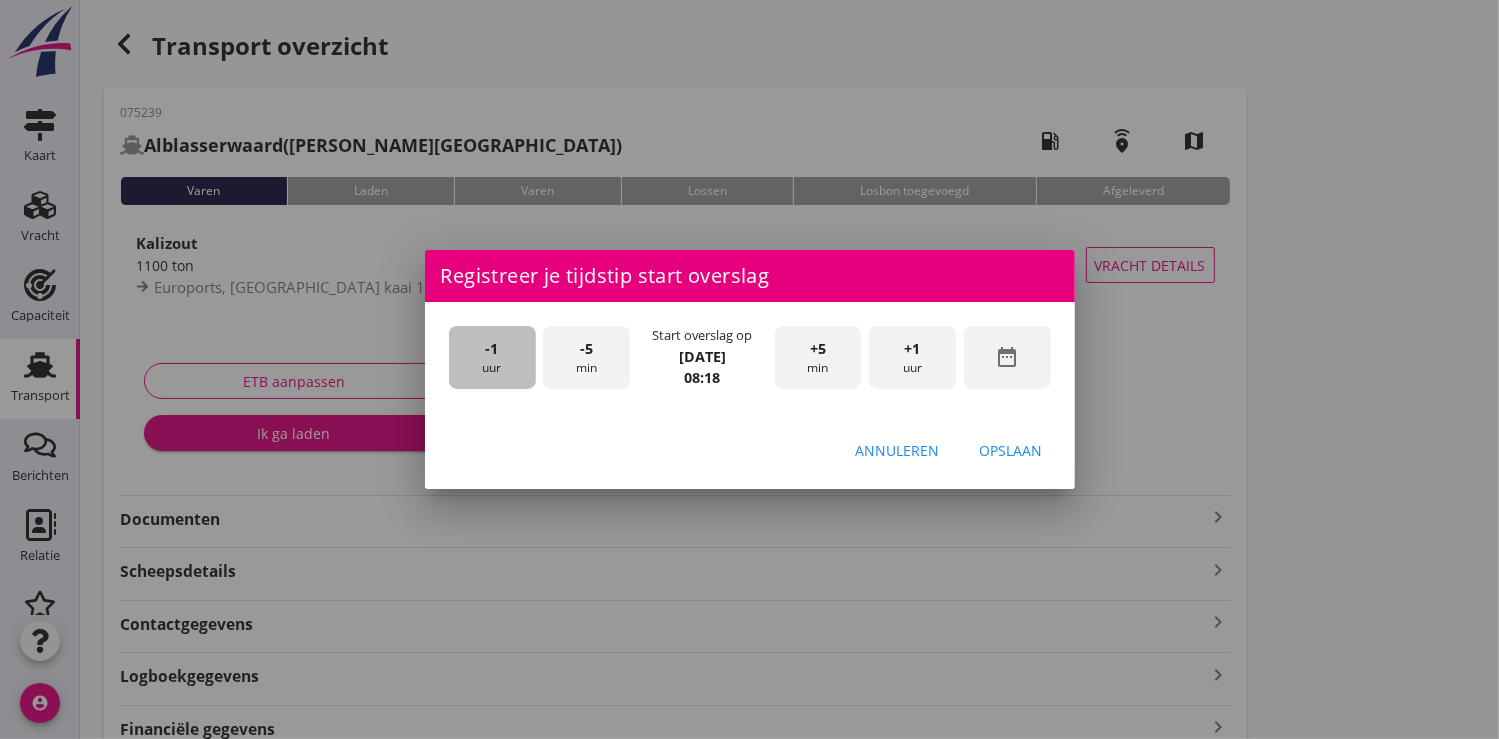 click on "-1  uur" at bounding box center (492, 357) 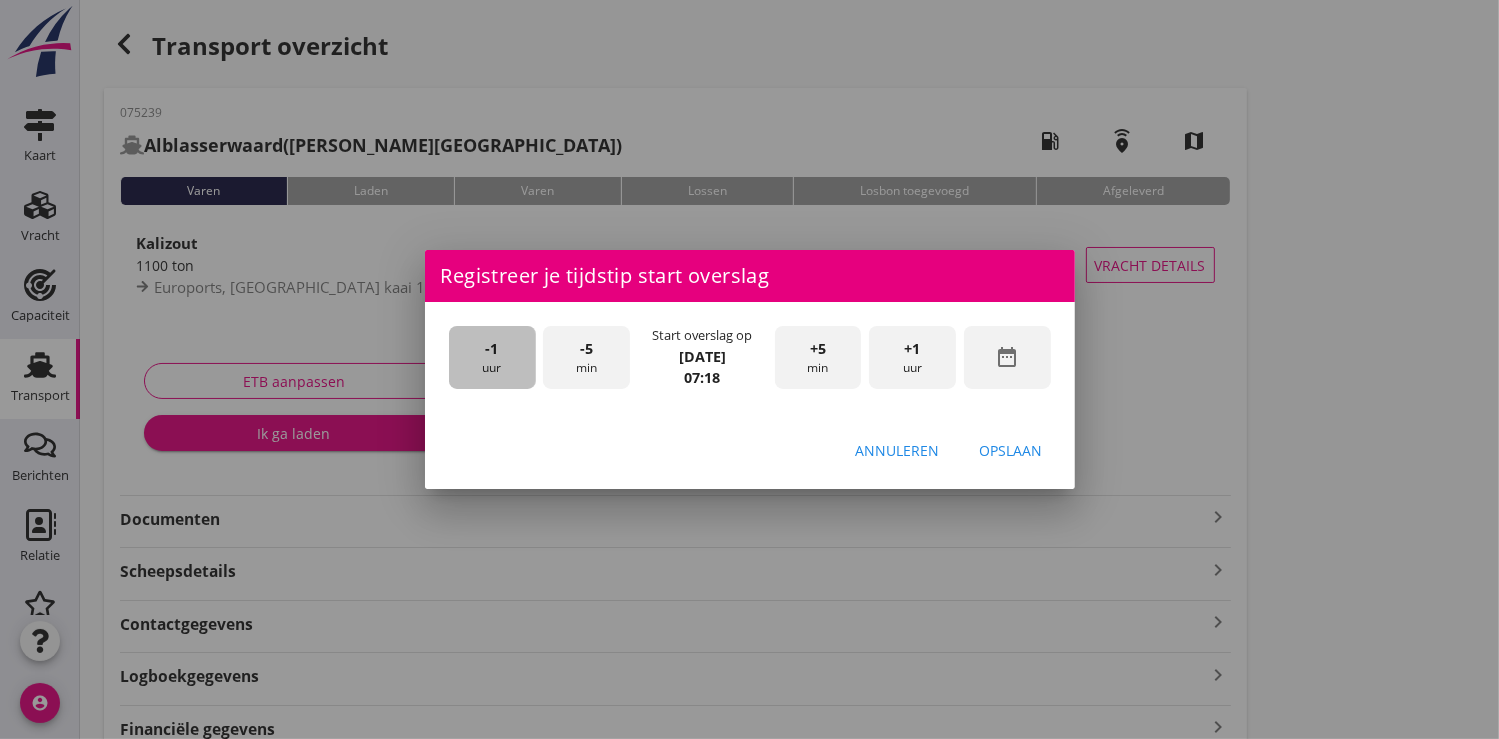 click on "-1  uur" at bounding box center [492, 357] 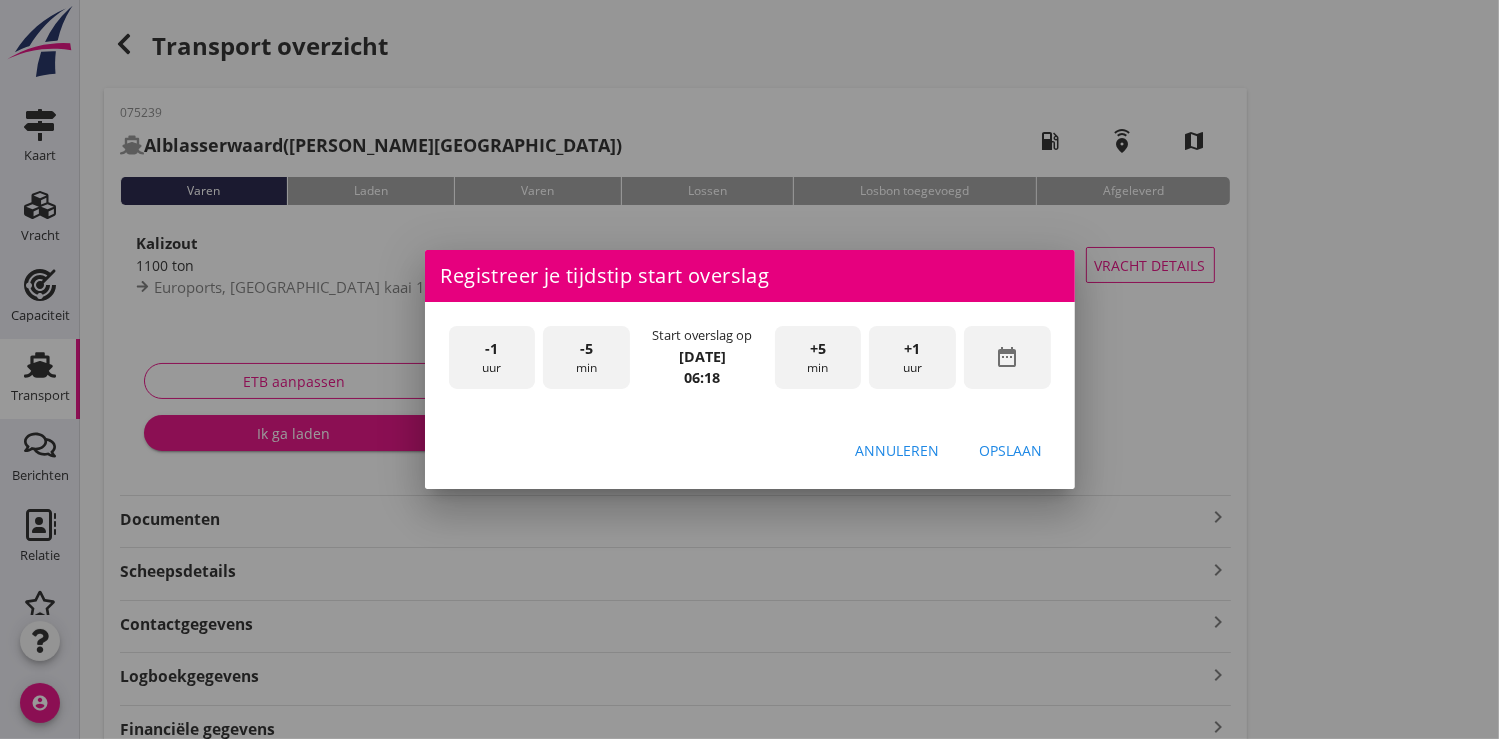 click on "-5  min" at bounding box center (586, 357) 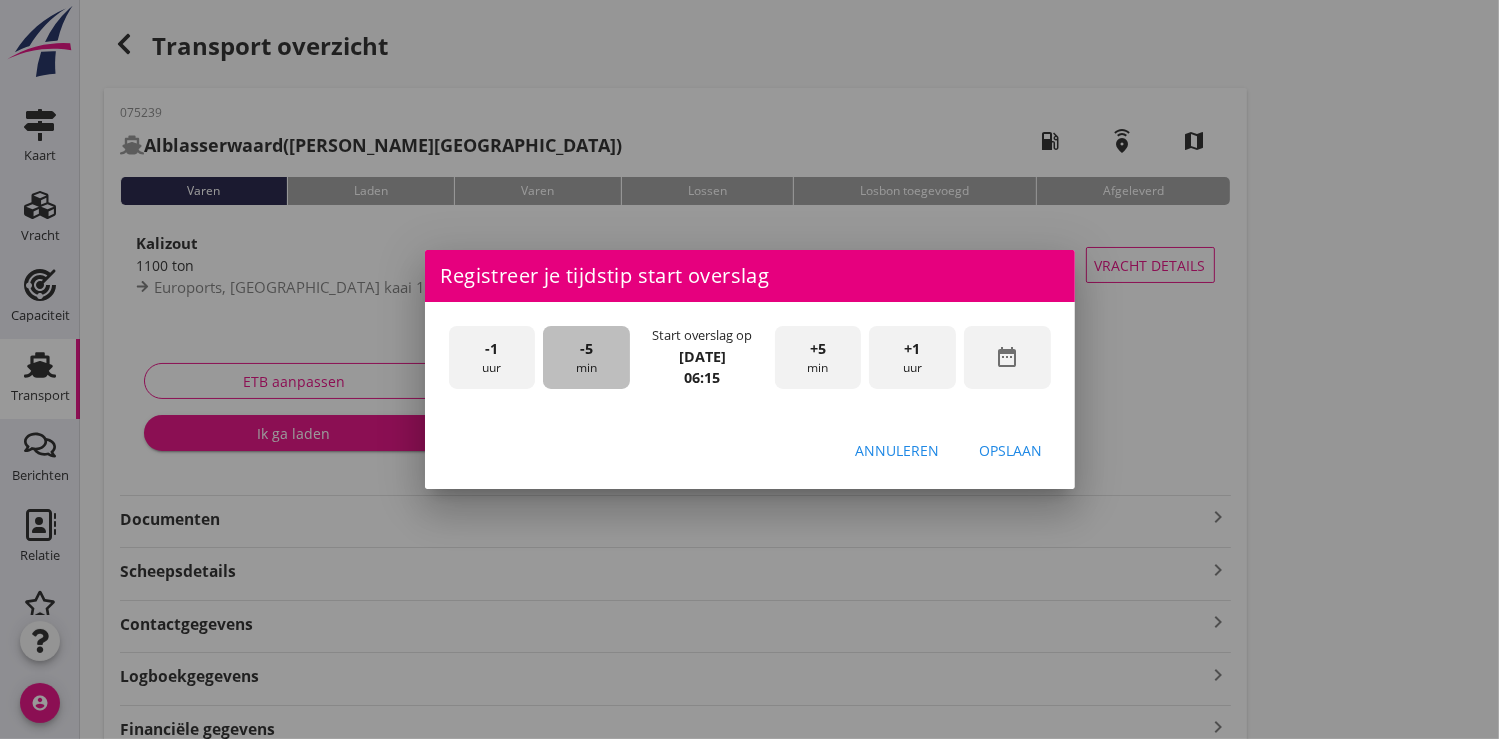 click on "-5  min" at bounding box center [586, 357] 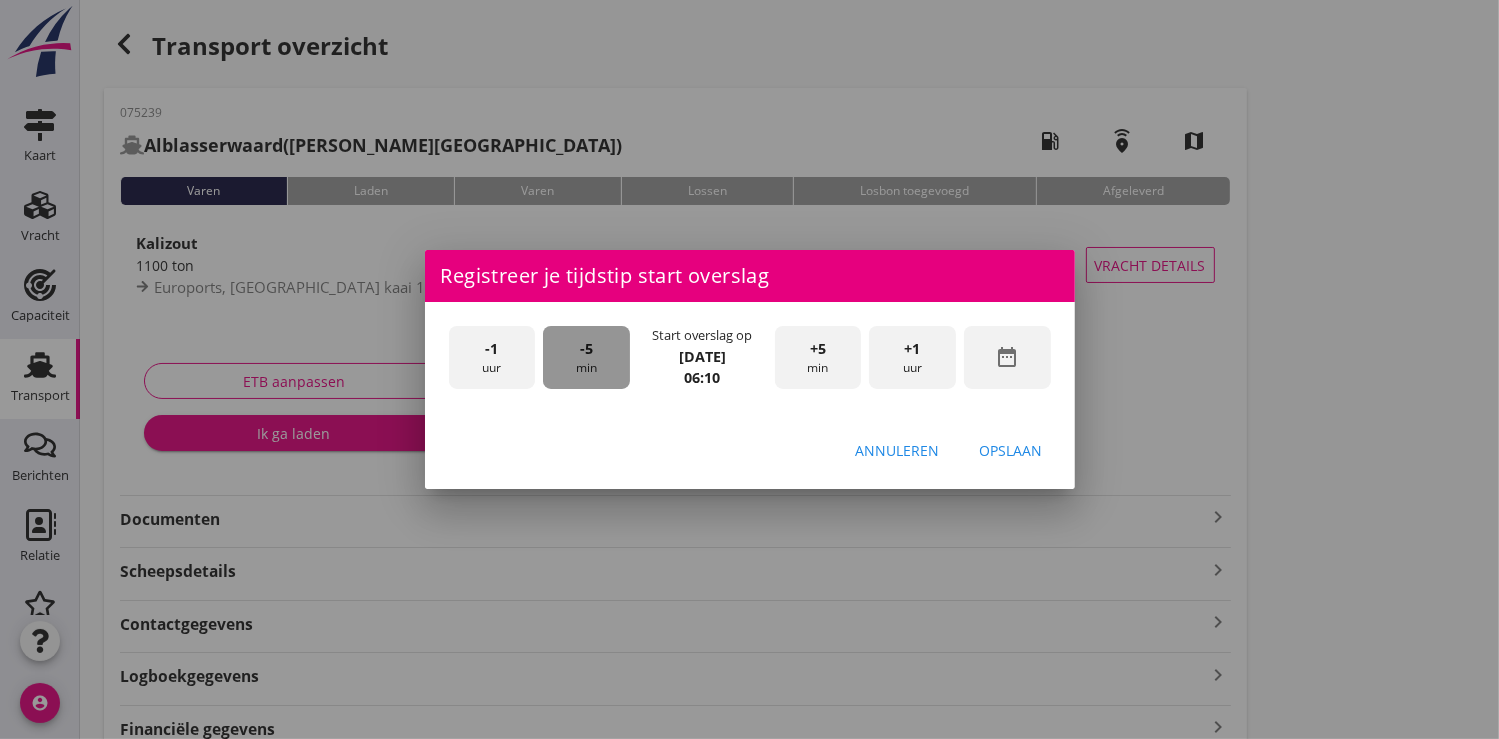 click on "-5  min" at bounding box center (586, 357) 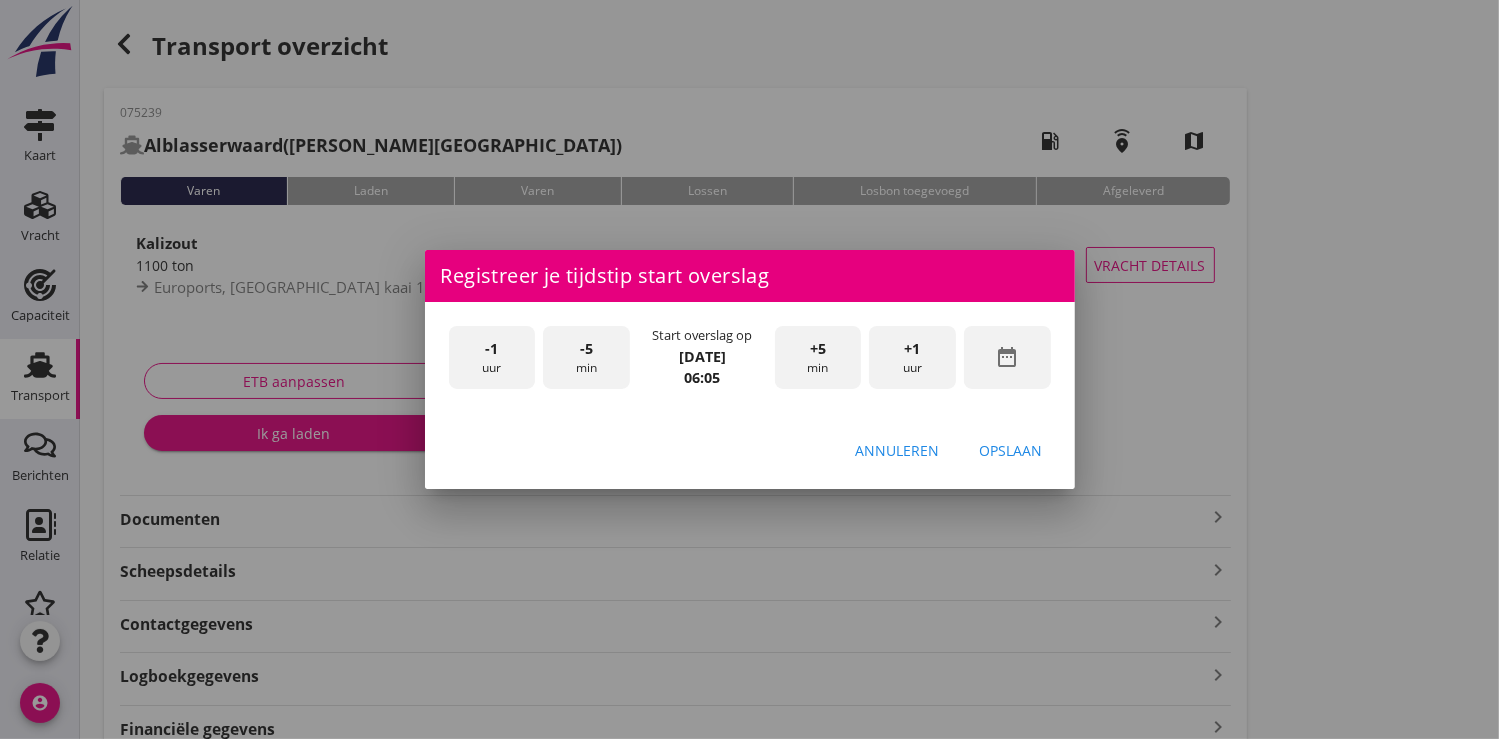 click on "-5  min" at bounding box center [586, 357] 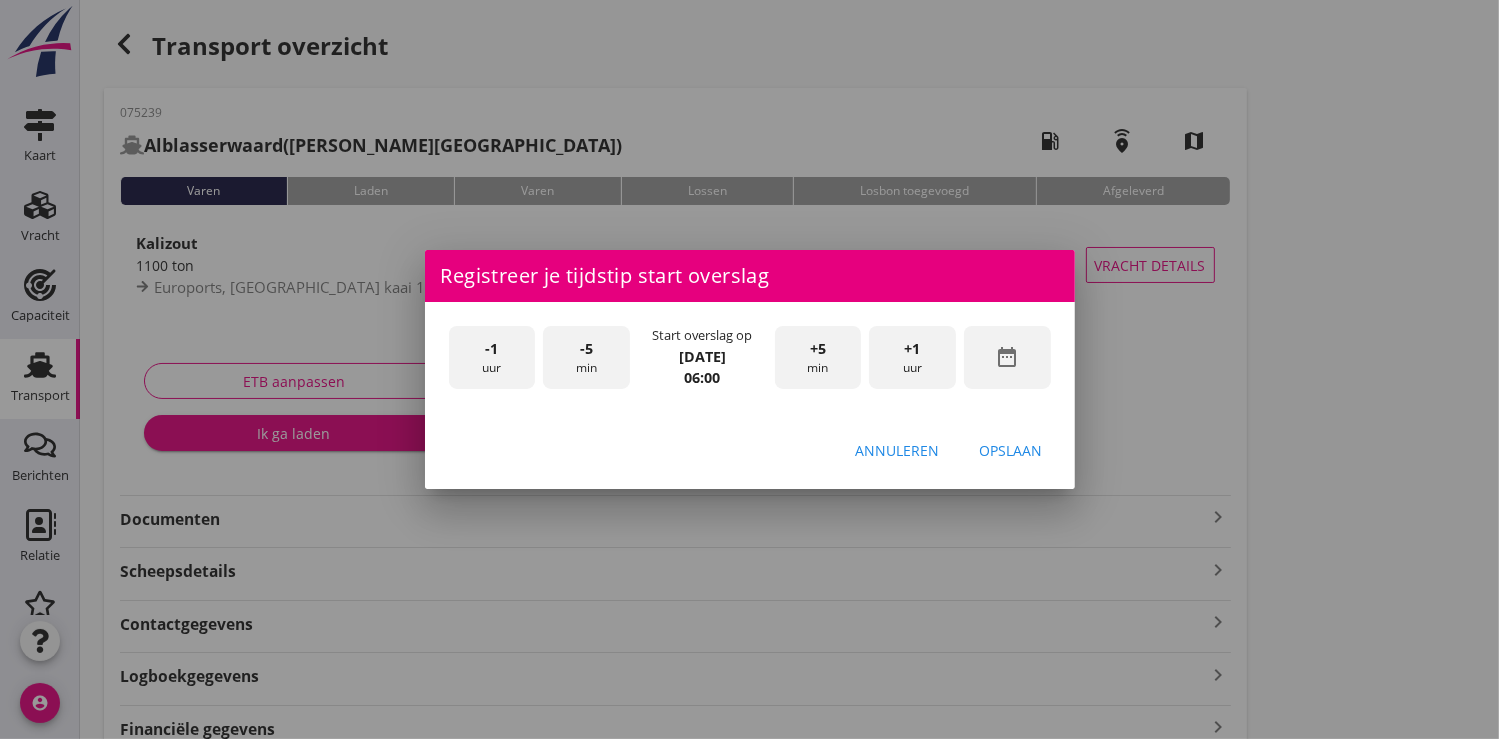 click on "Opslaan" at bounding box center (1011, 450) 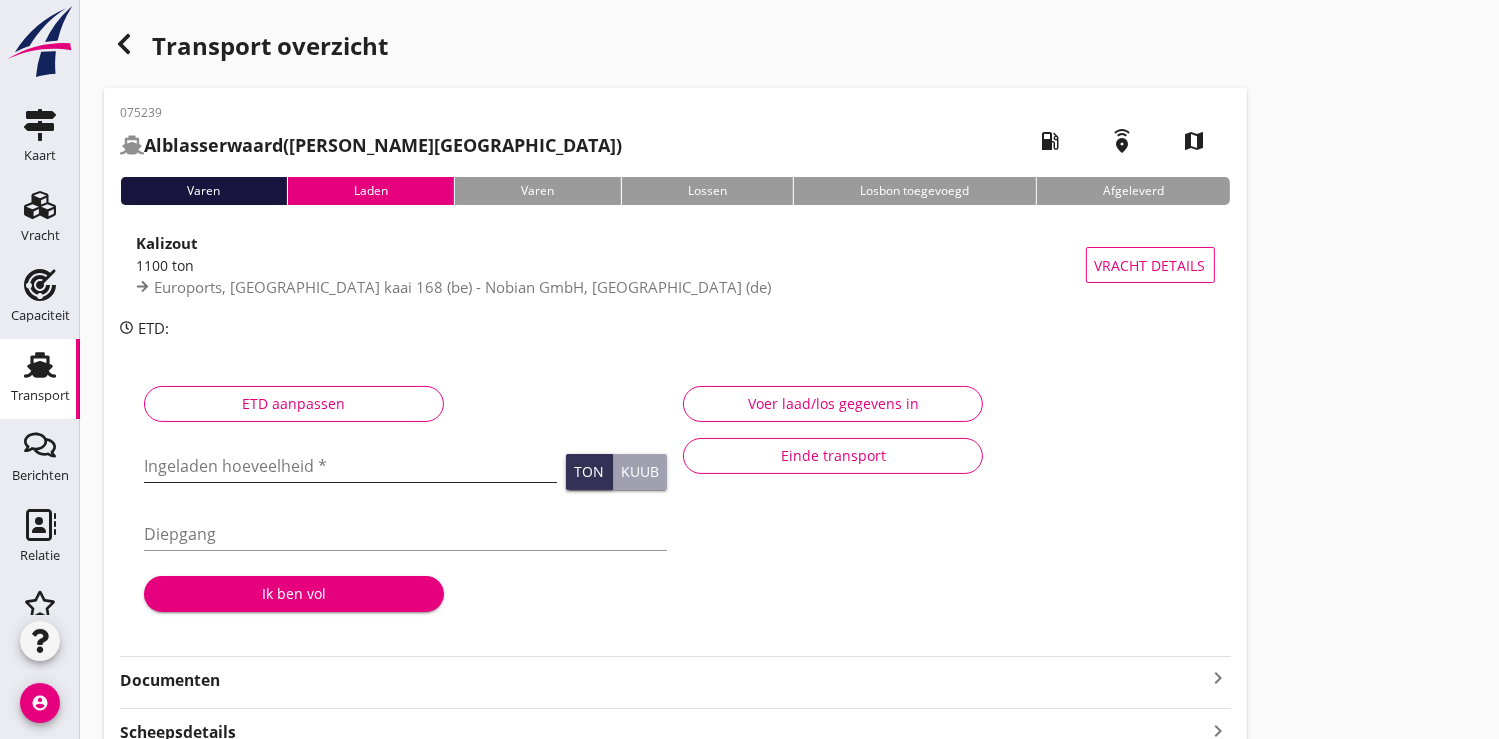 click at bounding box center (350, 466) 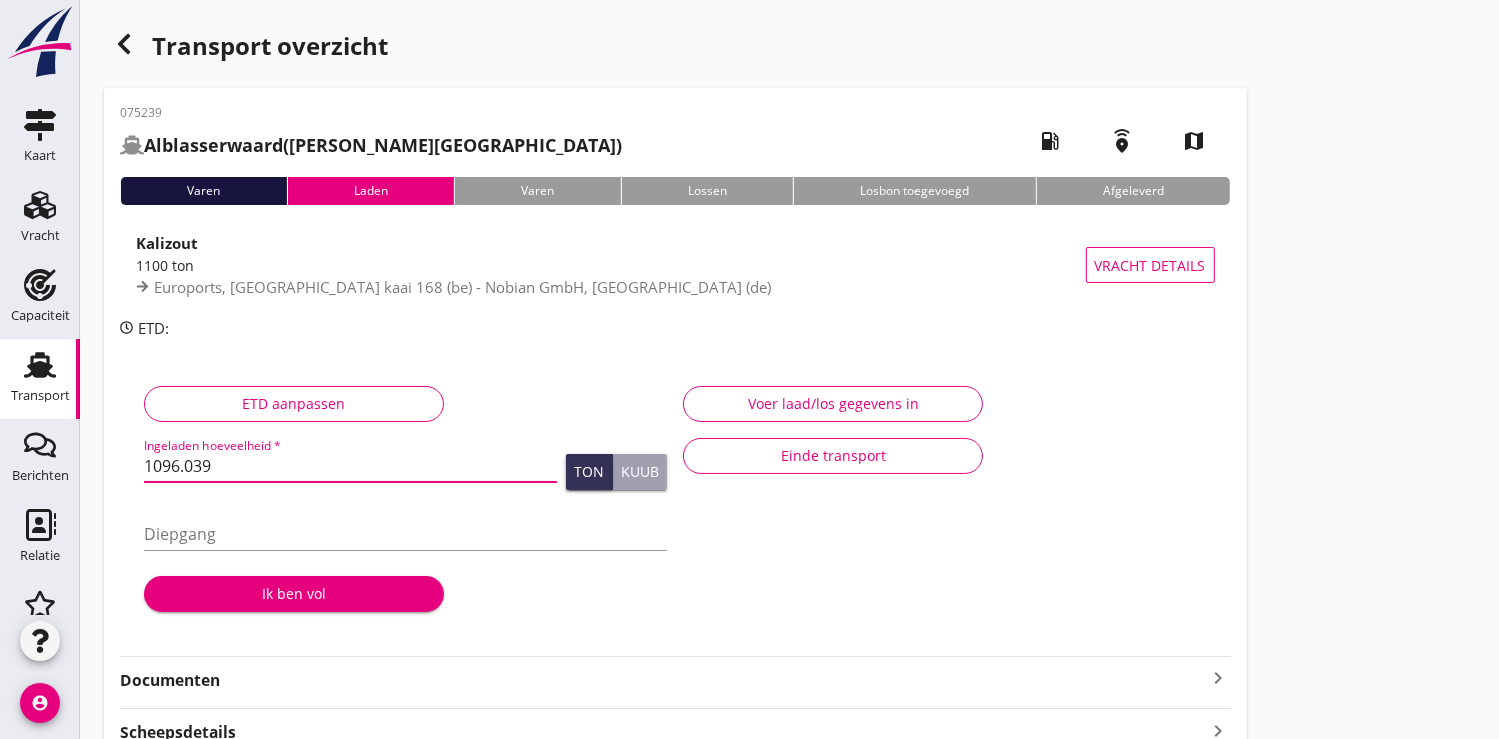 type on "1096.039" 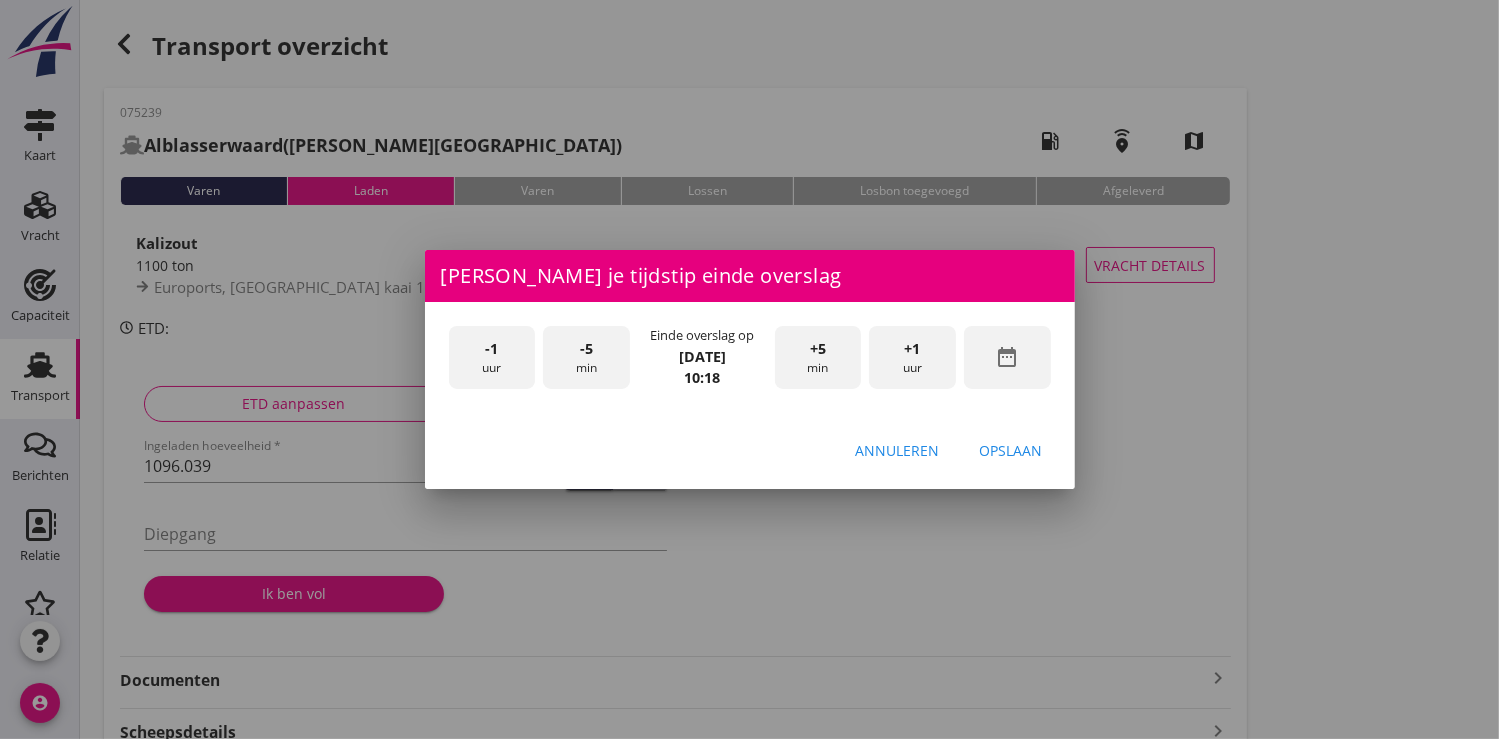 click on "+1  uur" at bounding box center (912, 357) 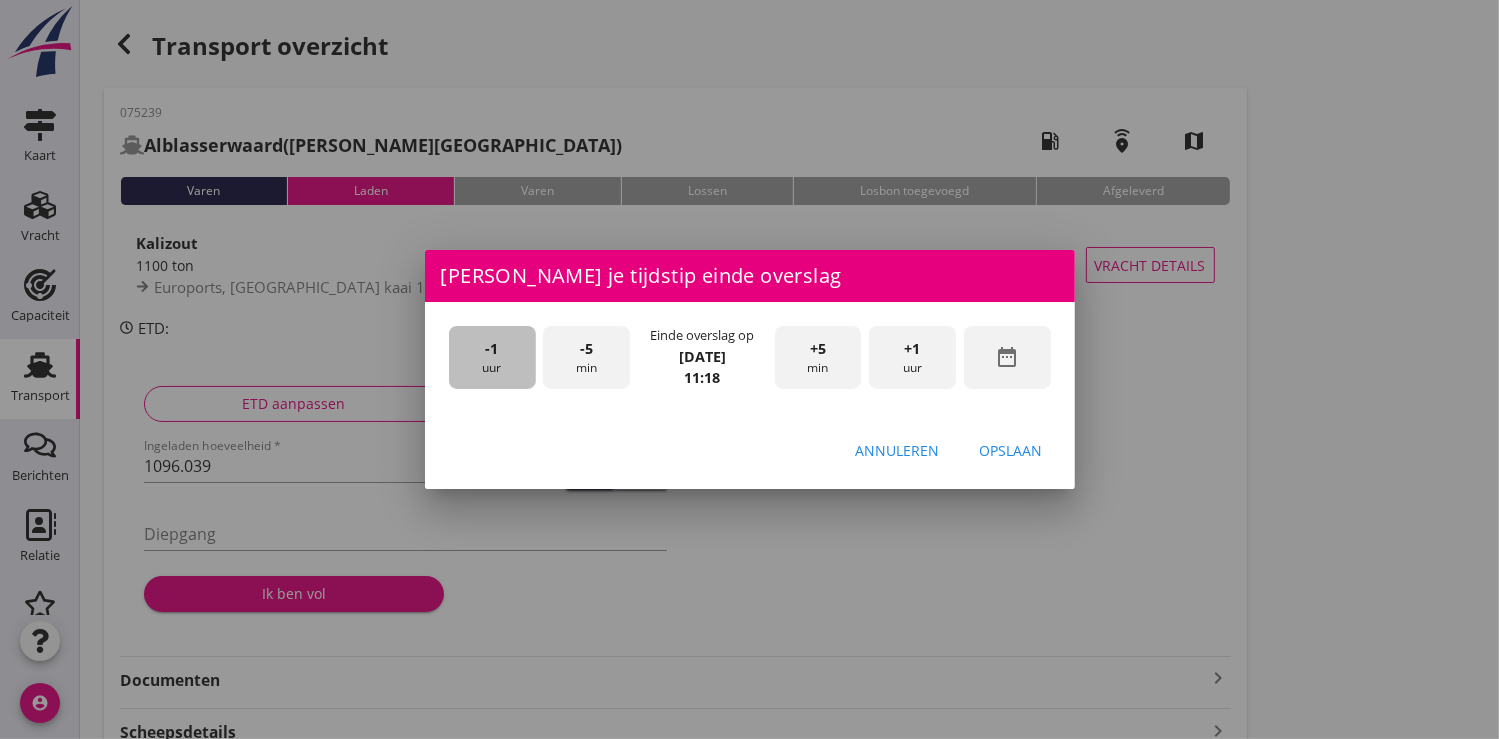 click on "-1  uur" at bounding box center [492, 357] 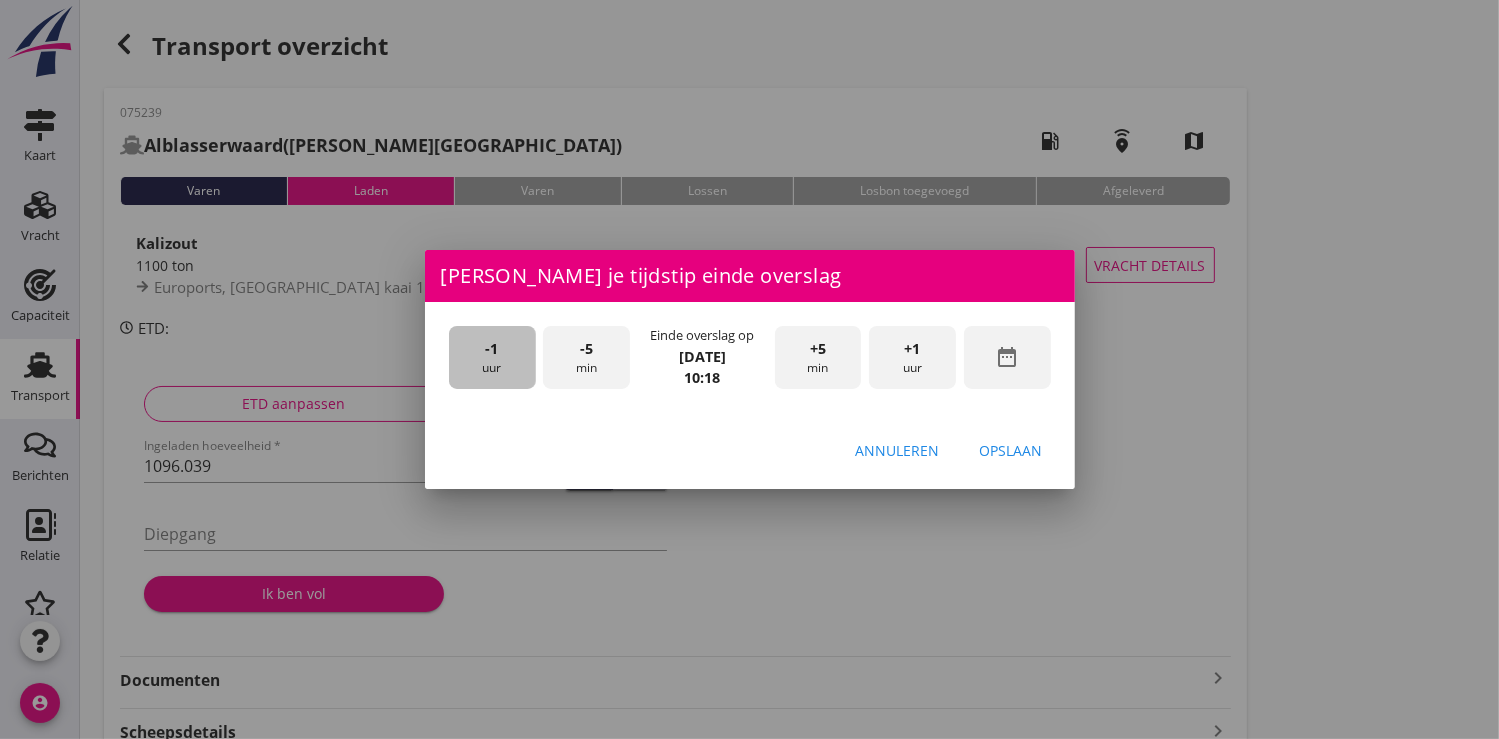 click on "-1  uur" at bounding box center [492, 357] 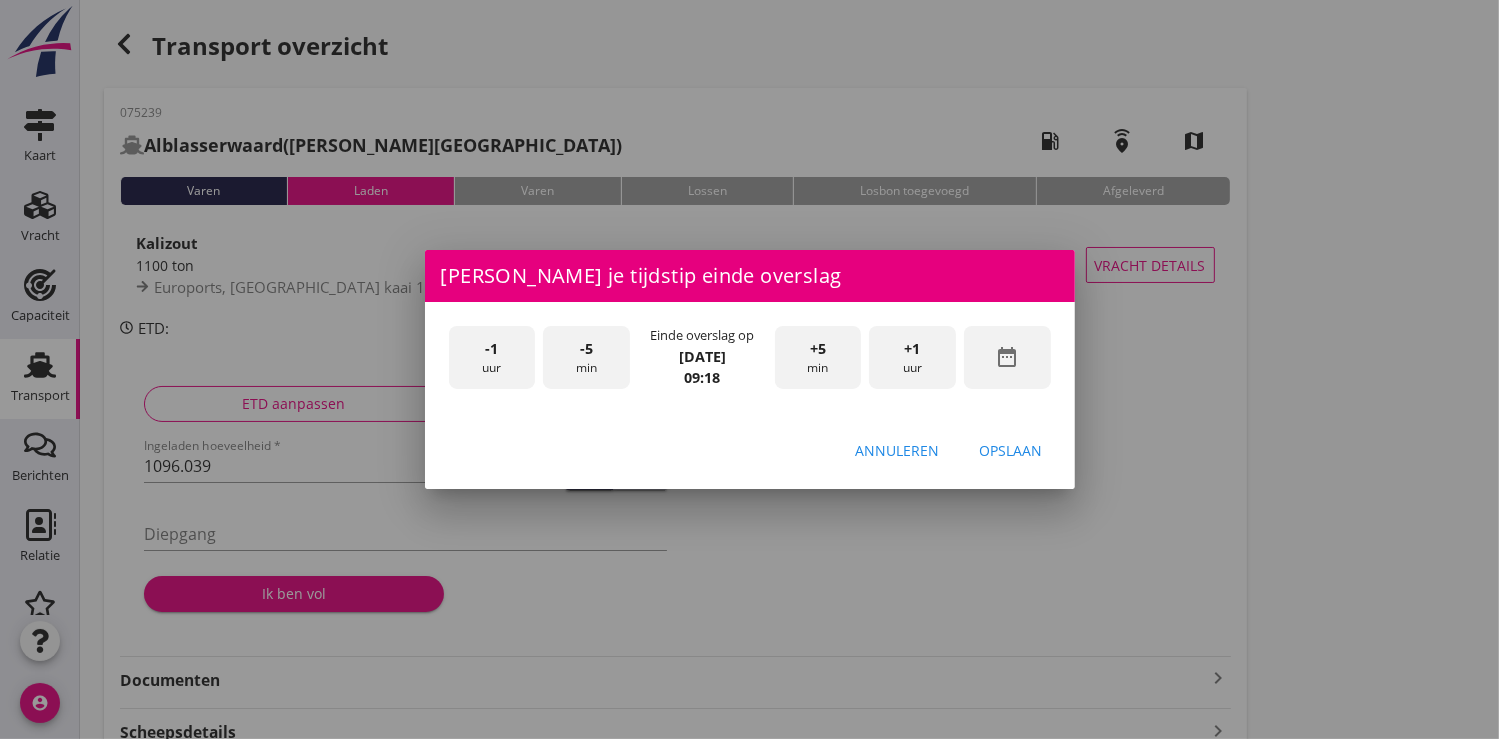 click on "-5" at bounding box center (586, 349) 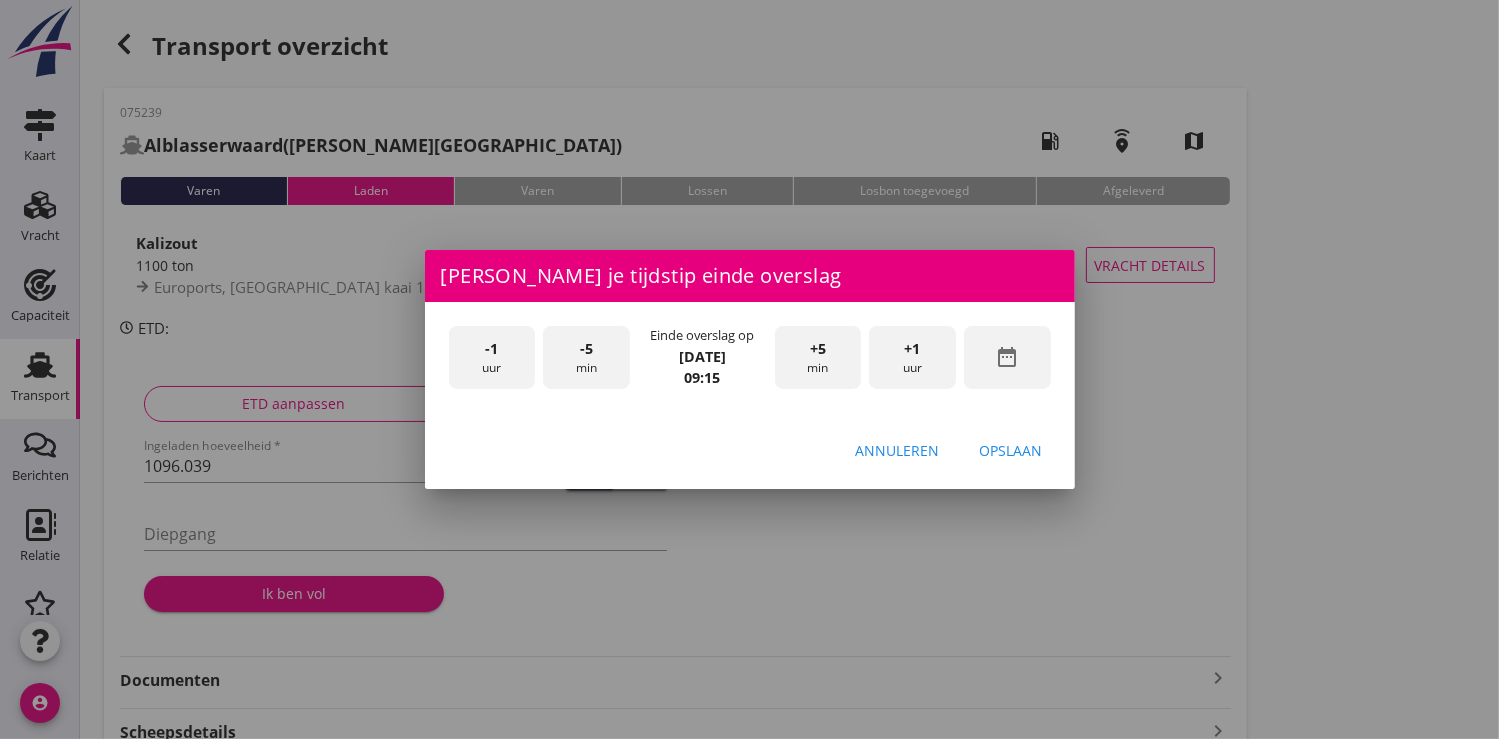 click on "Opslaan" at bounding box center (1011, 450) 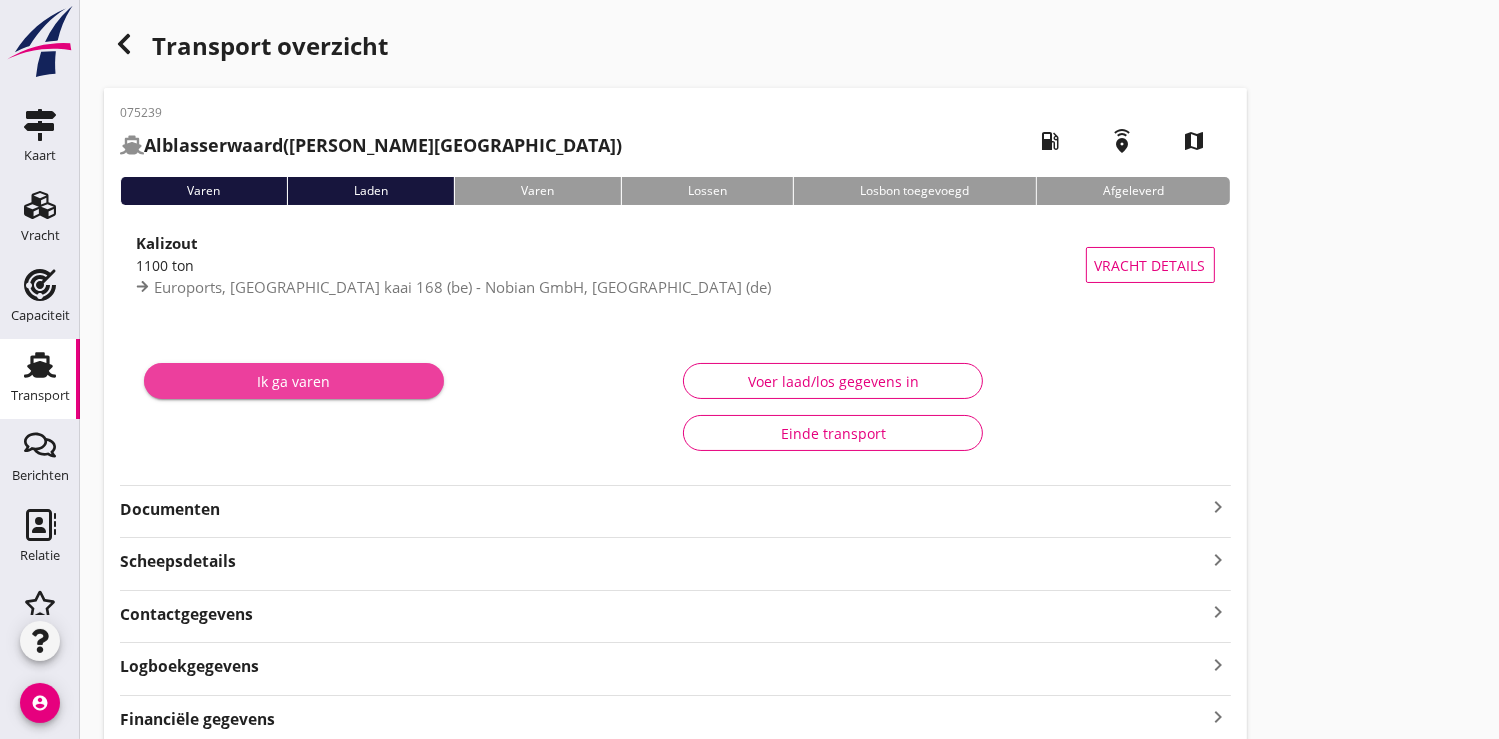 click on "Ik ga varen" at bounding box center (294, 381) 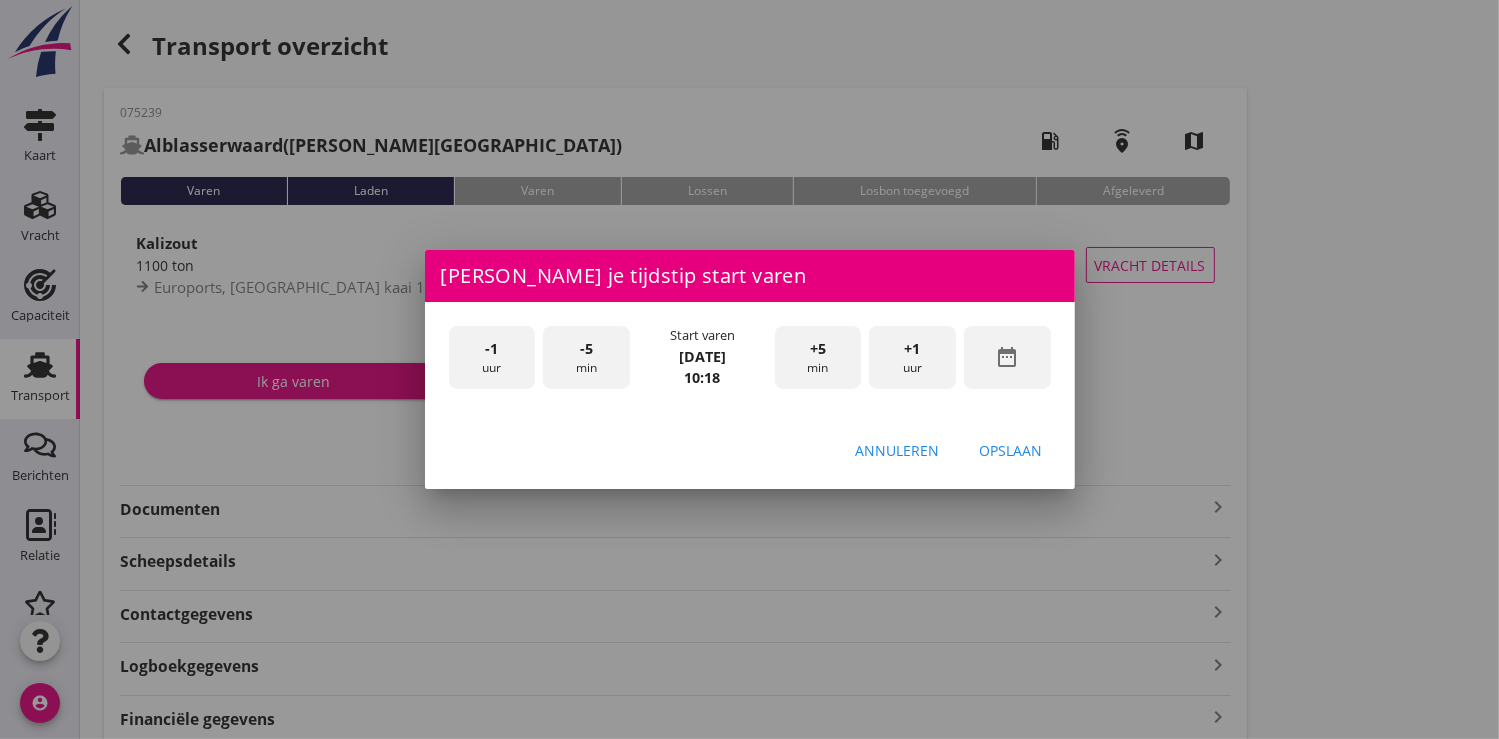 click on "-5  min" at bounding box center (586, 357) 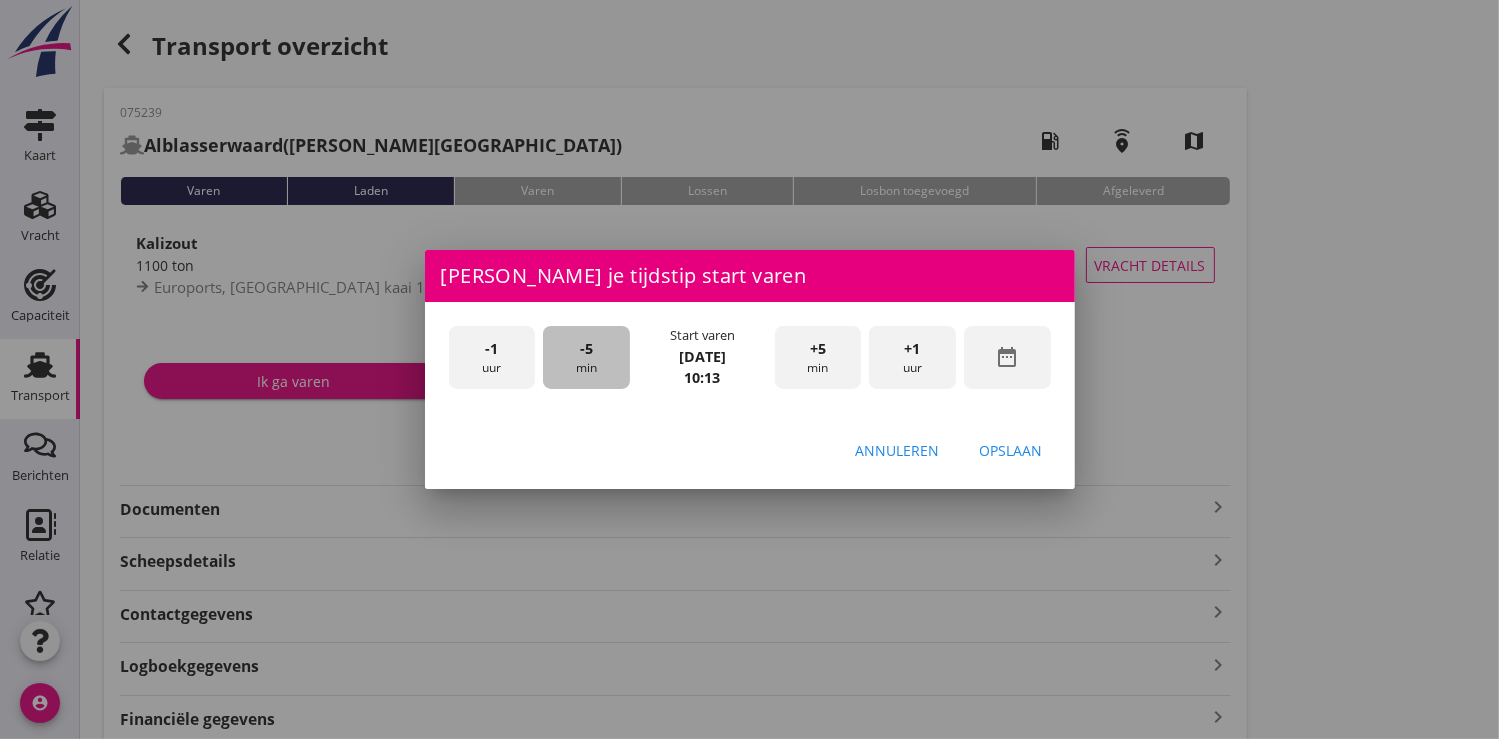 click on "-5  min" at bounding box center [586, 357] 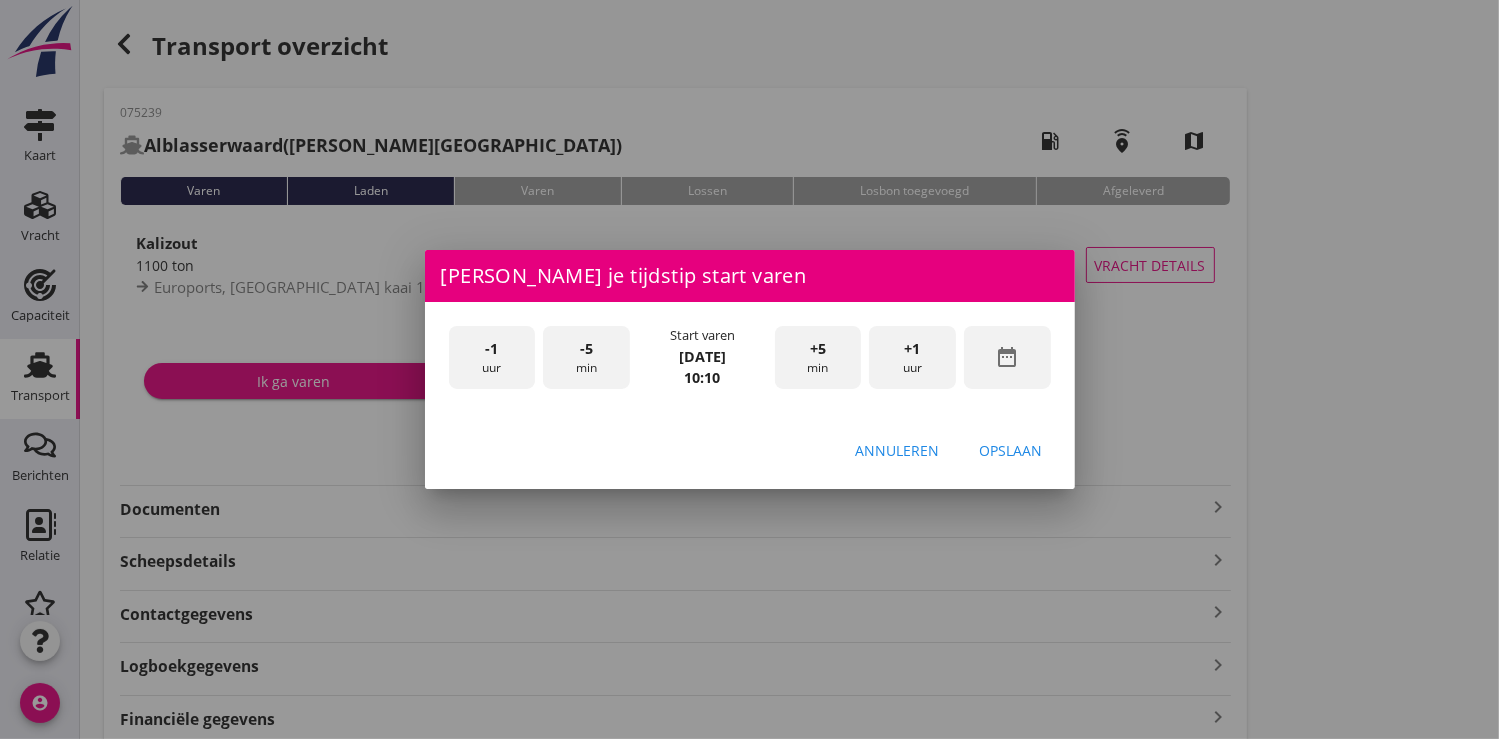 click on "-5  min" at bounding box center [586, 357] 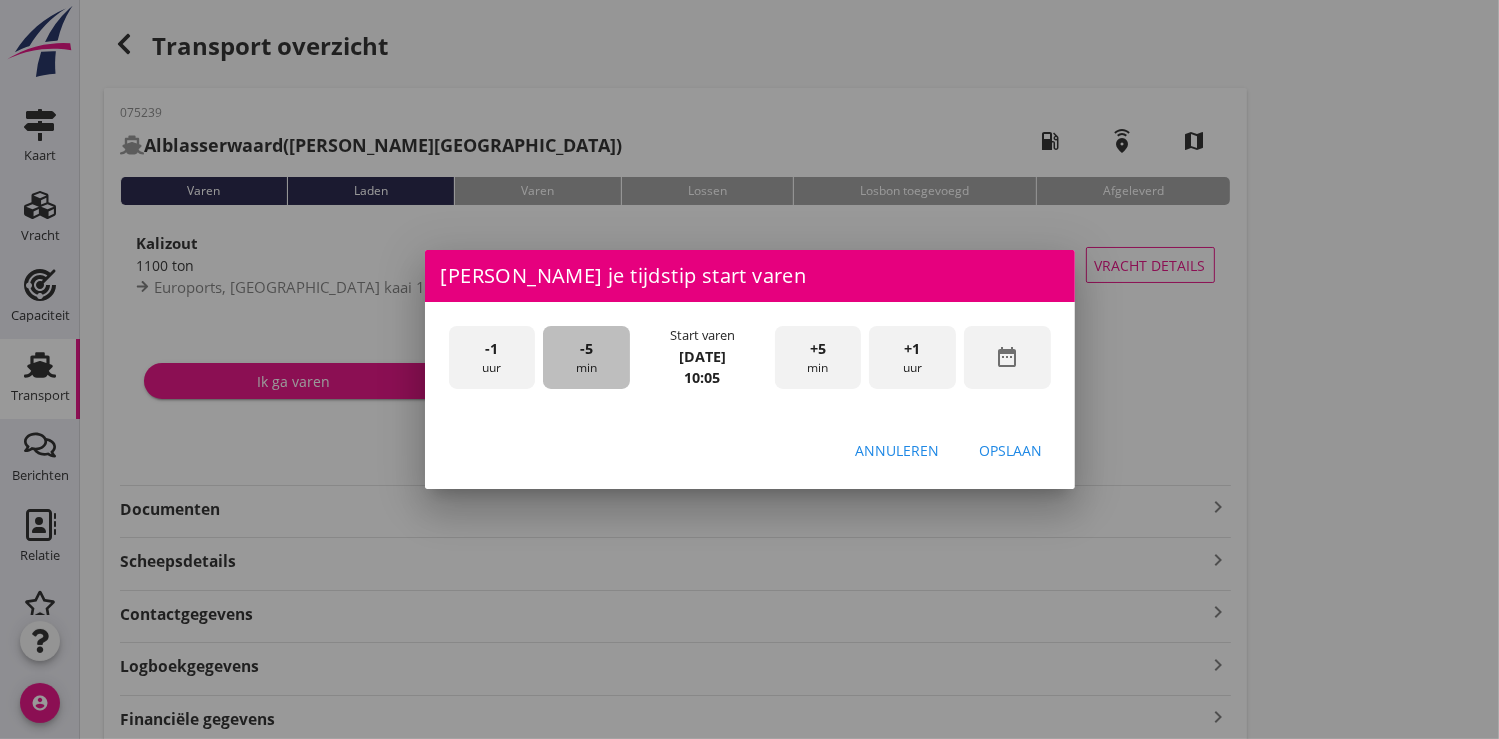 click on "-5  min" at bounding box center (586, 357) 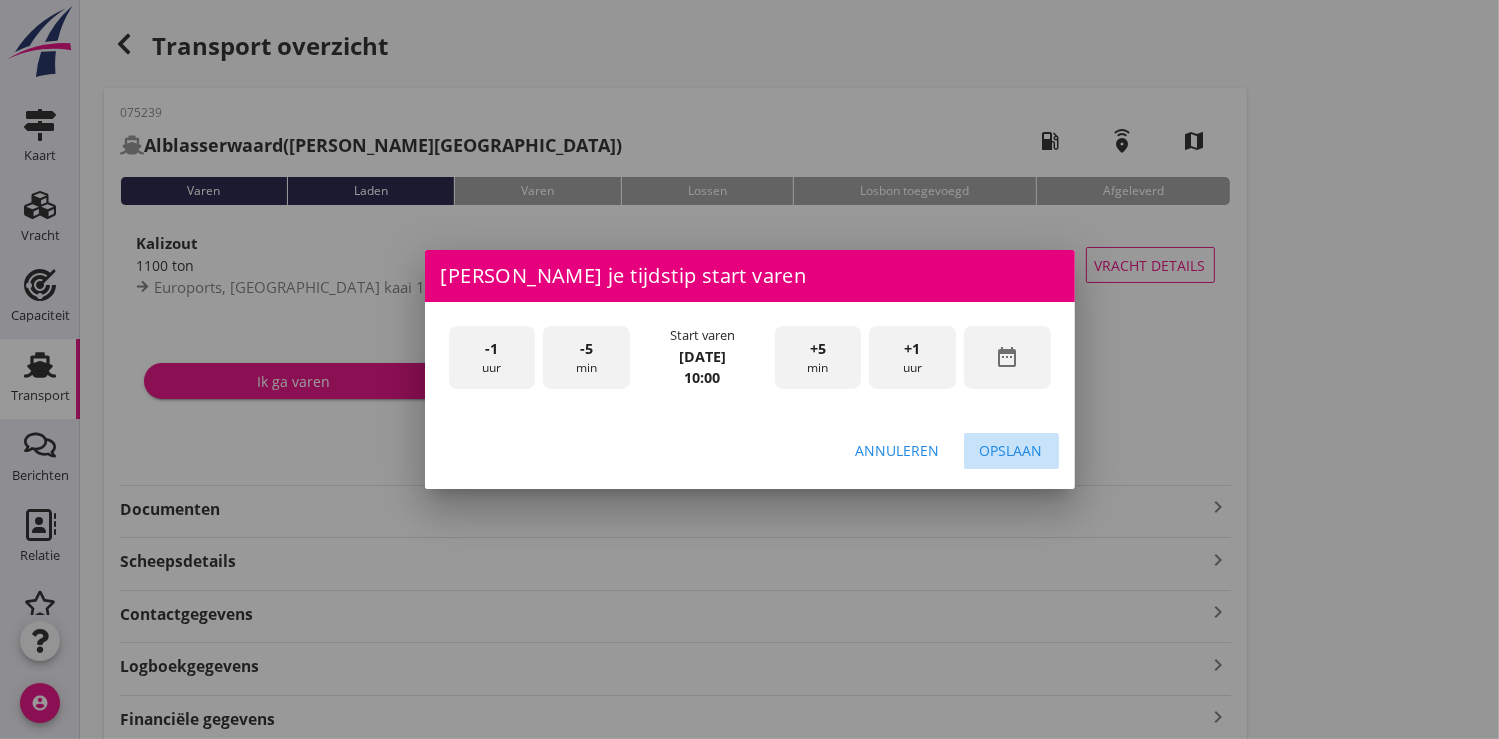 click on "Opslaan" at bounding box center (1011, 450) 